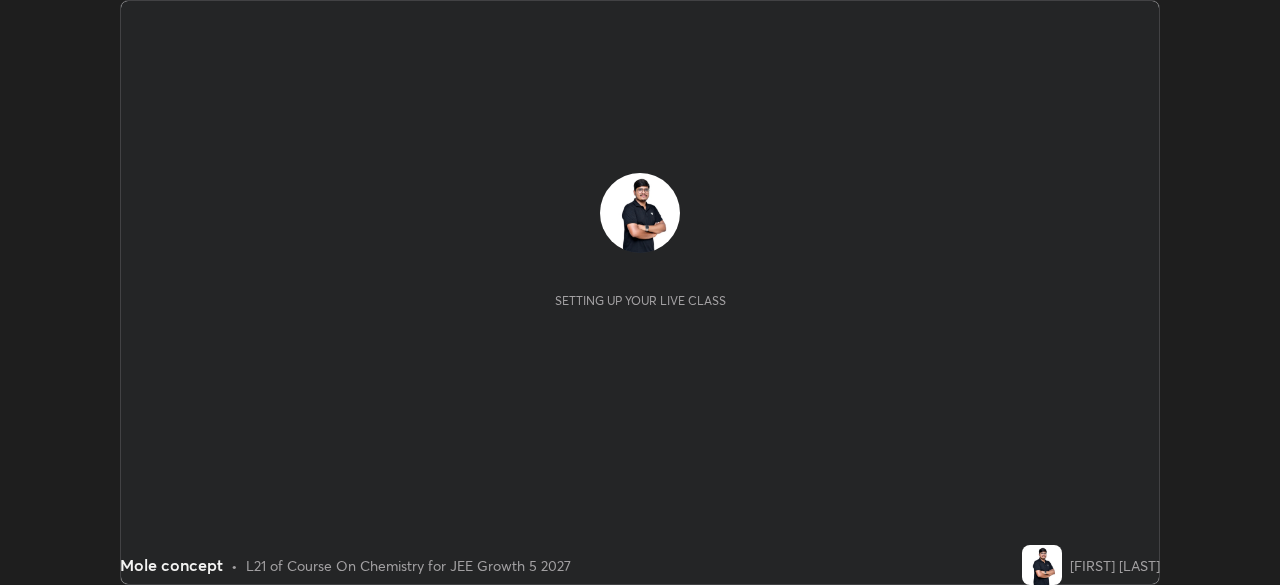 scroll, scrollTop: 0, scrollLeft: 0, axis: both 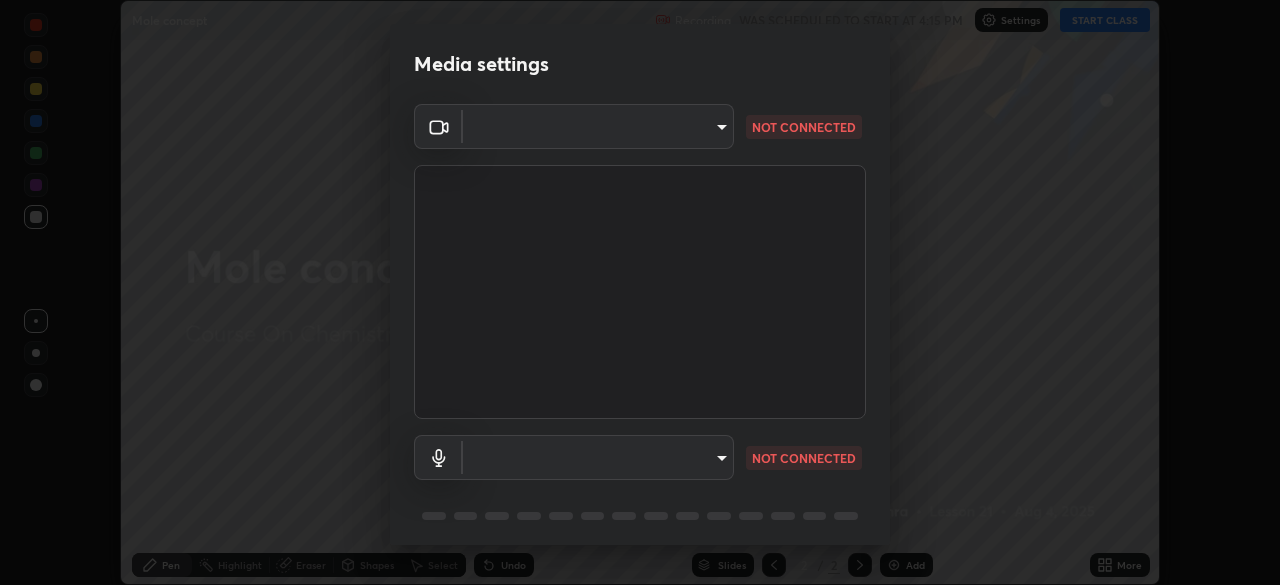 type on "05e465ff83a2709560b00517cc20afcec0d8c6759013130505a18faaf77a7109" 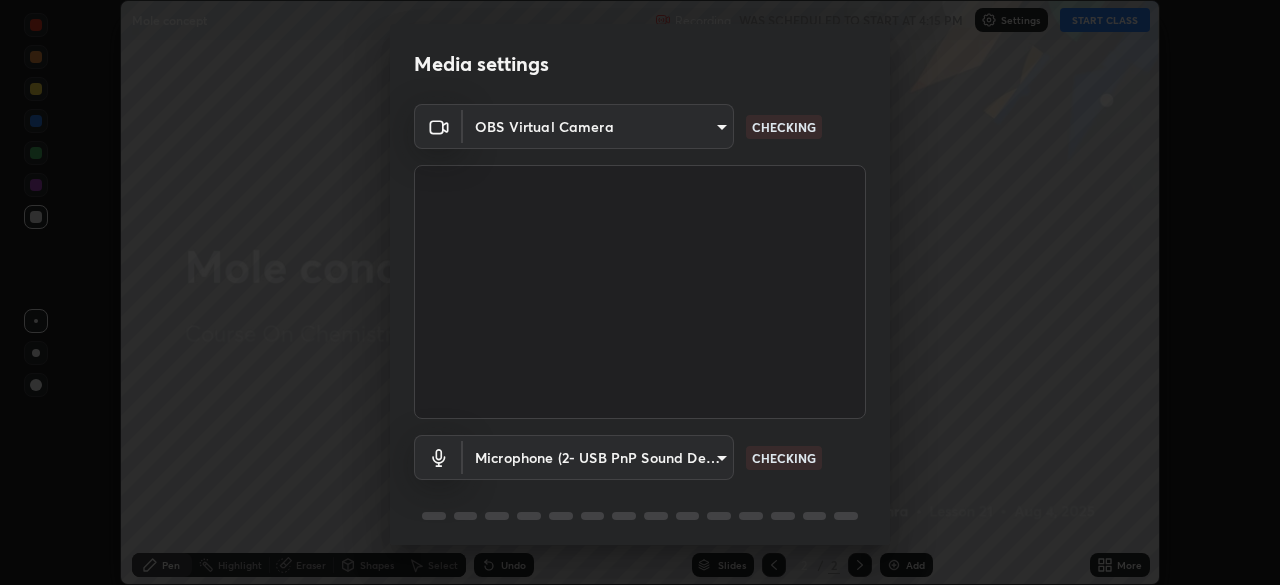 click on "Erase all Mole concept Recording WAS SCHEDULED TO START AT  4:15 PM Settings START CLASS Setting up your live class Mole concept • L21 of Course On Chemistry for JEE Growth 5 2027 [FIRST] [LAST] Pen Highlight Eraser Shapes Select Undo Slides 2 / 2 Add More No doubts shared Encourage your learners to ask a doubt for better clarity Report an issue Reason for reporting Buffering Chat not working Audio - Video sync issue Educator video quality low ​ Attach an image Report Media settings OBS Virtual Camera CHECKING Microphone (2- USB PnP Sound Device) CHECKING 1 / 5 Next" at bounding box center [640, 292] 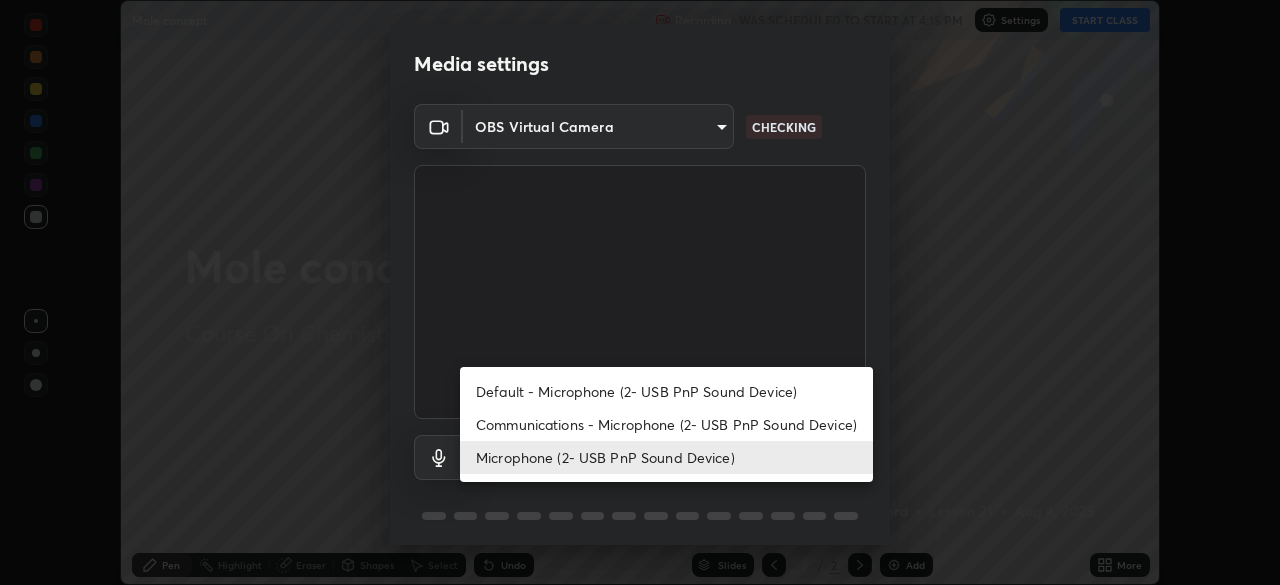 click on "Default - Microphone (2- USB PnP Sound Device)" at bounding box center (666, 391) 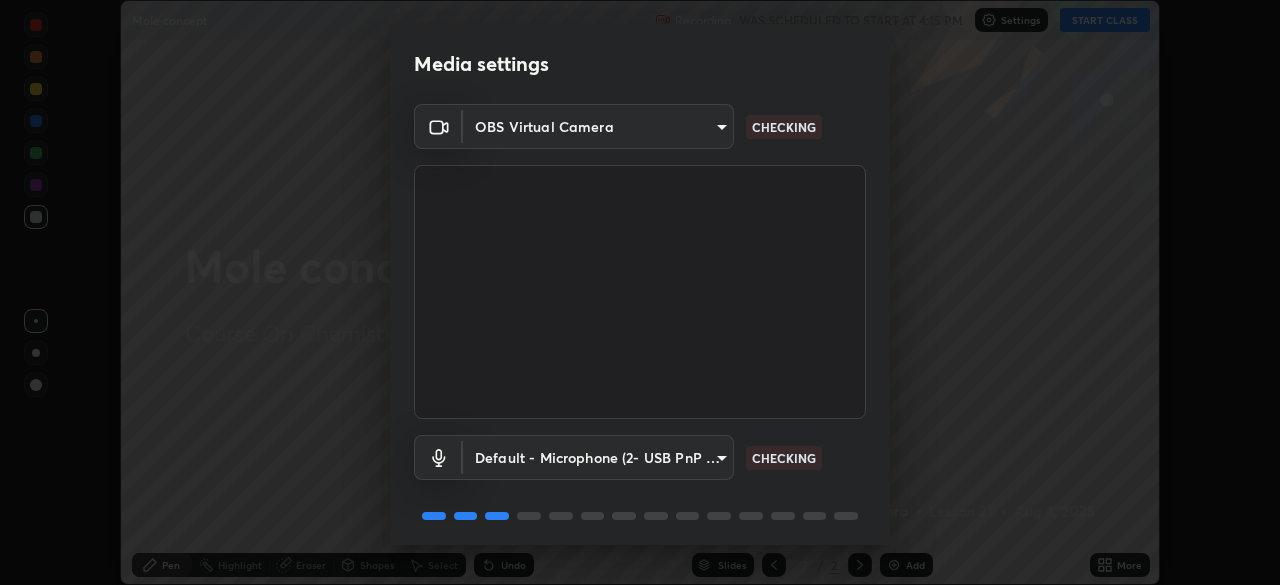 scroll, scrollTop: 71, scrollLeft: 0, axis: vertical 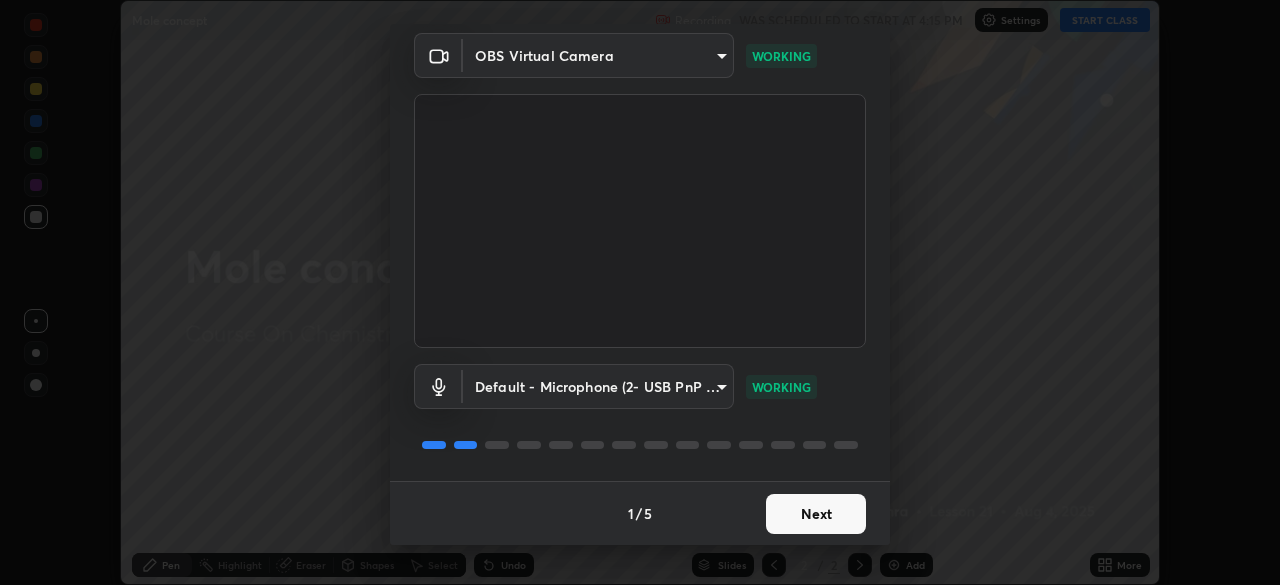 click on "Next" at bounding box center (816, 514) 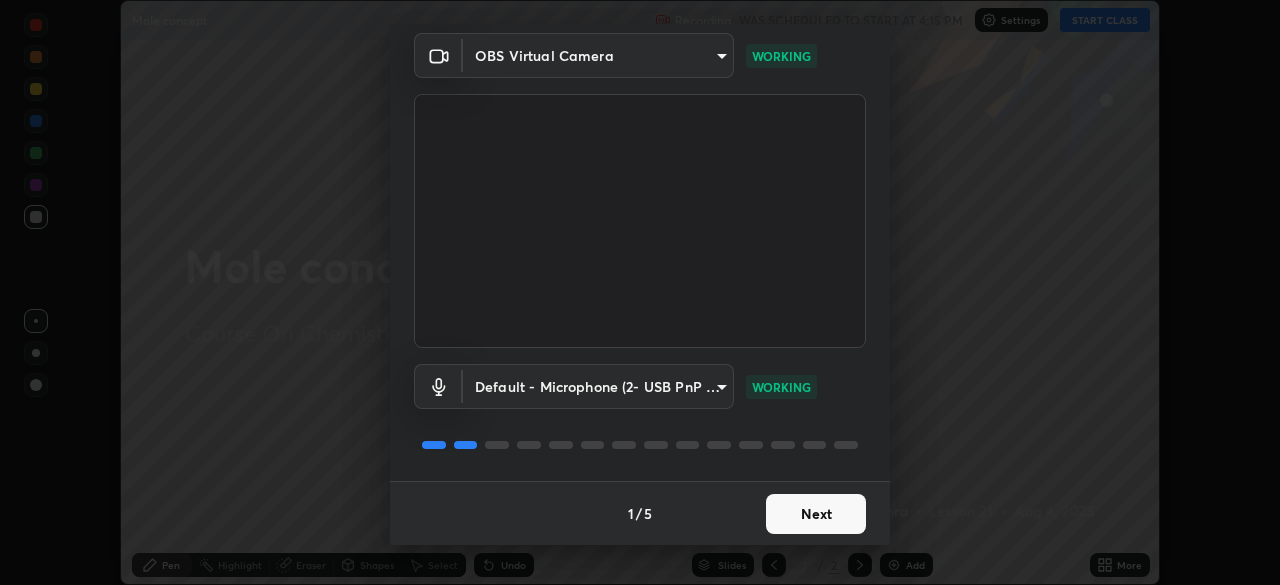 scroll, scrollTop: 0, scrollLeft: 0, axis: both 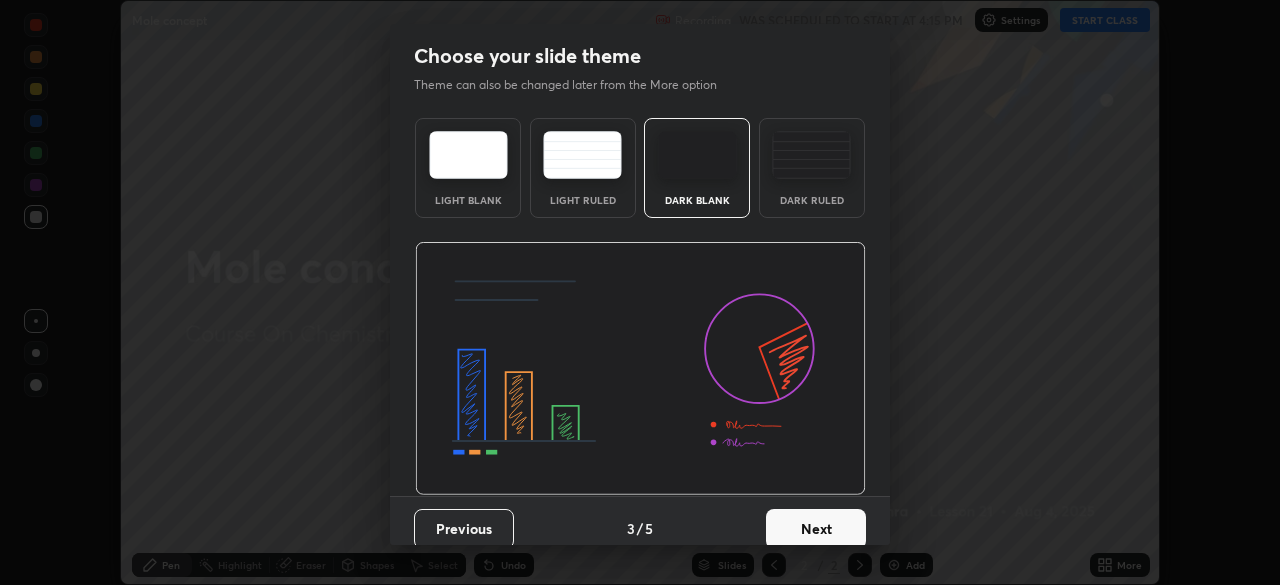 click on "Next" at bounding box center (816, 529) 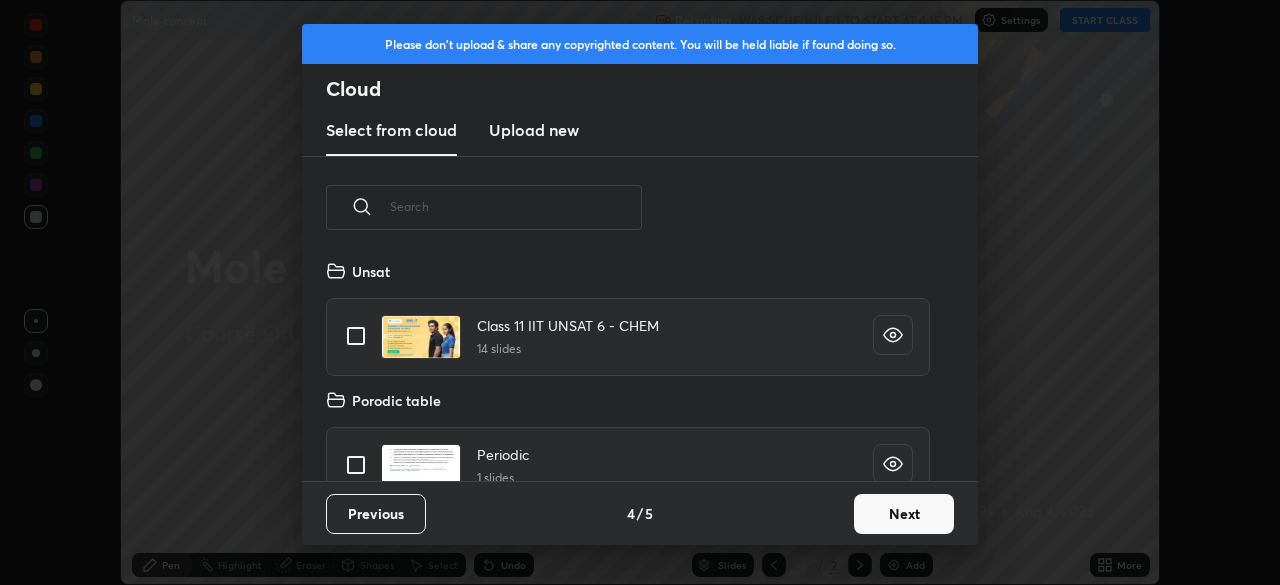 click on "Next" at bounding box center (904, 514) 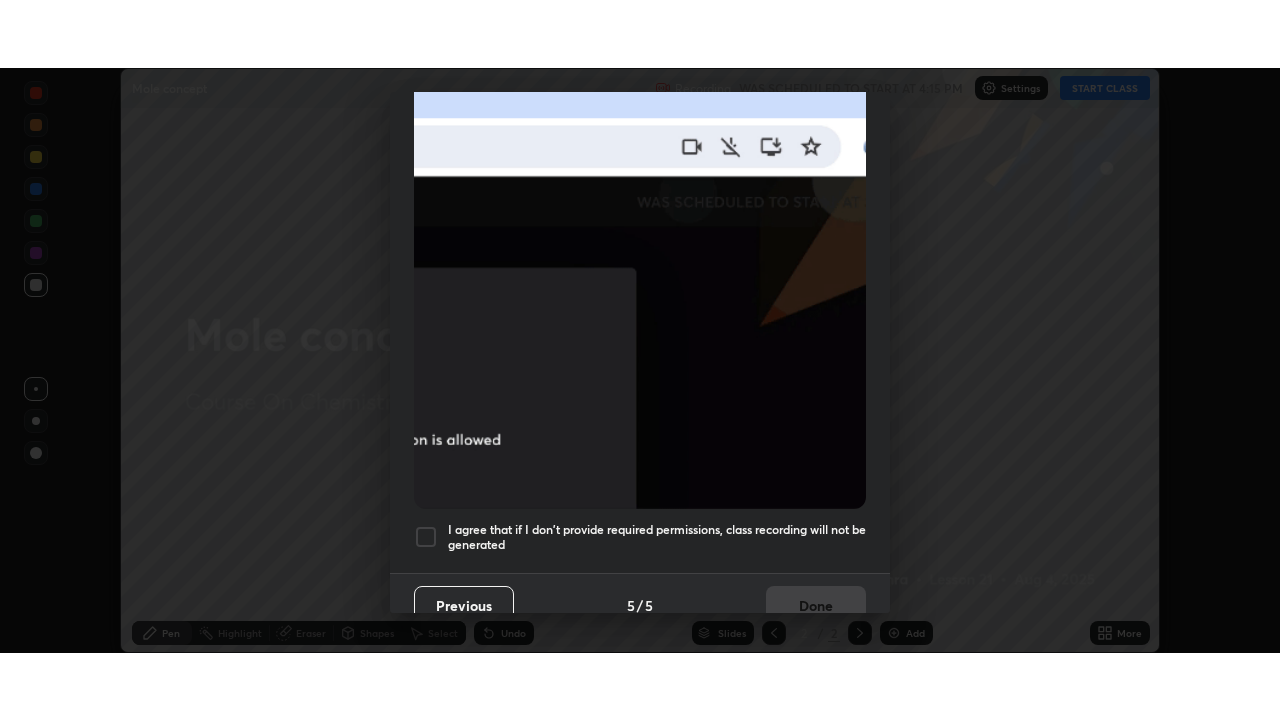 scroll, scrollTop: 479, scrollLeft: 0, axis: vertical 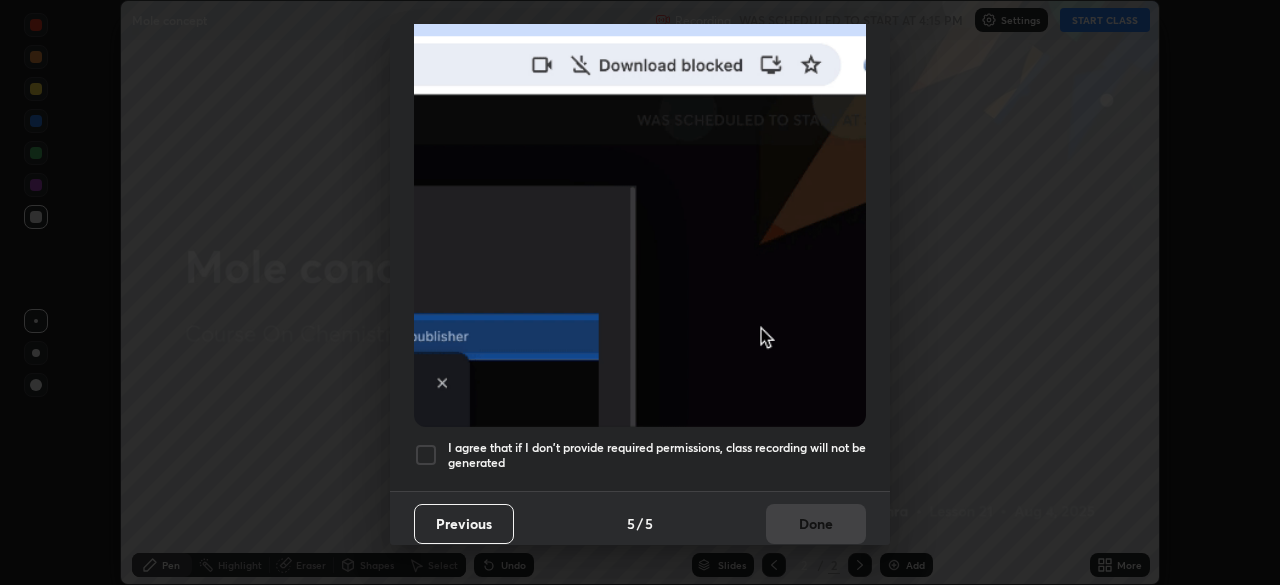 click at bounding box center [640, 208] 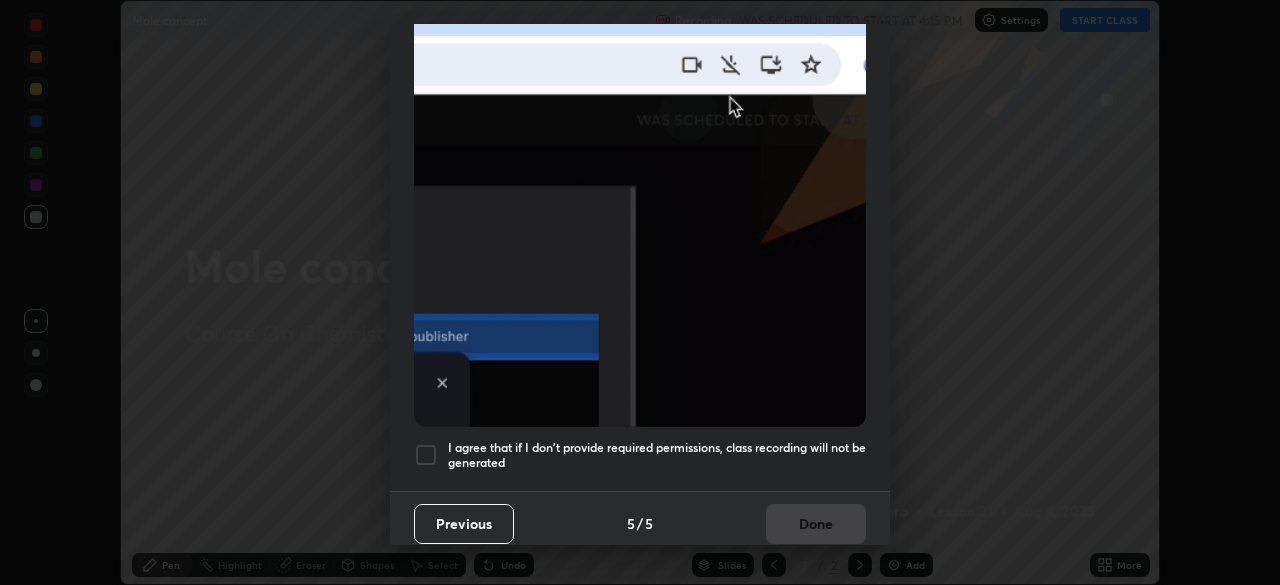 click at bounding box center (426, 455) 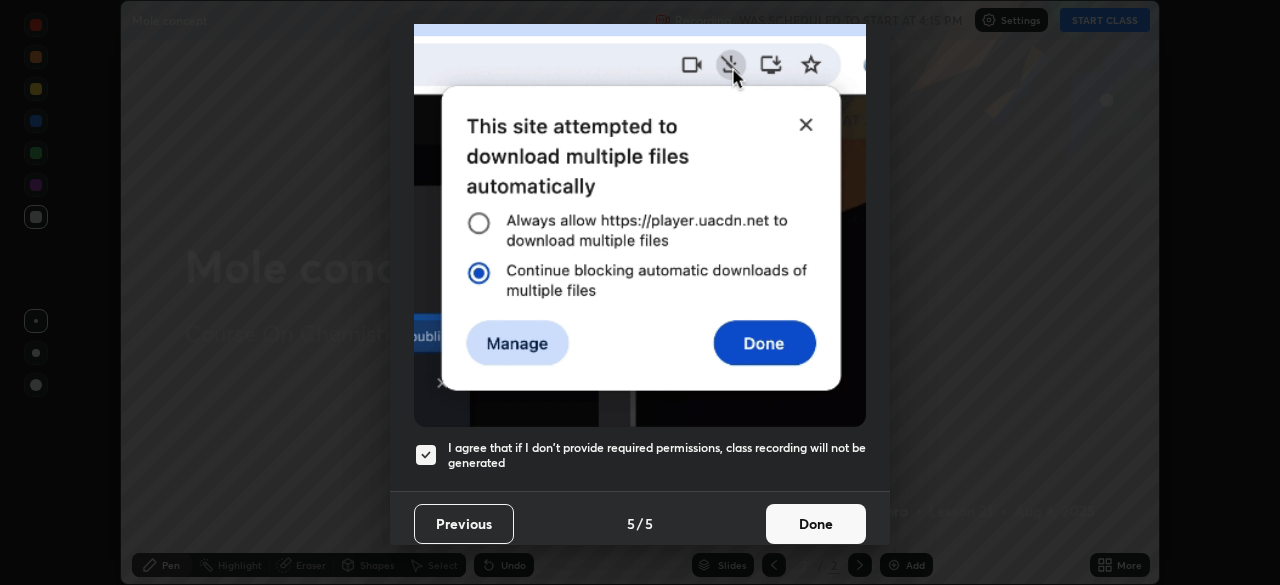 click on "Done" at bounding box center (816, 524) 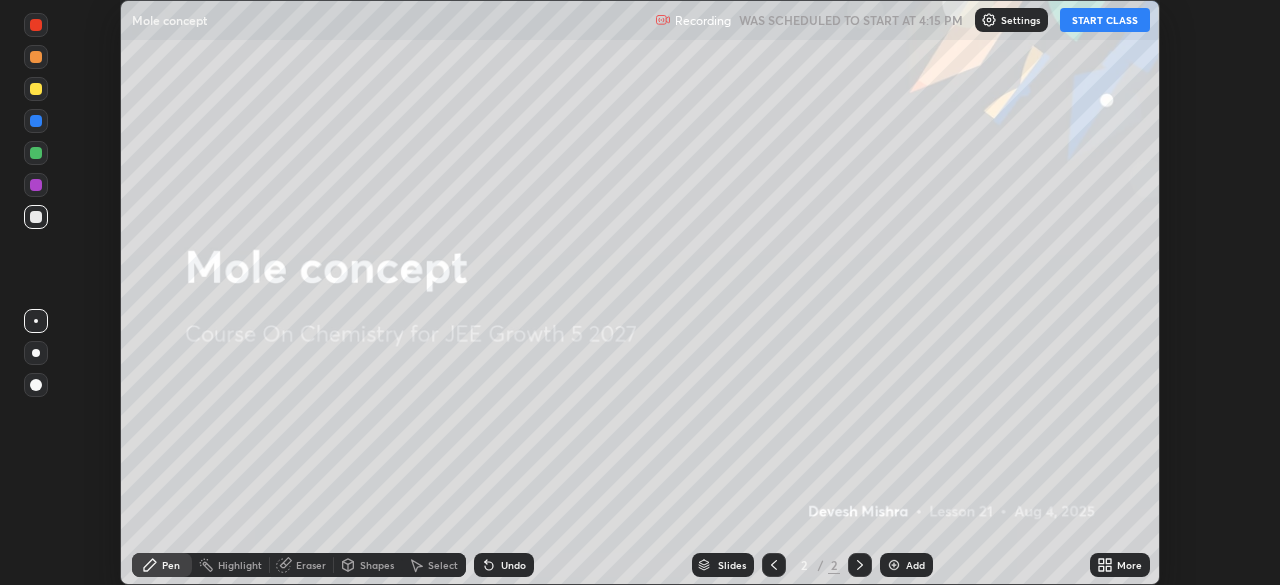 click on "START CLASS" at bounding box center (1105, 20) 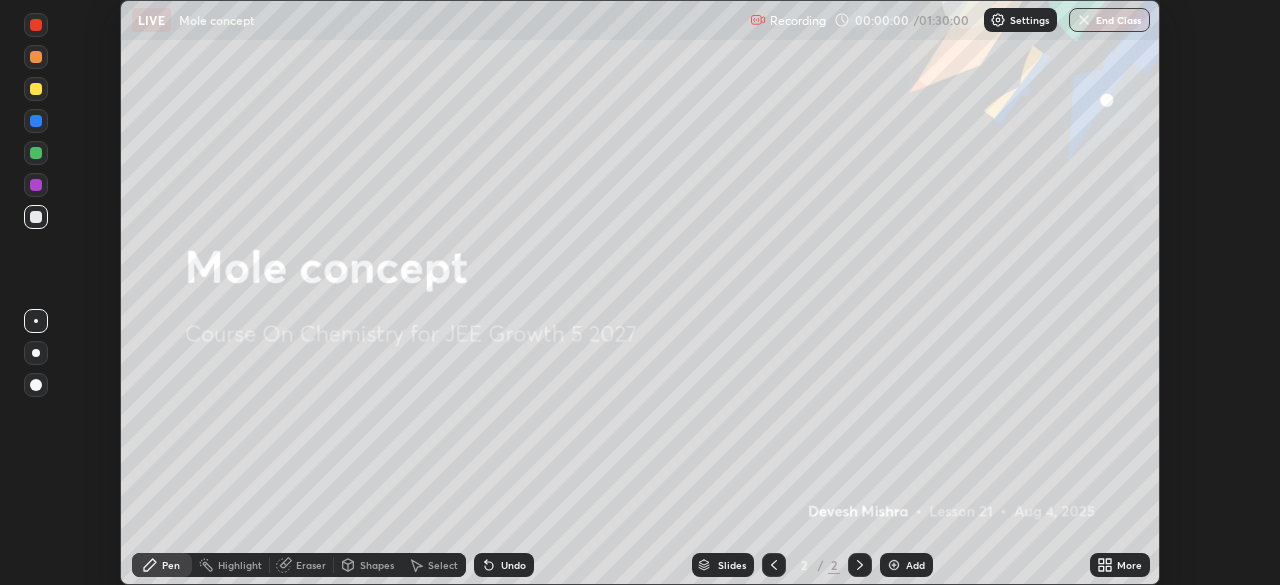 click 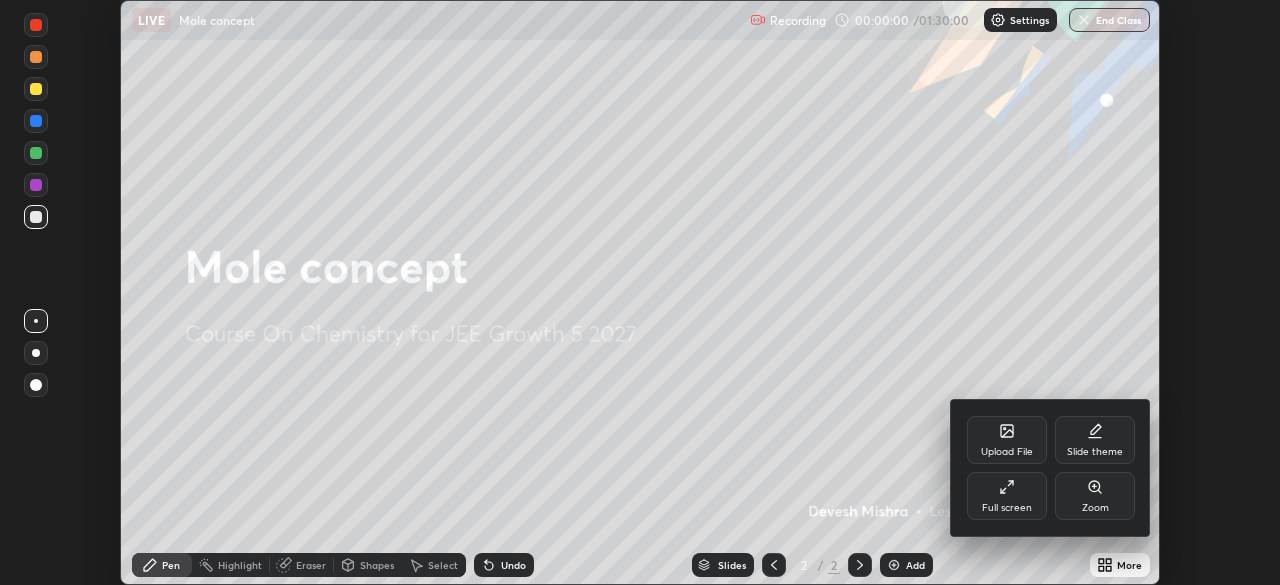 click 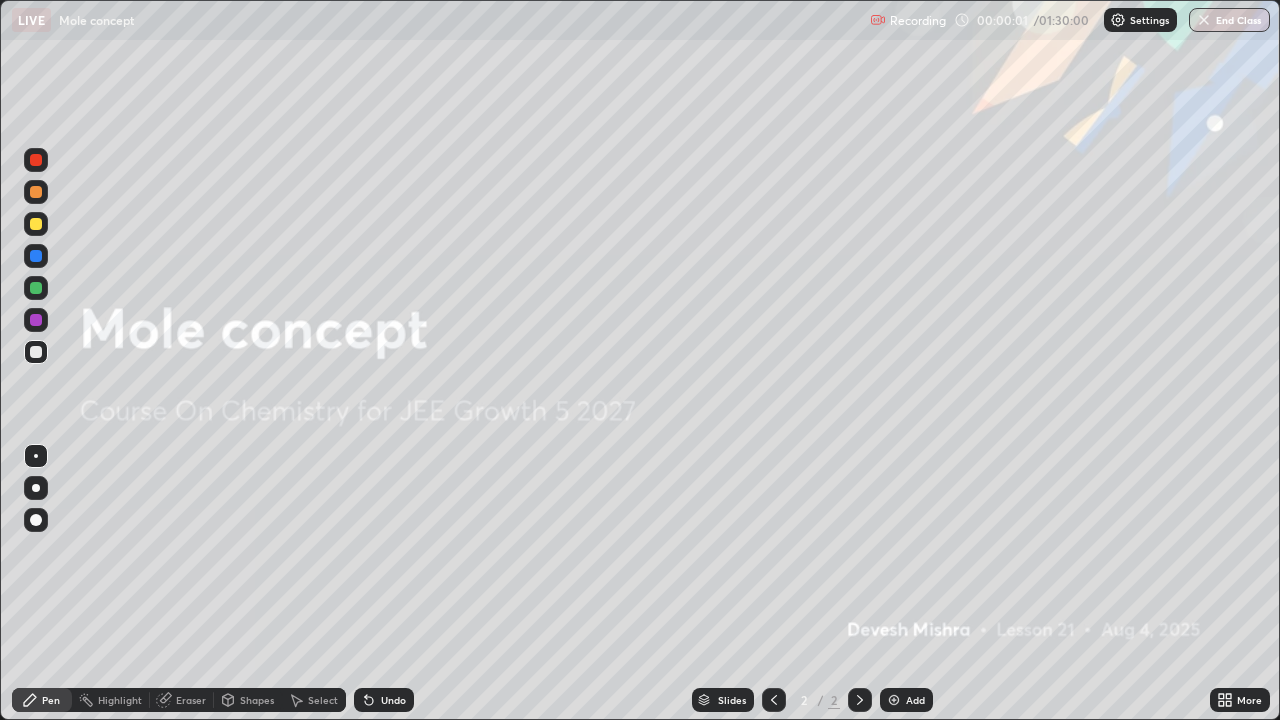 scroll, scrollTop: 99280, scrollLeft: 98720, axis: both 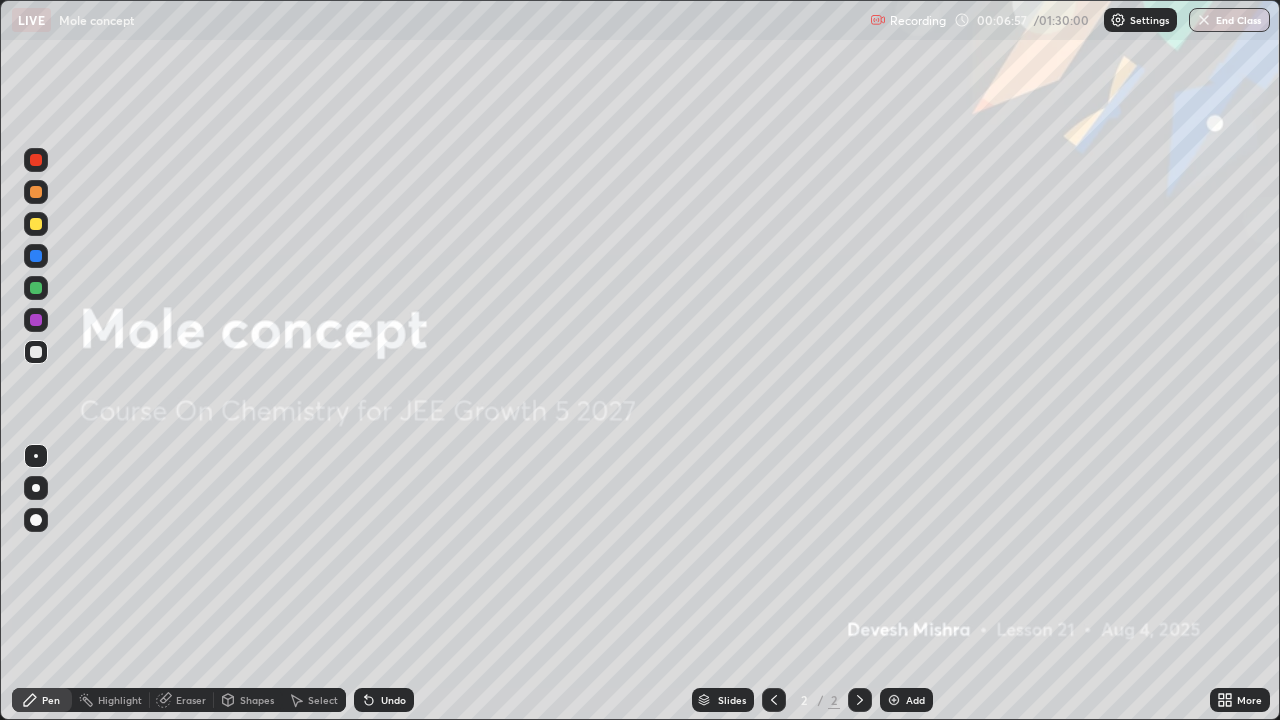 click at bounding box center [36, 320] 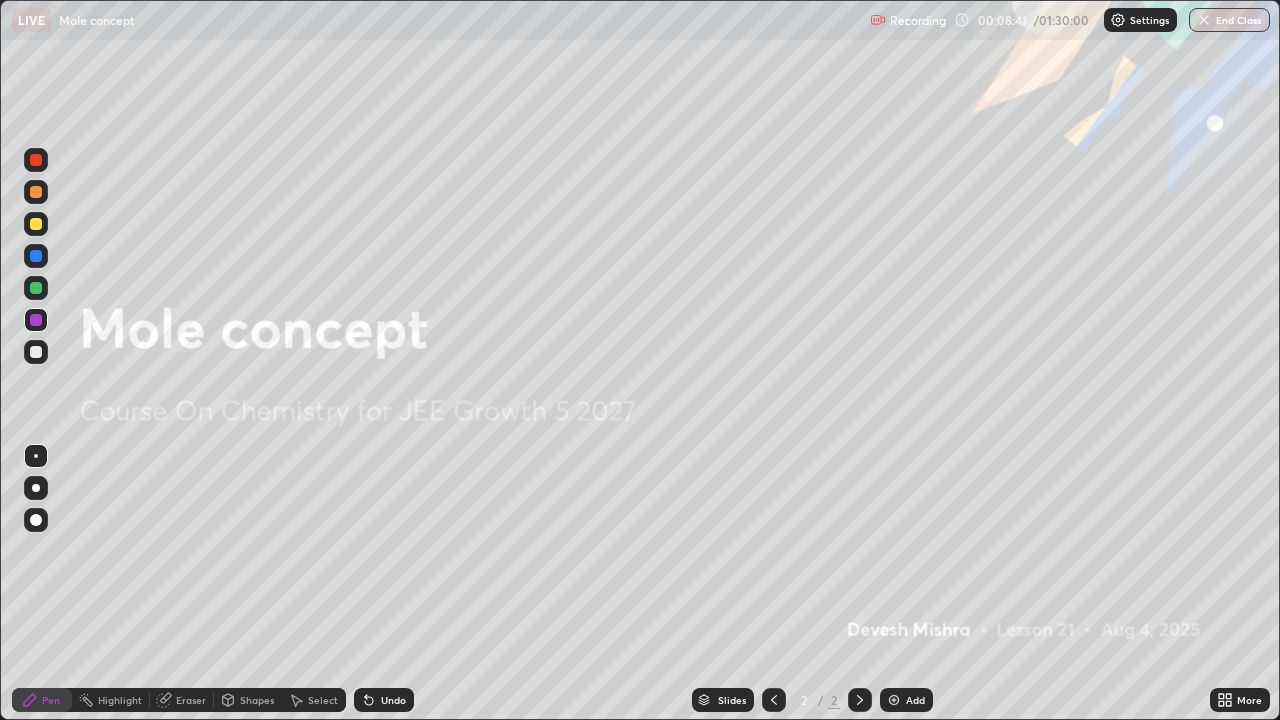 click on "Eraser" at bounding box center (191, 700) 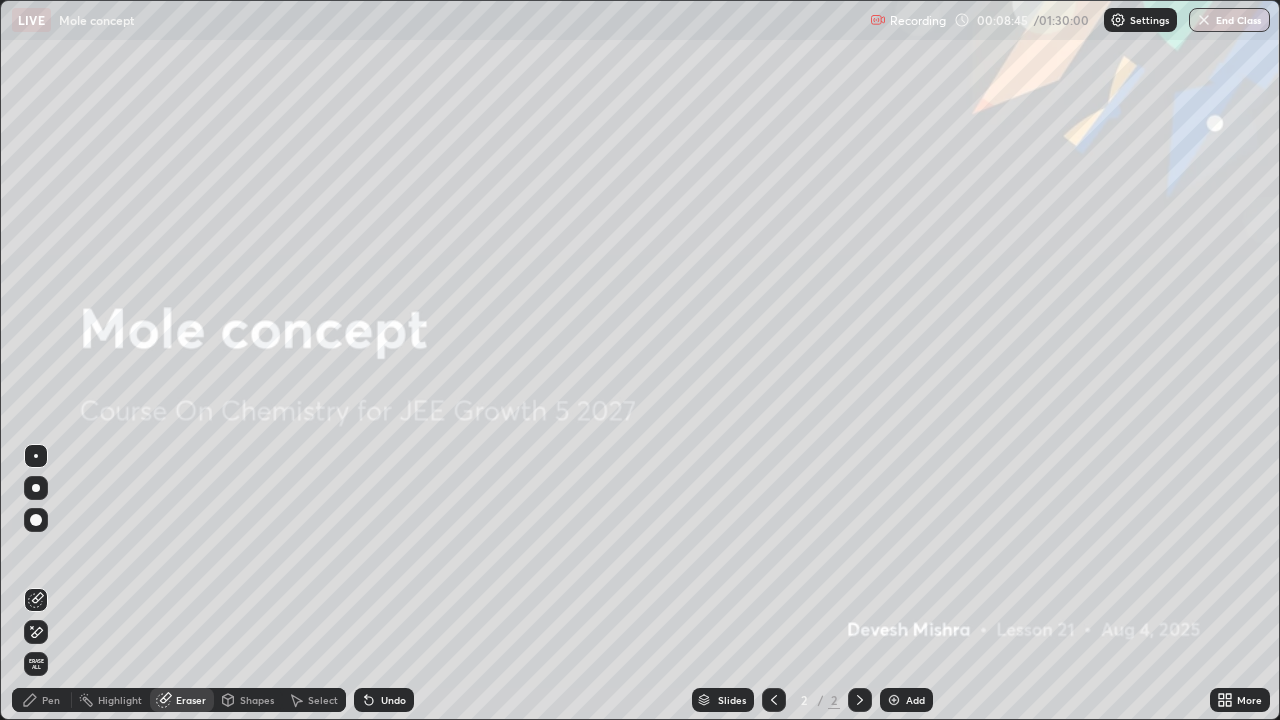 click on "Pen" at bounding box center [42, 700] 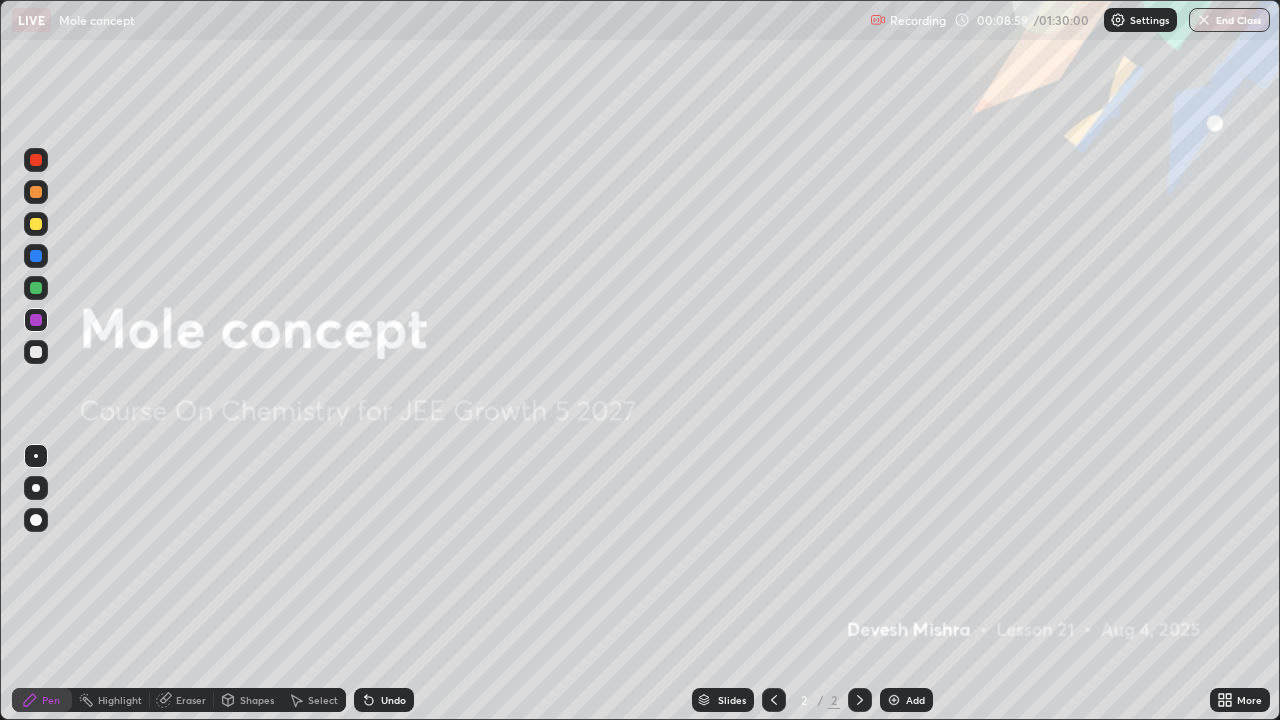 click at bounding box center (36, 288) 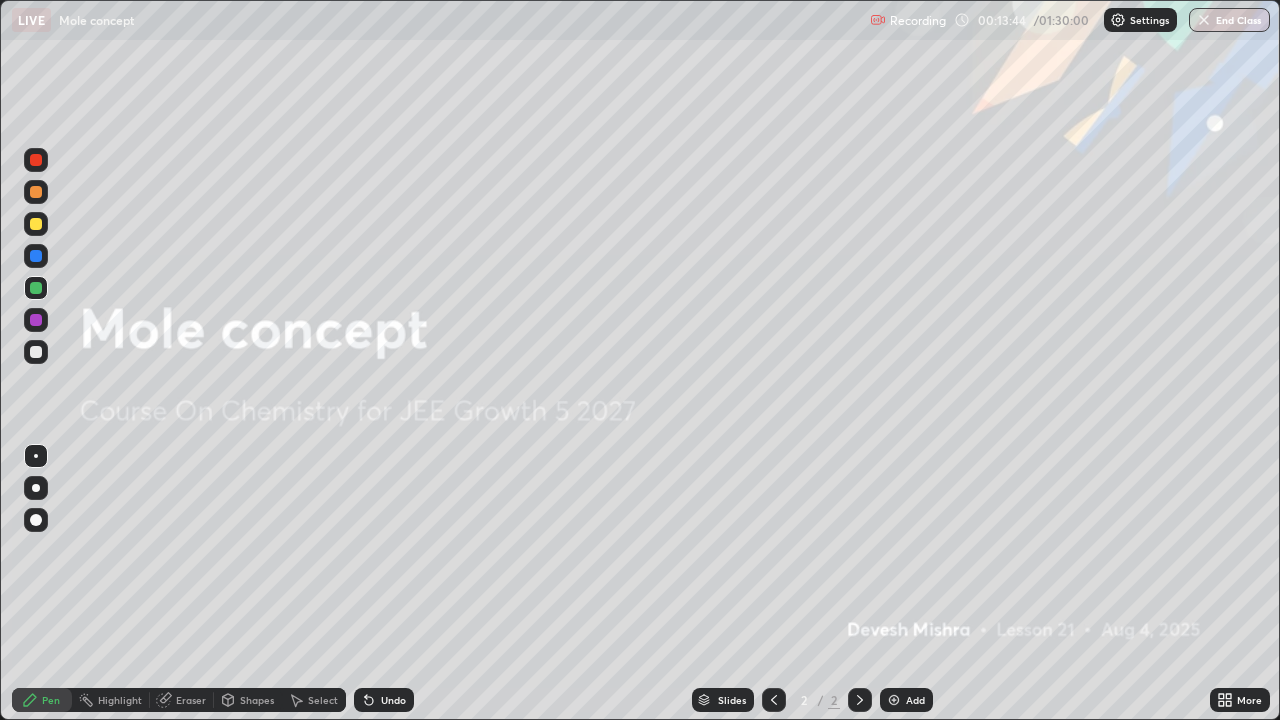 click at bounding box center (894, 700) 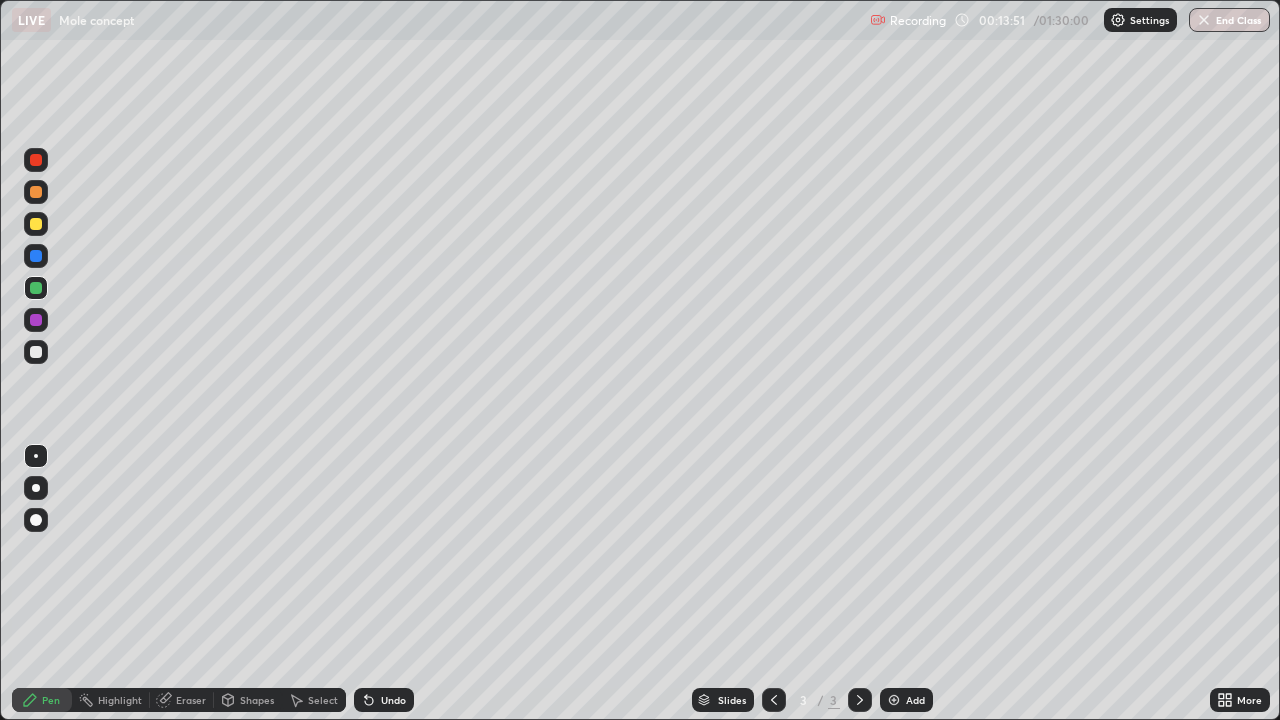 click at bounding box center (36, 320) 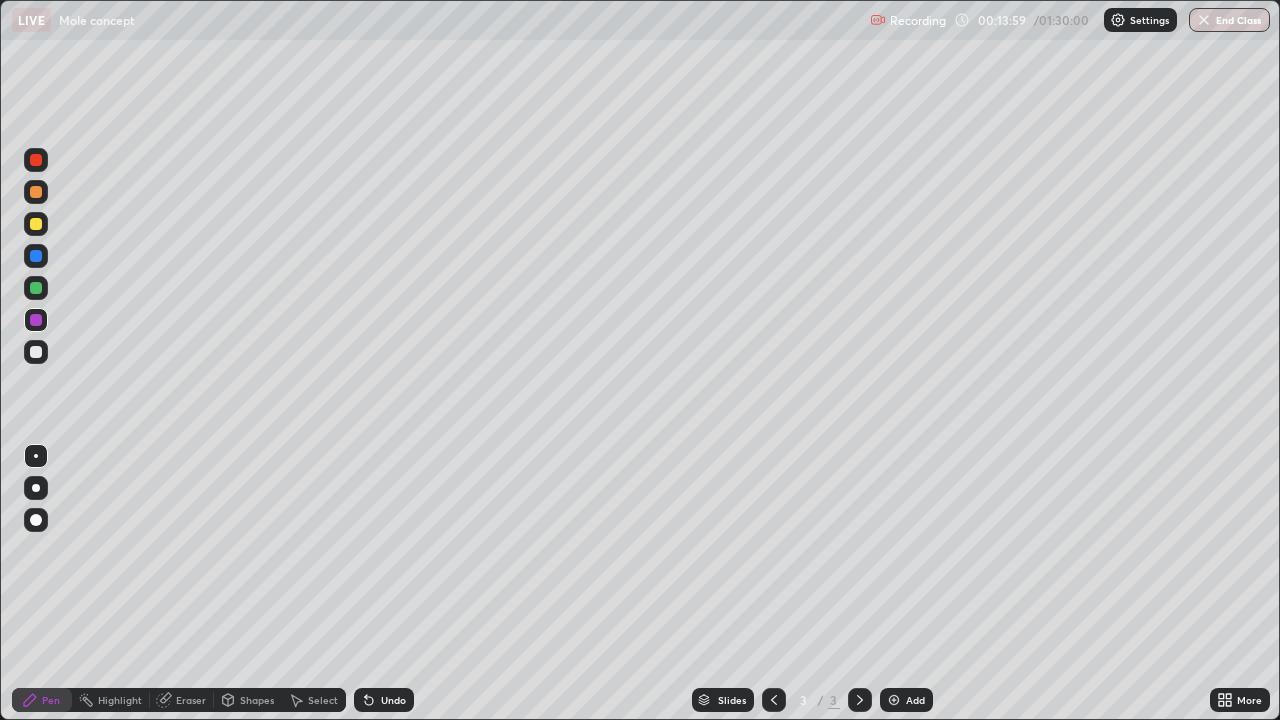 click at bounding box center [36, 288] 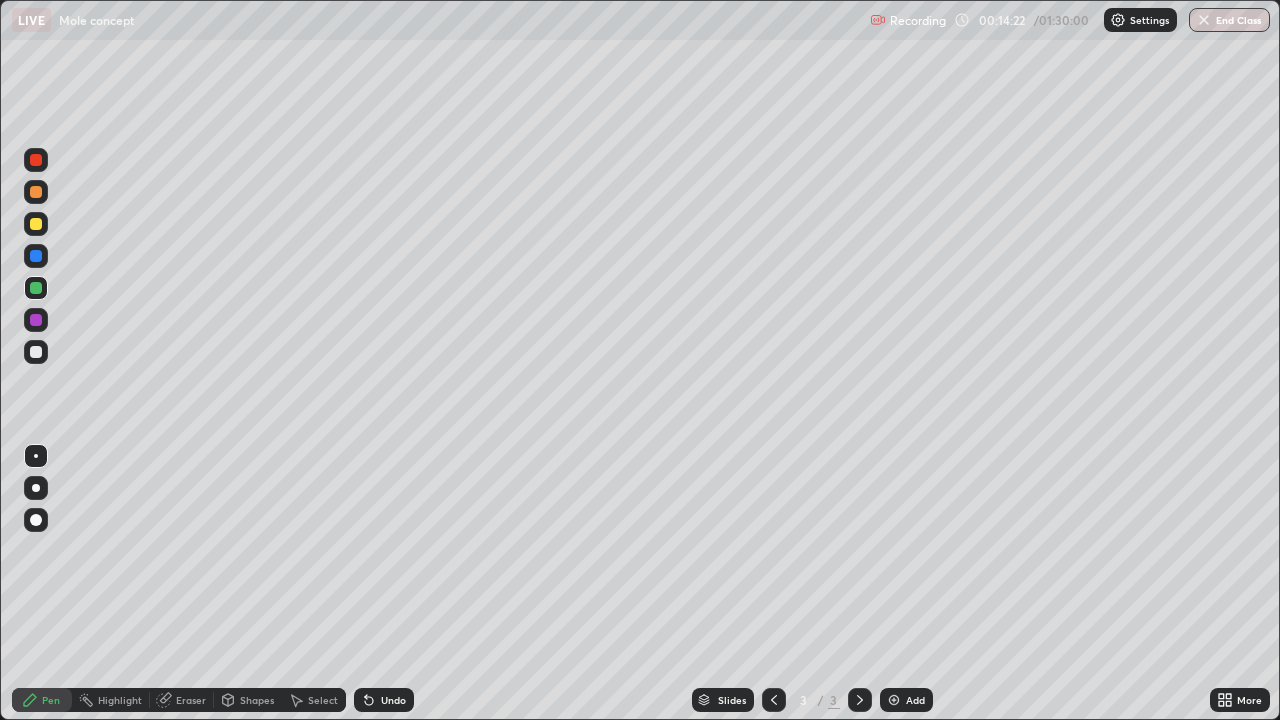 click at bounding box center [36, 256] 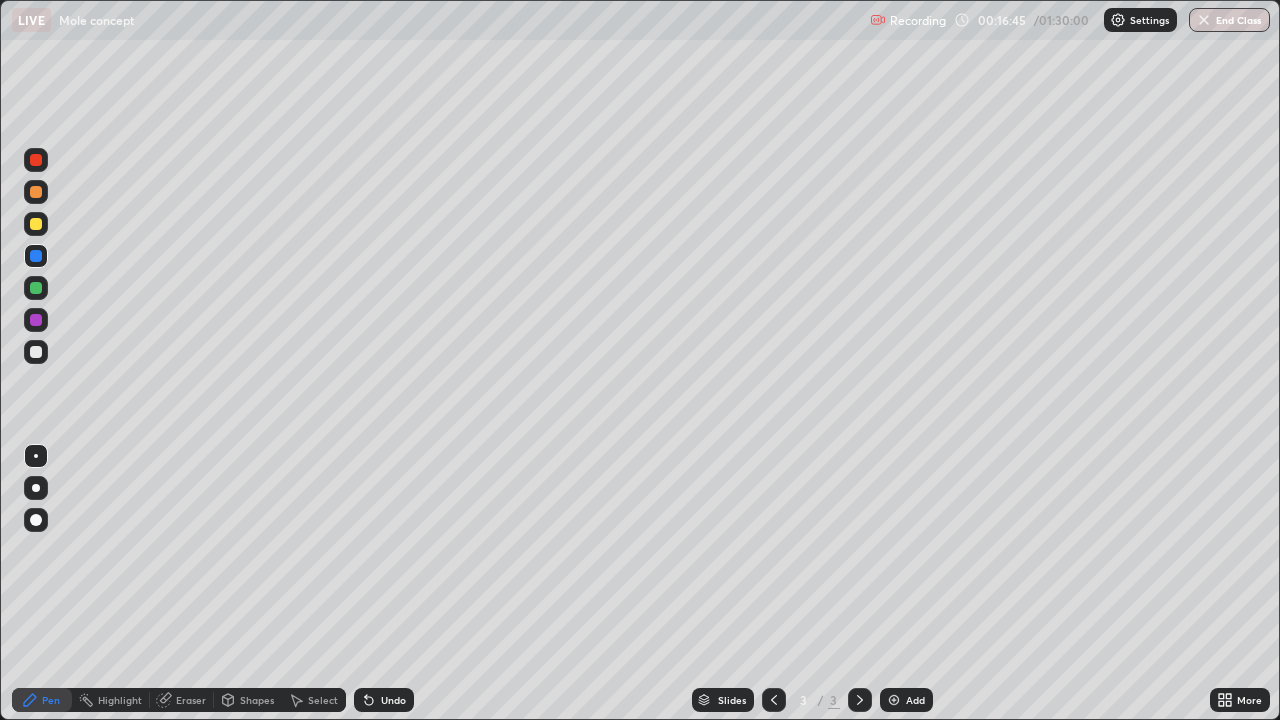 click 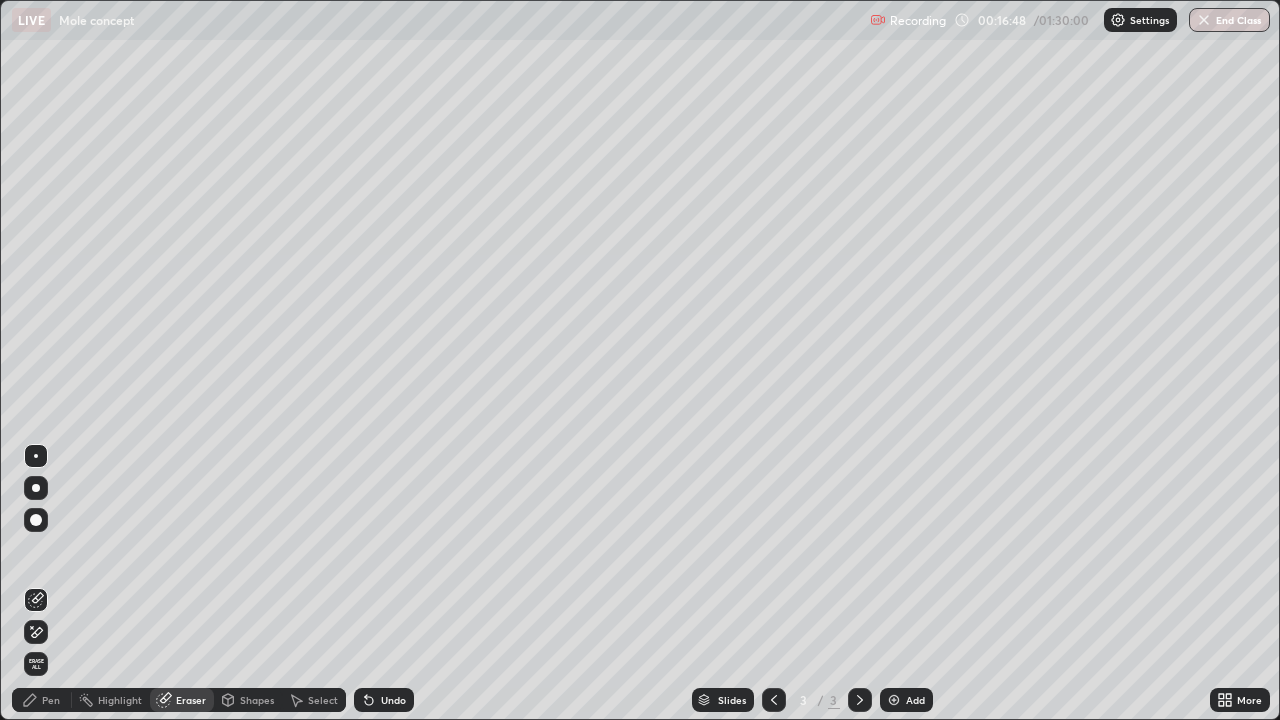 click on "Pen" at bounding box center [51, 700] 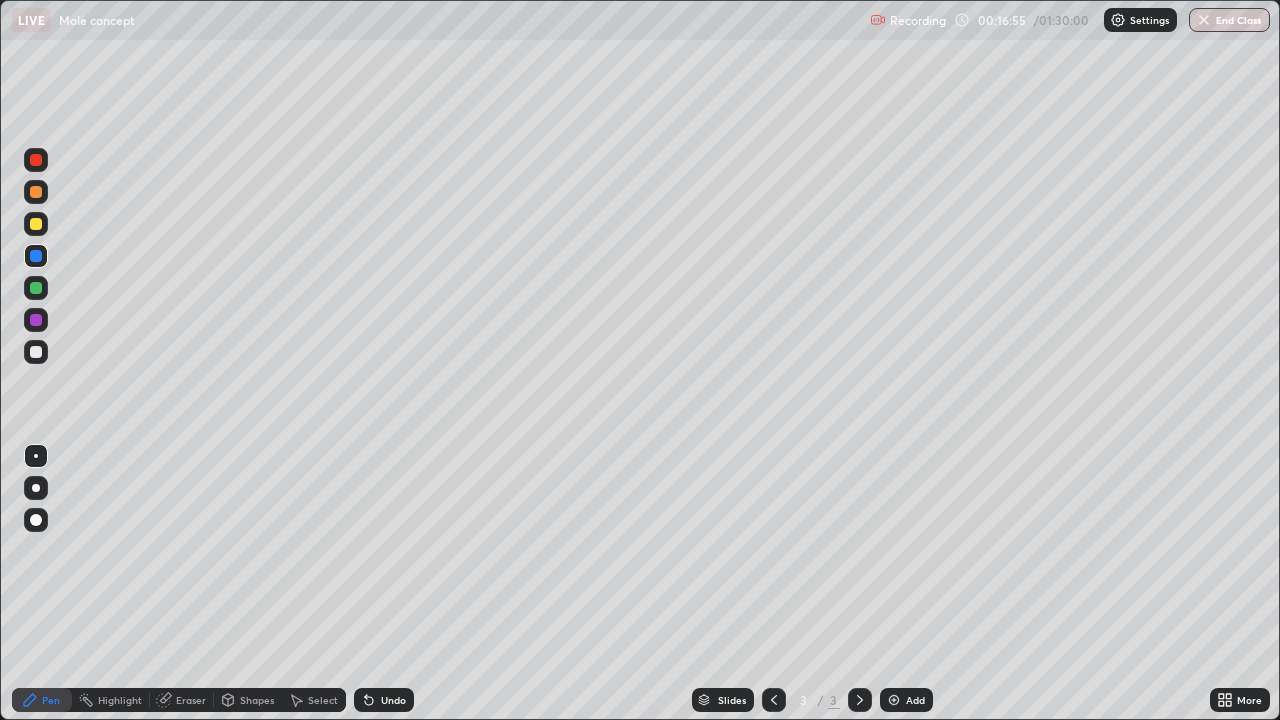 click at bounding box center (36, 224) 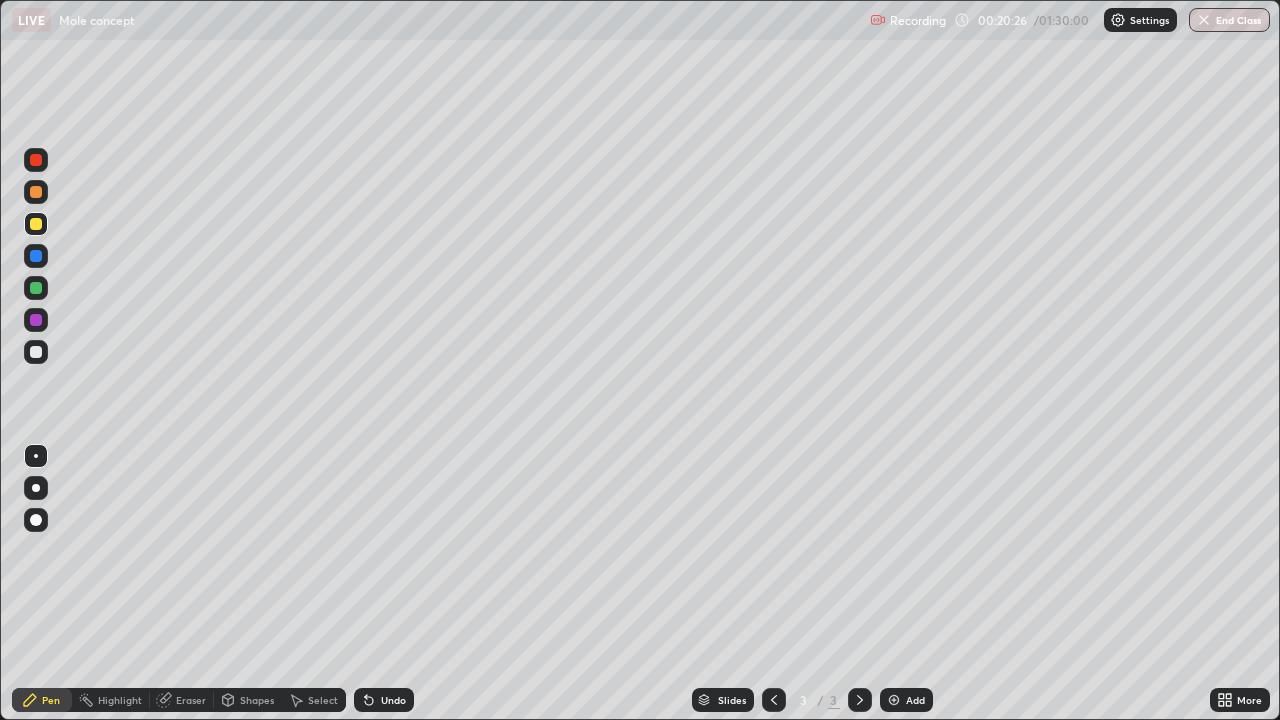 click at bounding box center (36, 352) 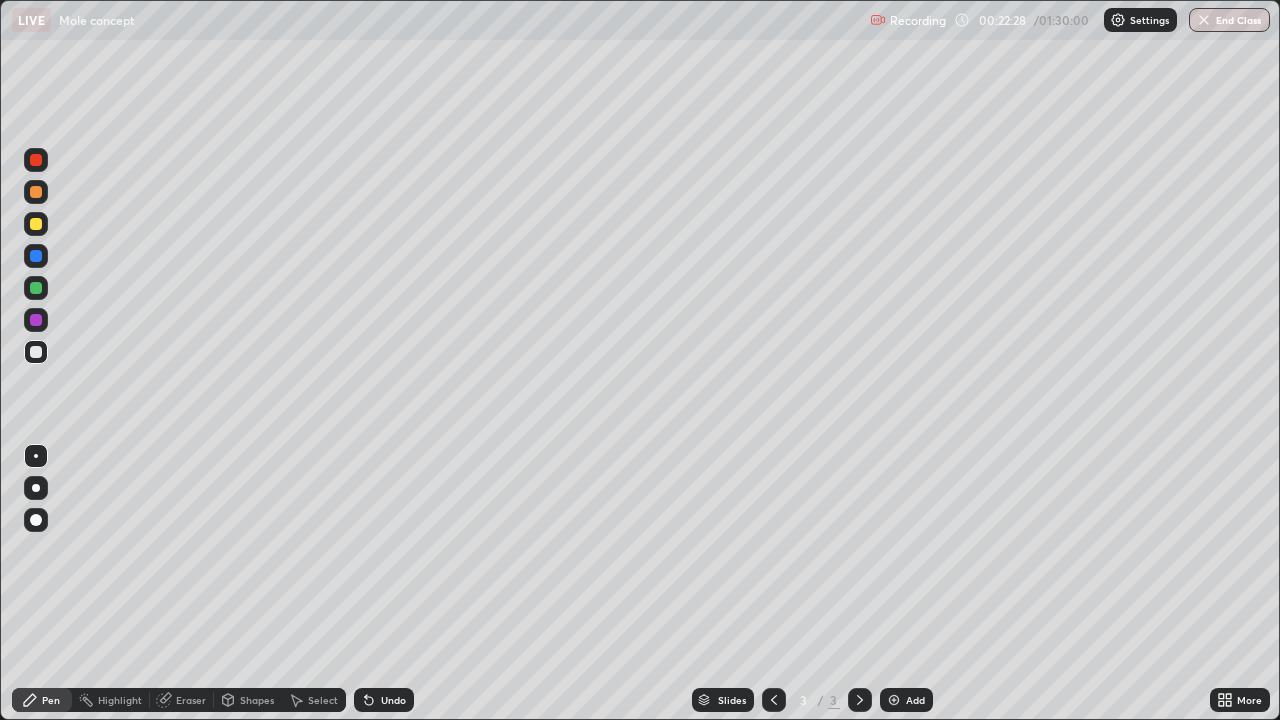 click on "Add" at bounding box center [906, 700] 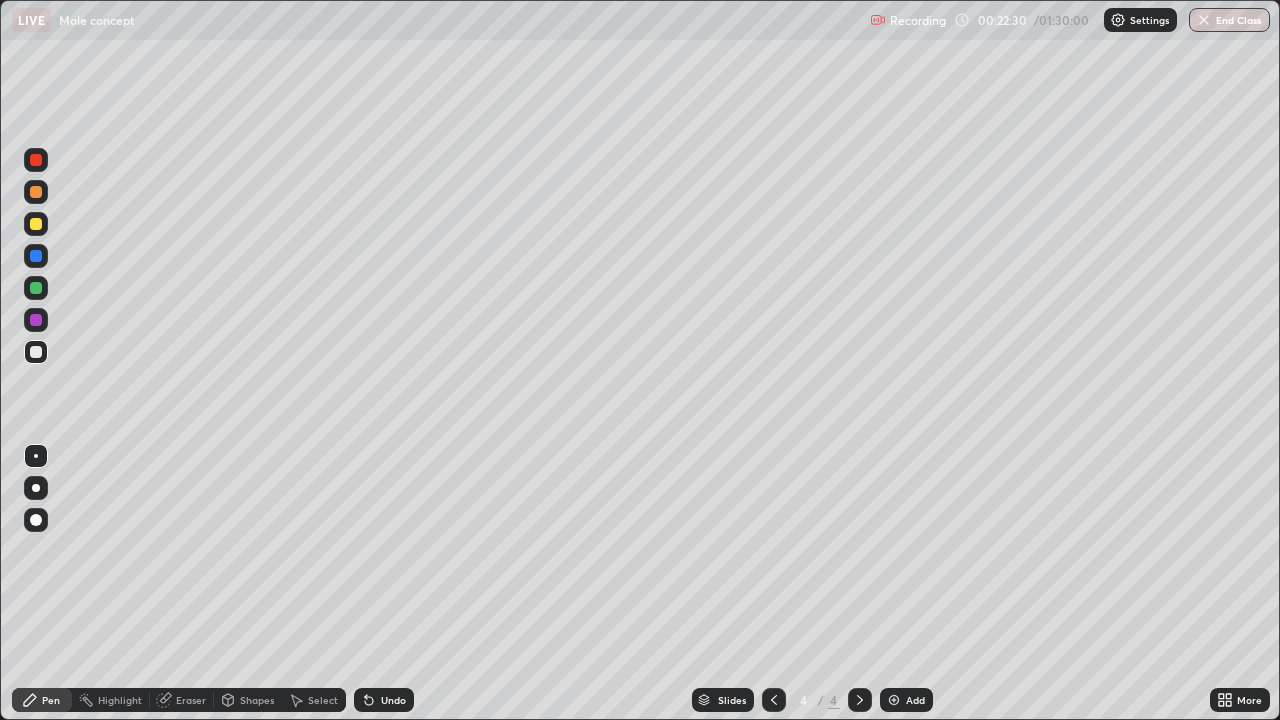 click at bounding box center [36, 320] 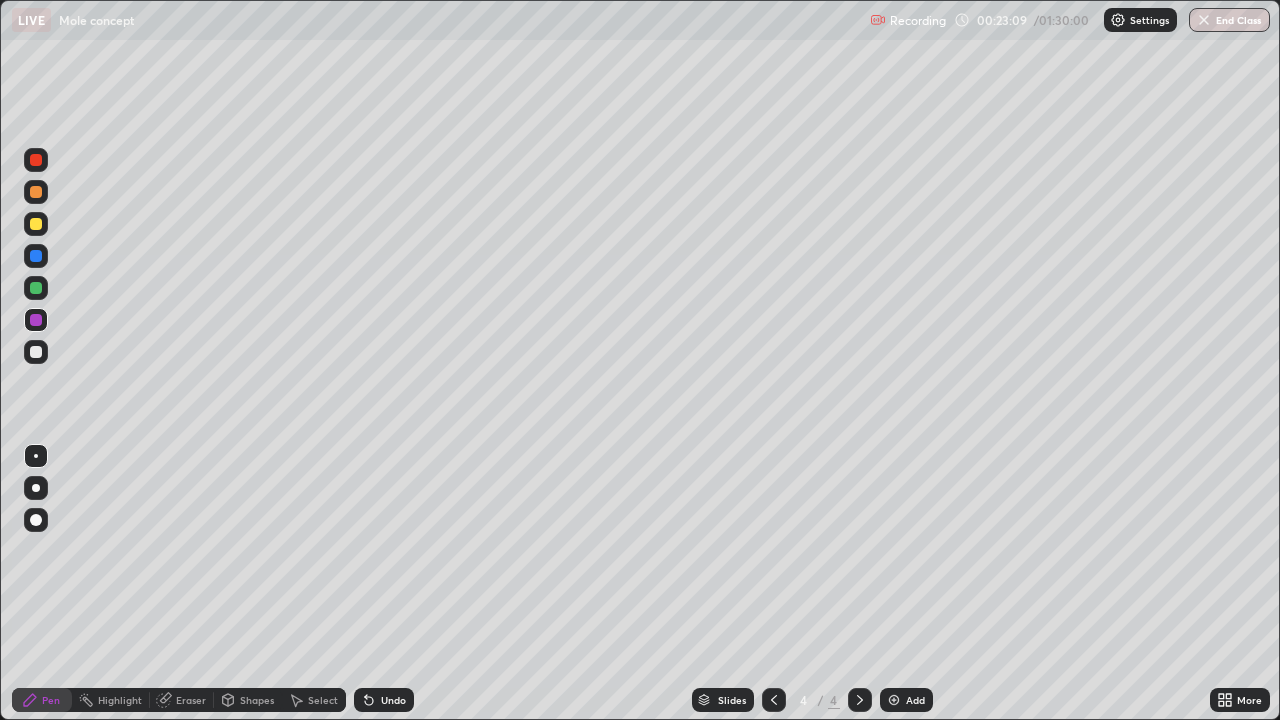 click at bounding box center (36, 256) 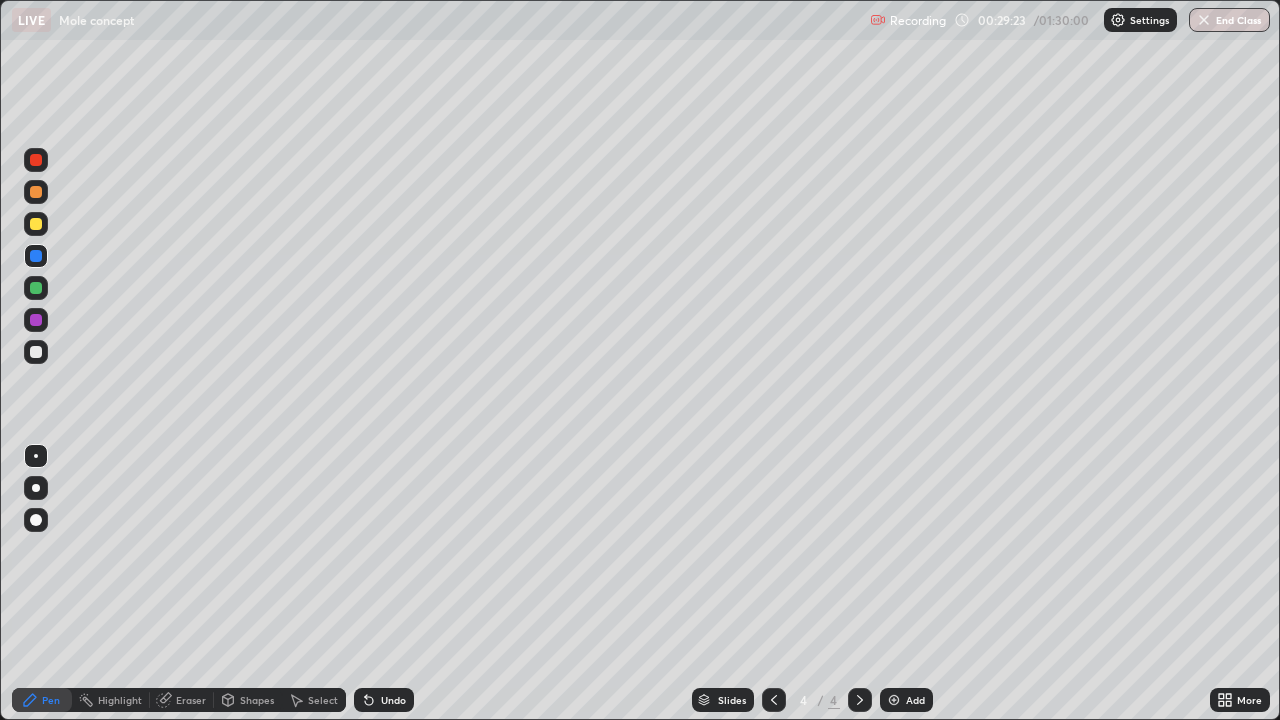 click at bounding box center (894, 700) 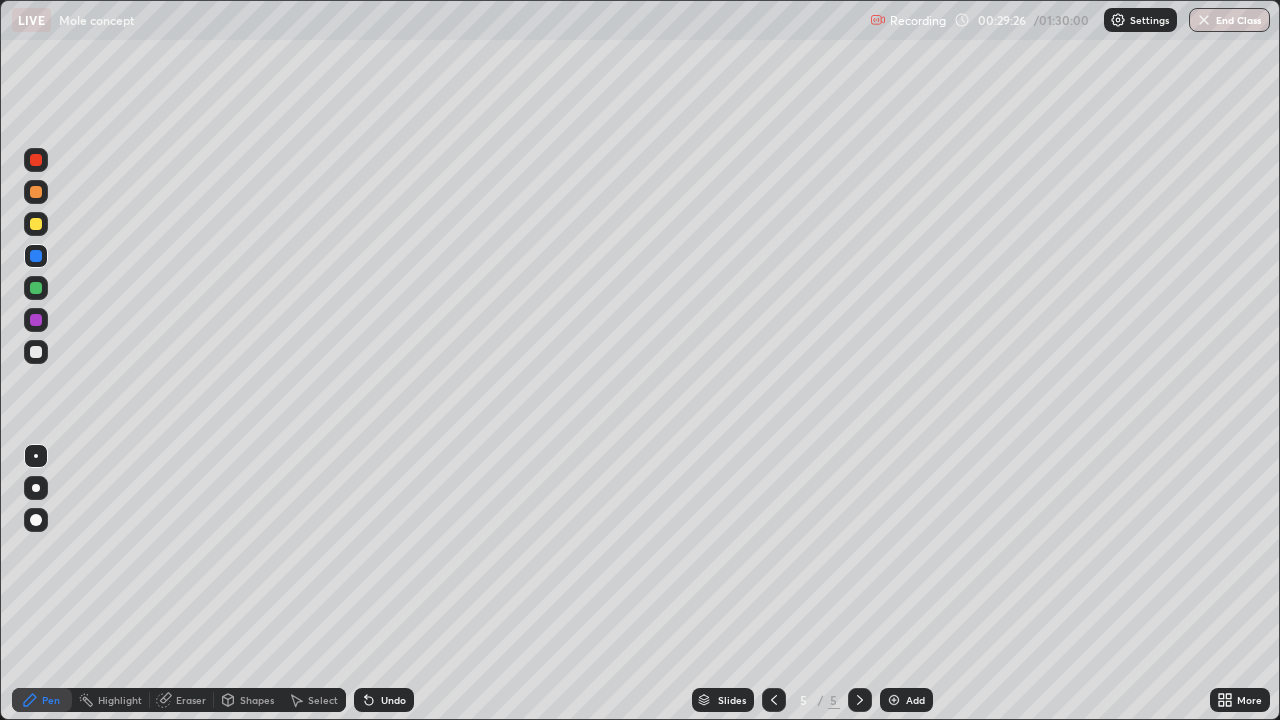 click at bounding box center (36, 224) 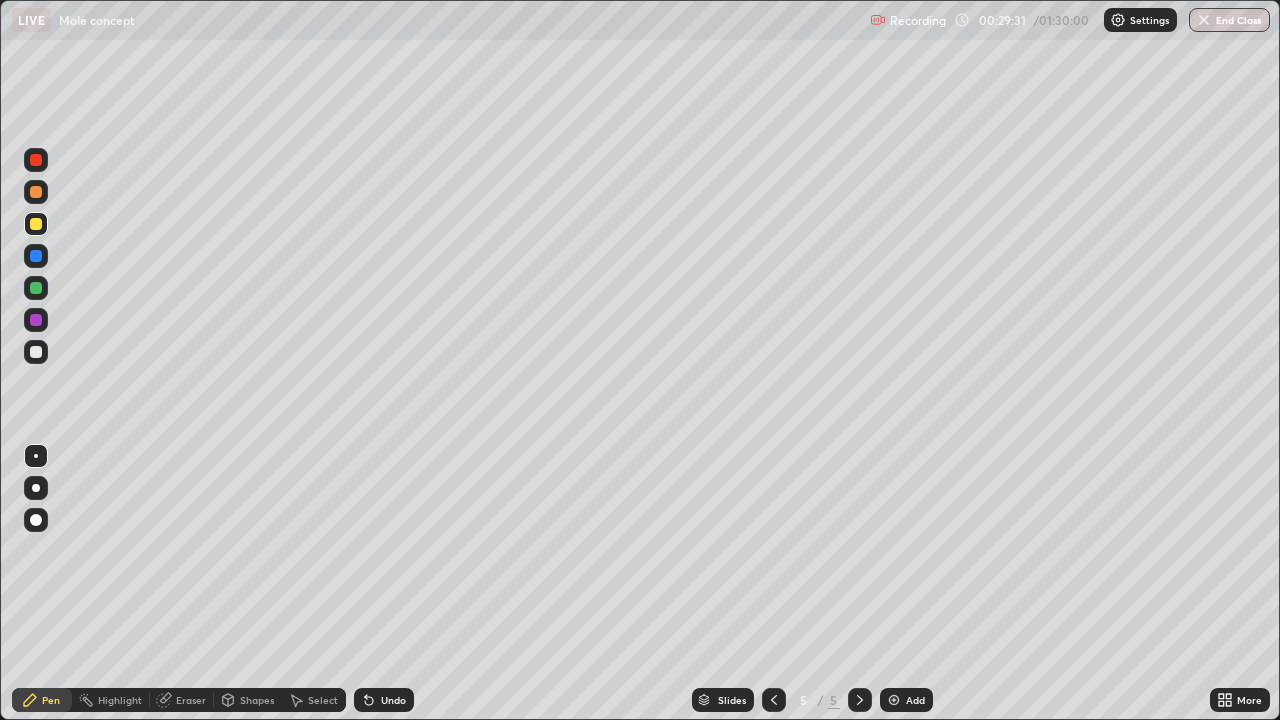 click 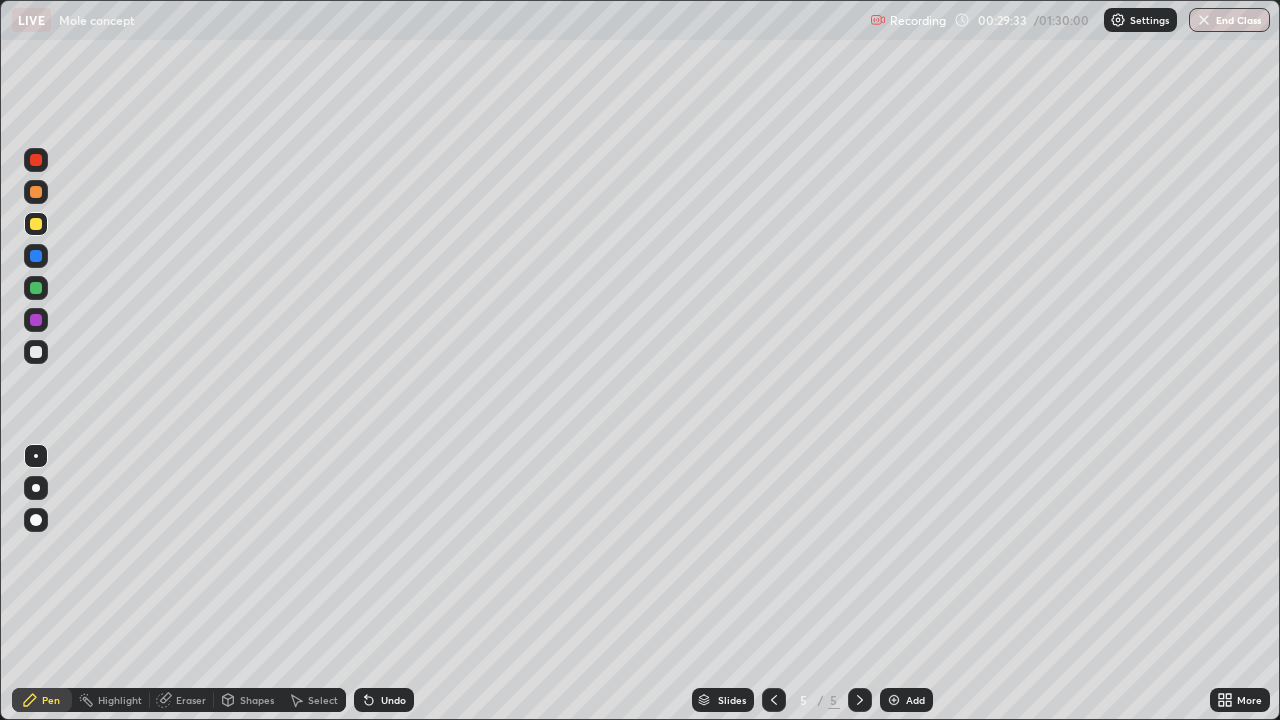 click 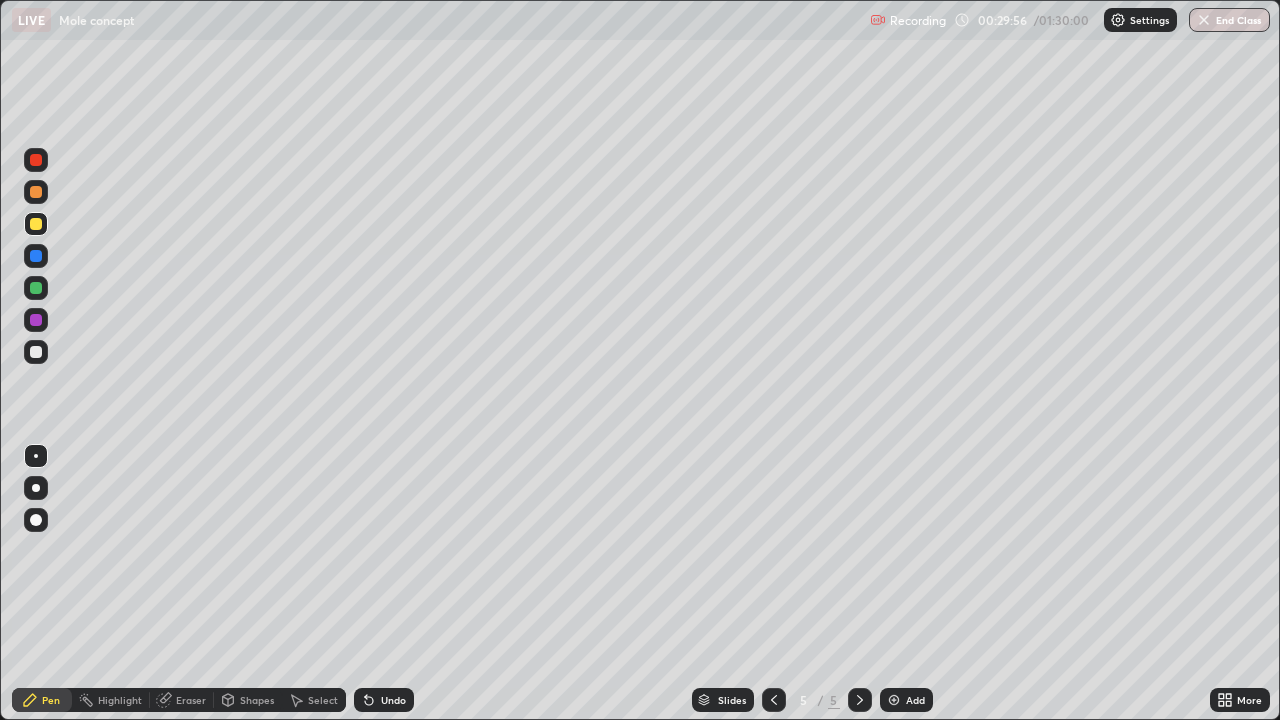 click at bounding box center [36, 320] 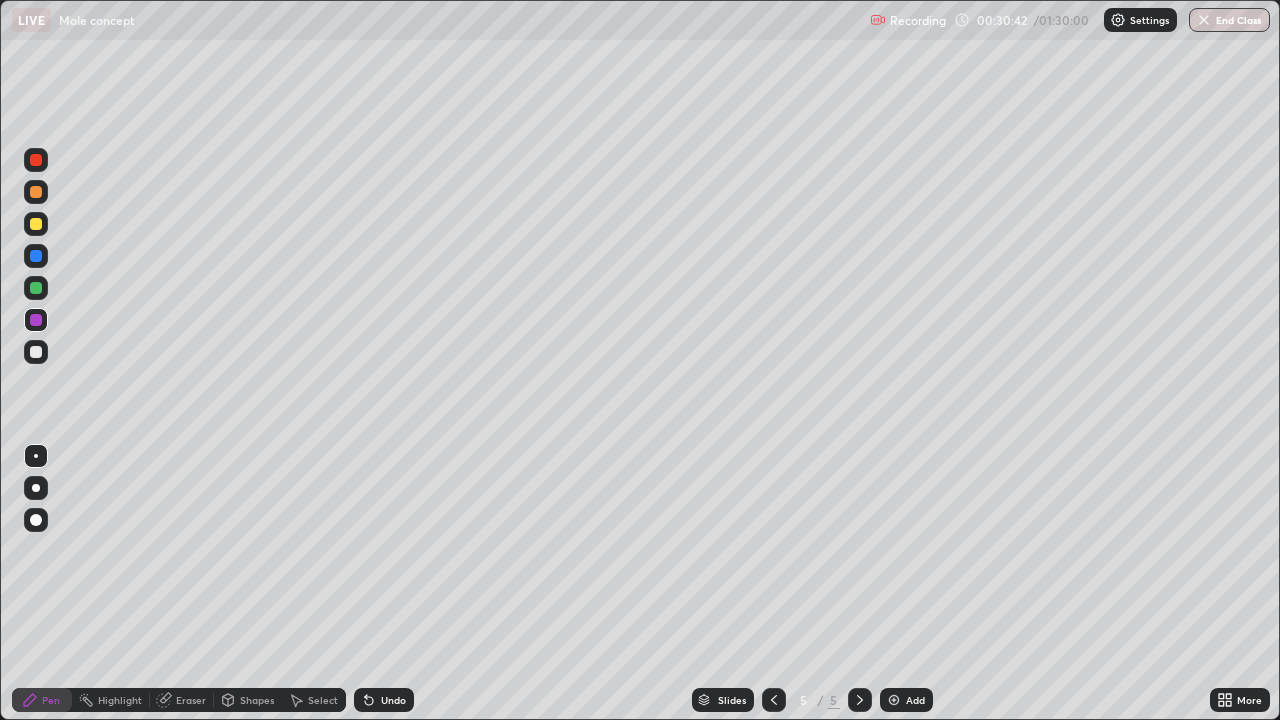 click at bounding box center (894, 700) 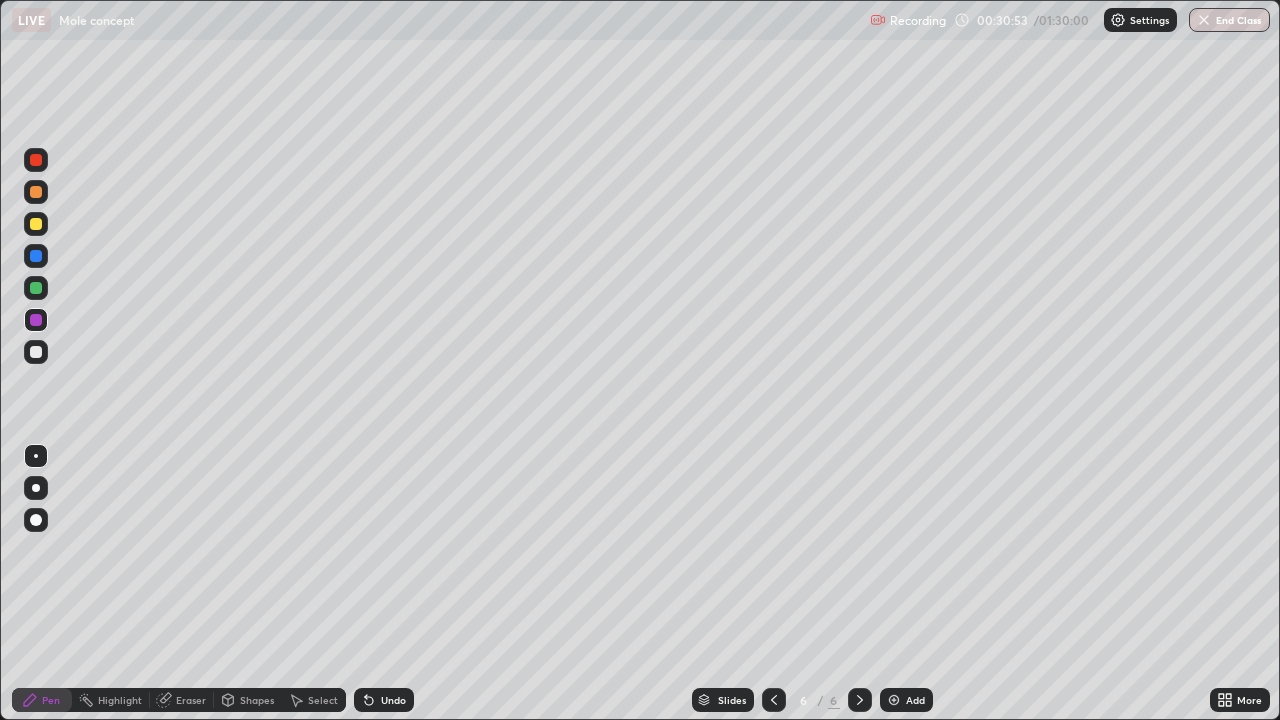 click 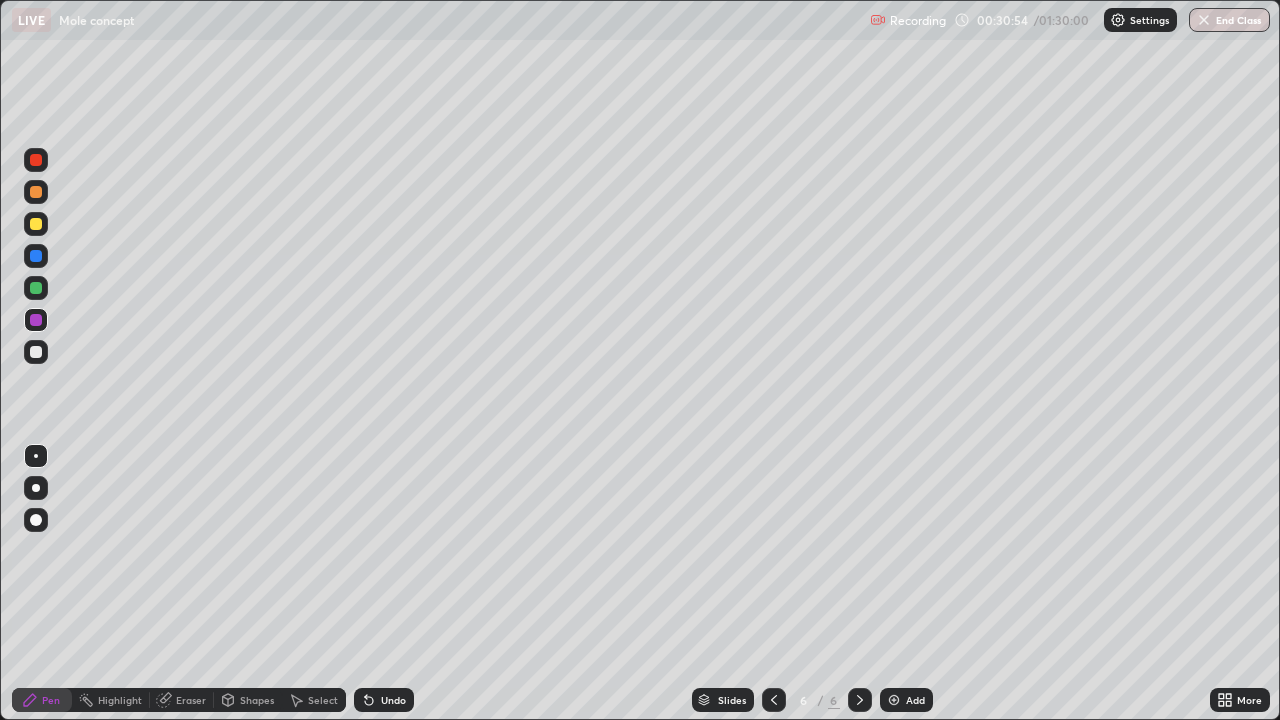 click 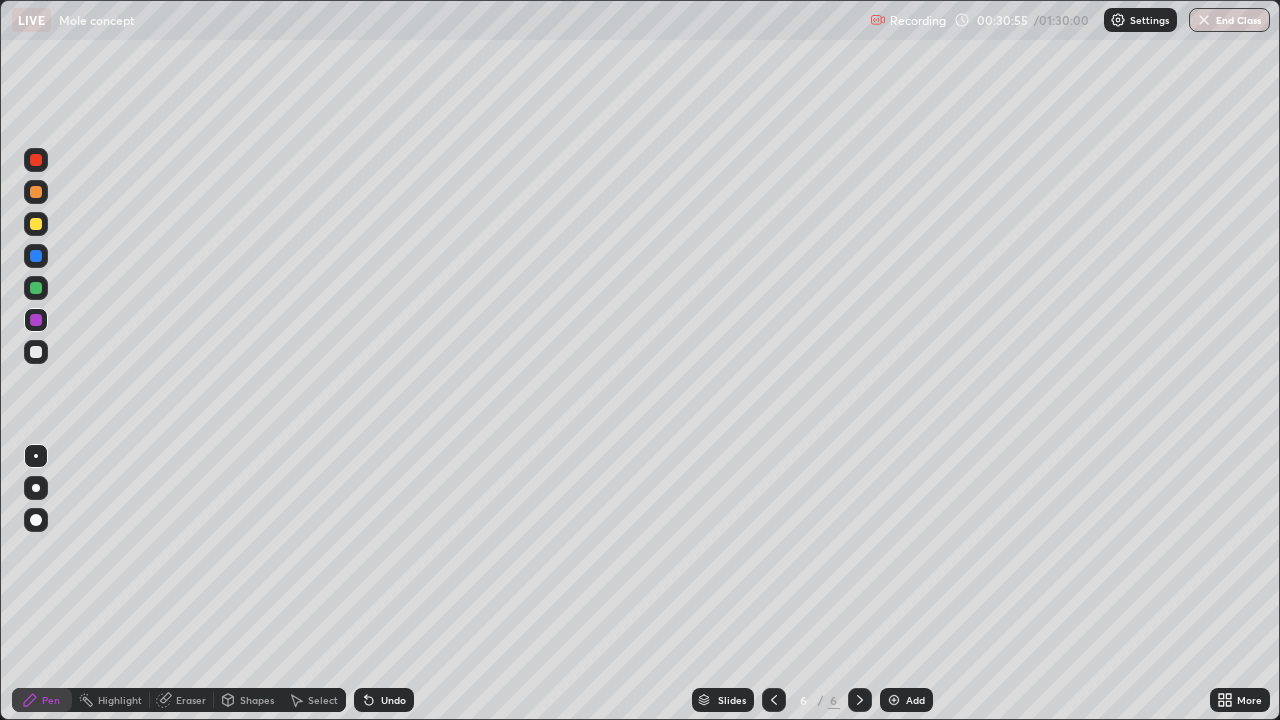 click 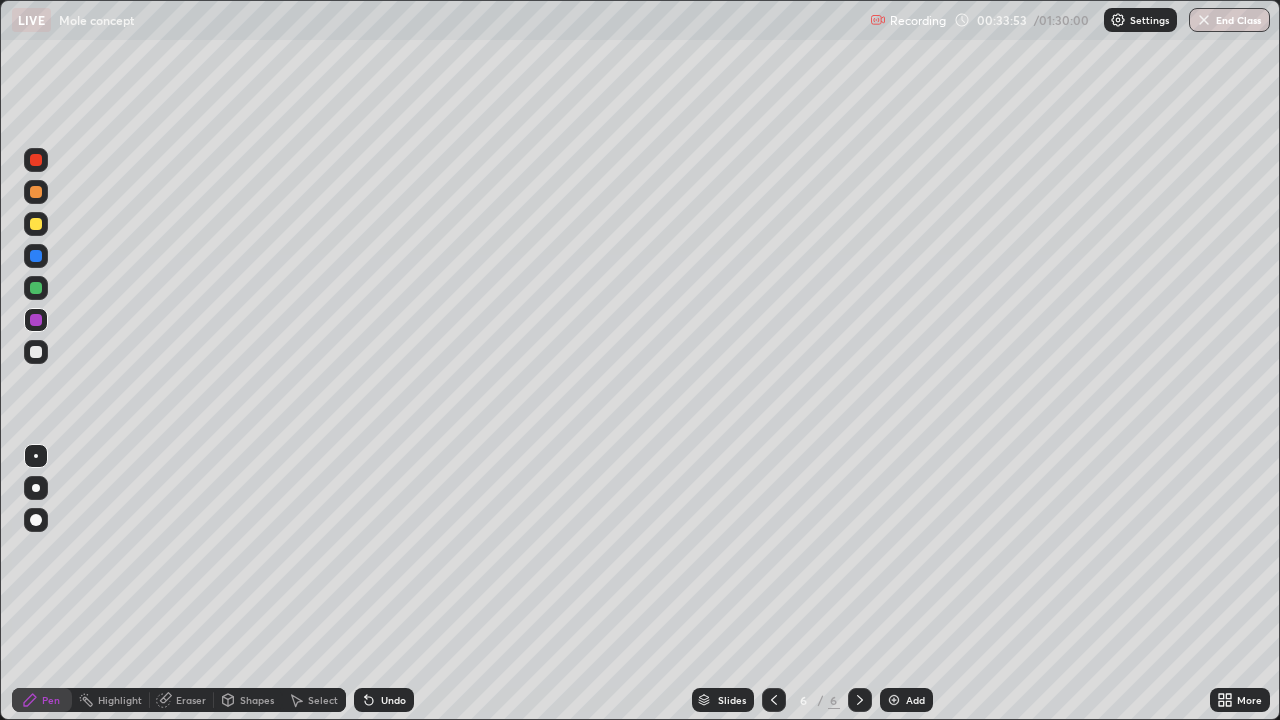 click at bounding box center [36, 288] 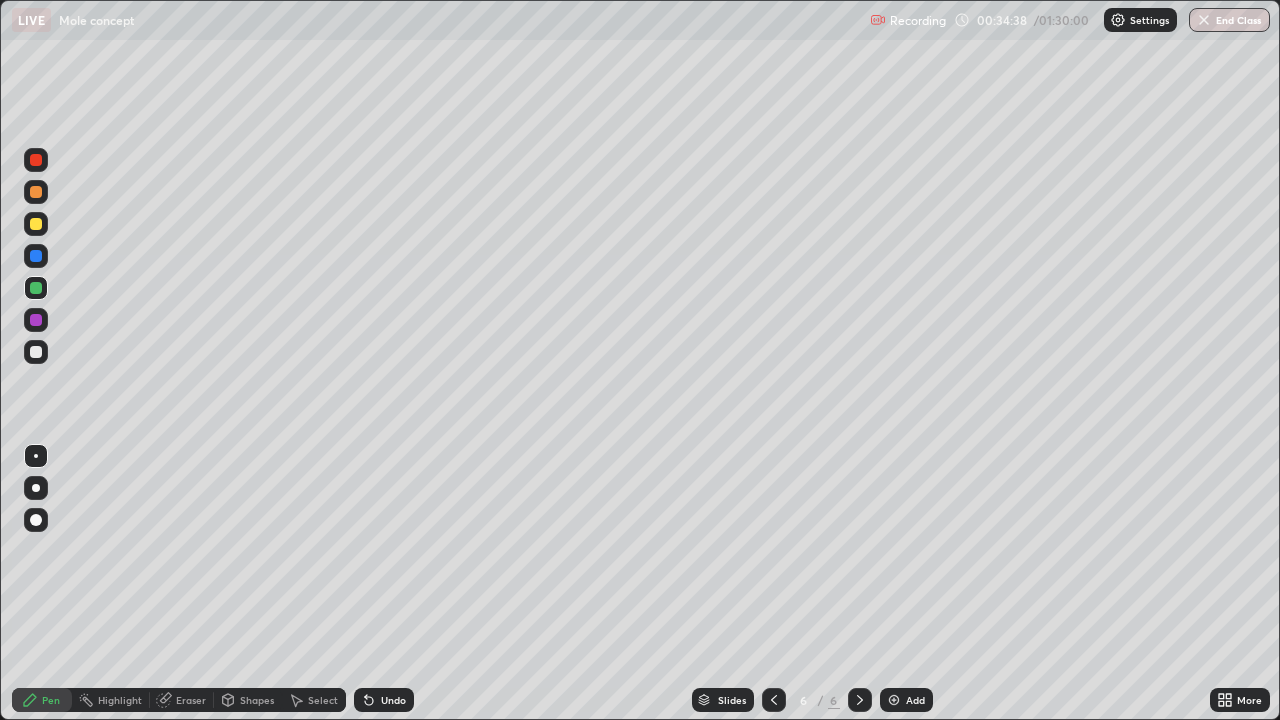 click at bounding box center (36, 320) 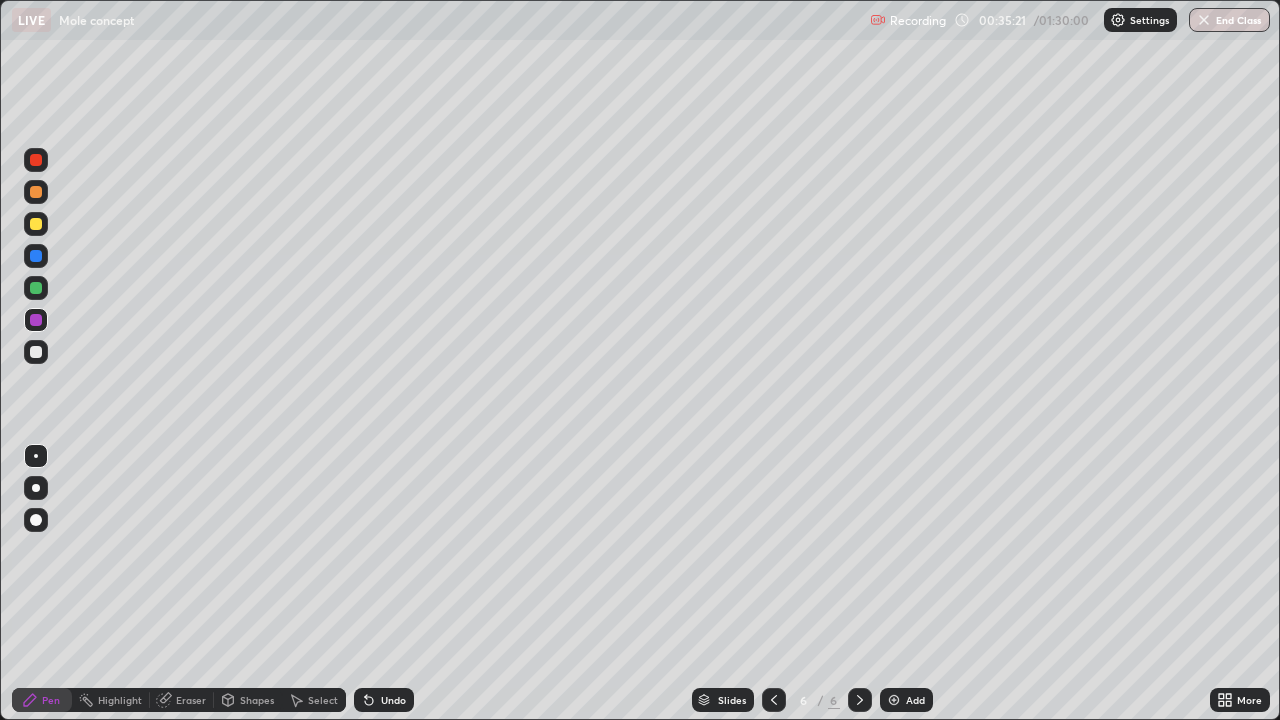 click at bounding box center (36, 288) 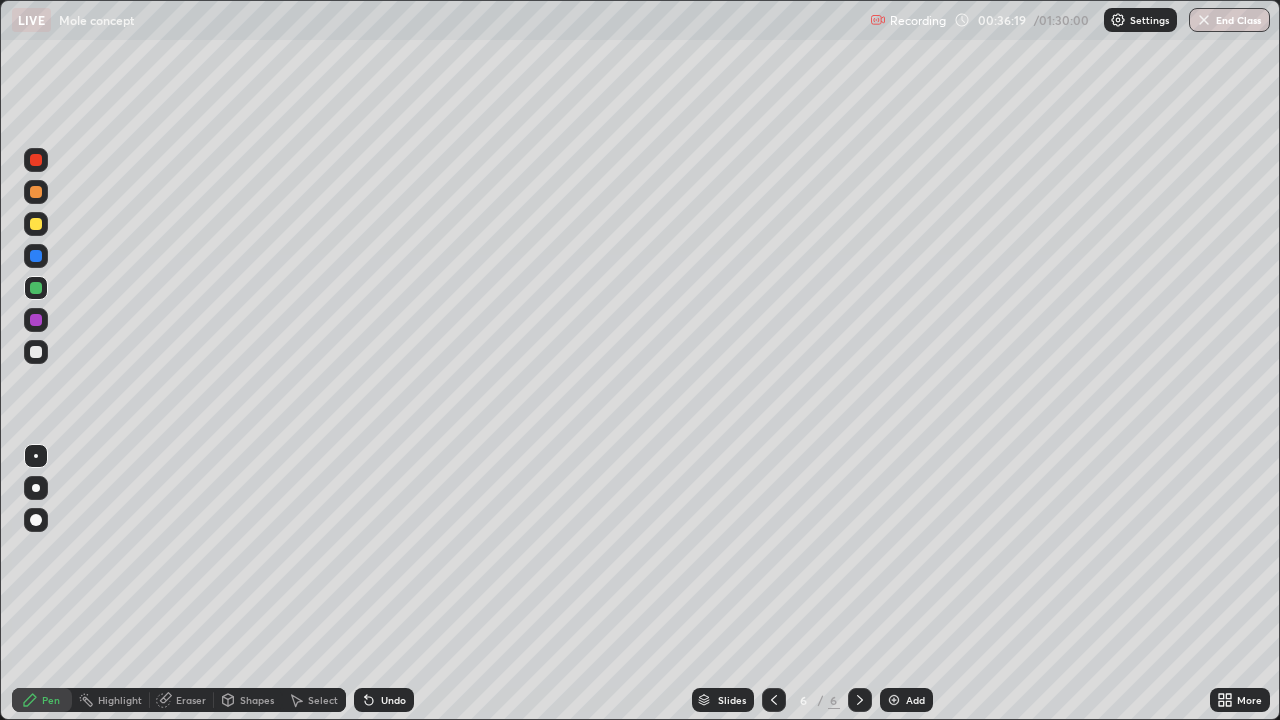 click at bounding box center (894, 700) 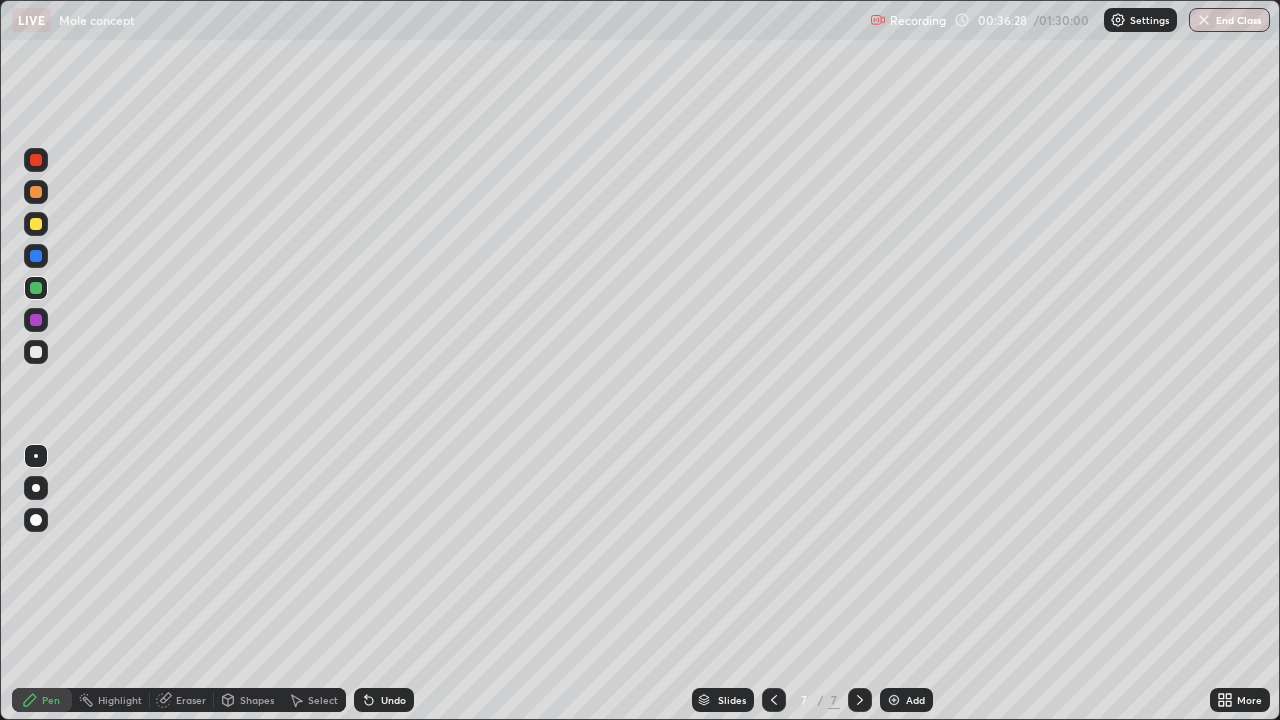 click at bounding box center (36, 256) 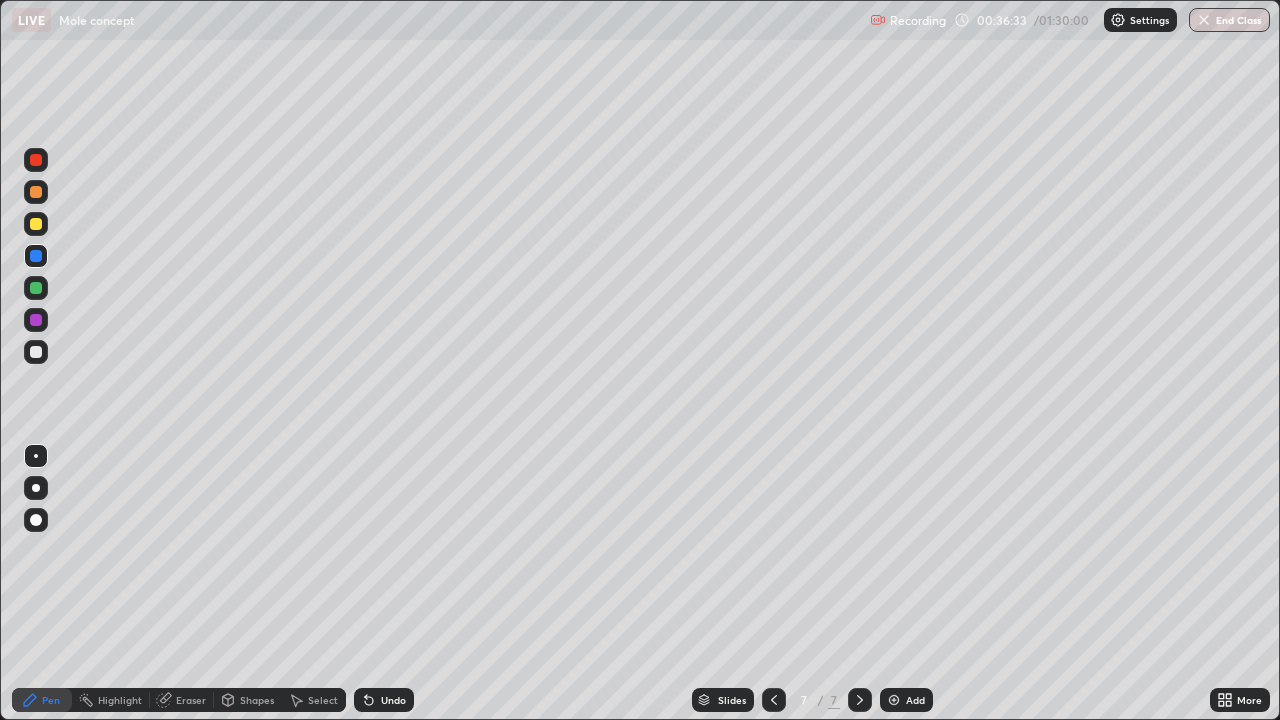 click 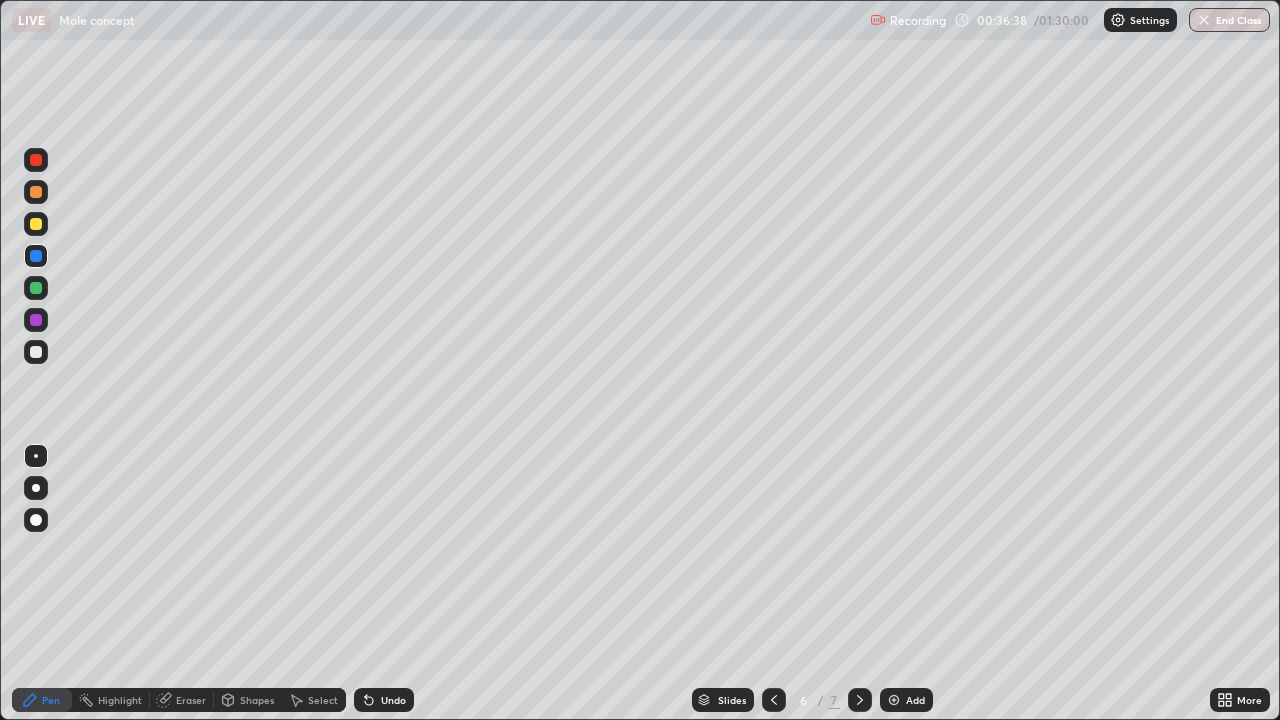 click 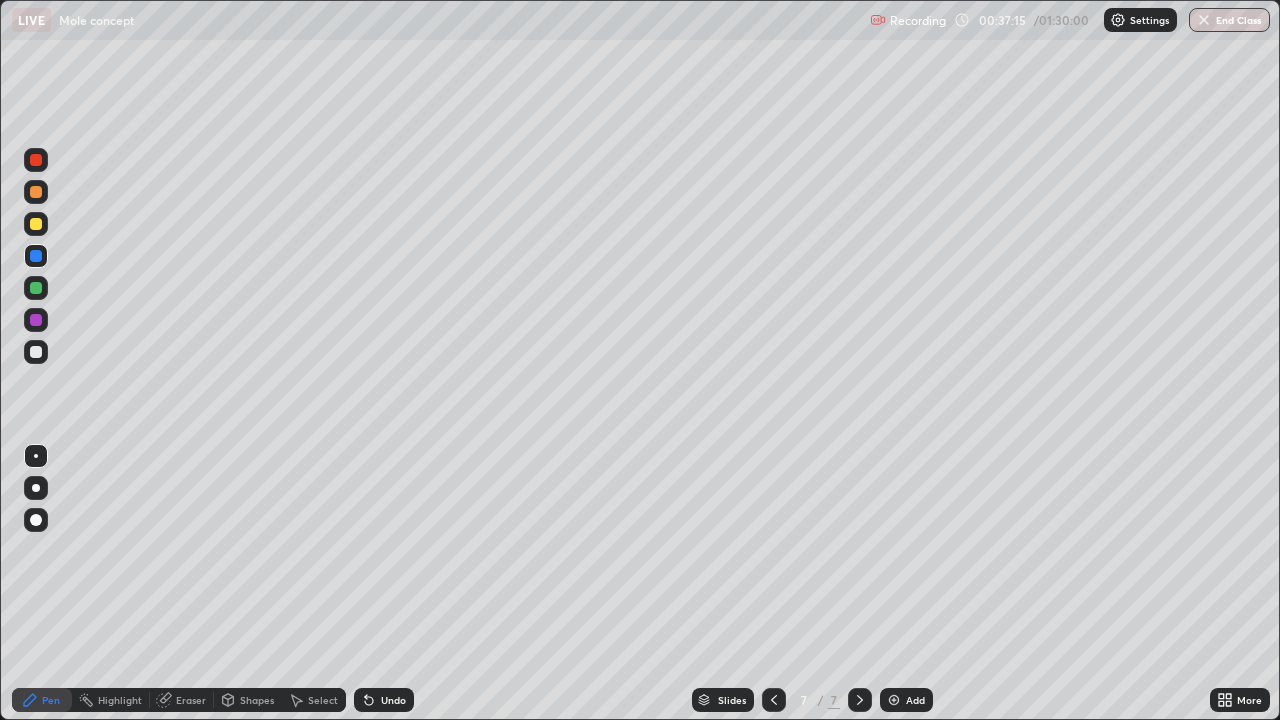 click at bounding box center [36, 352] 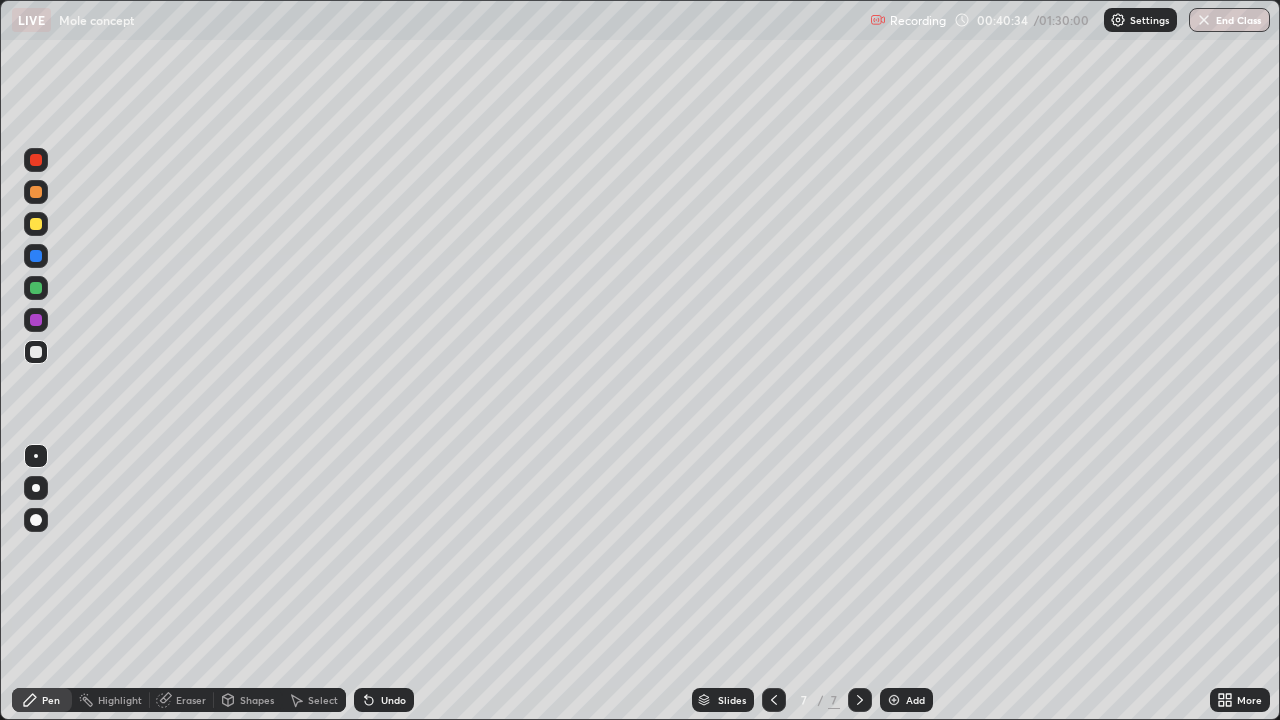 click 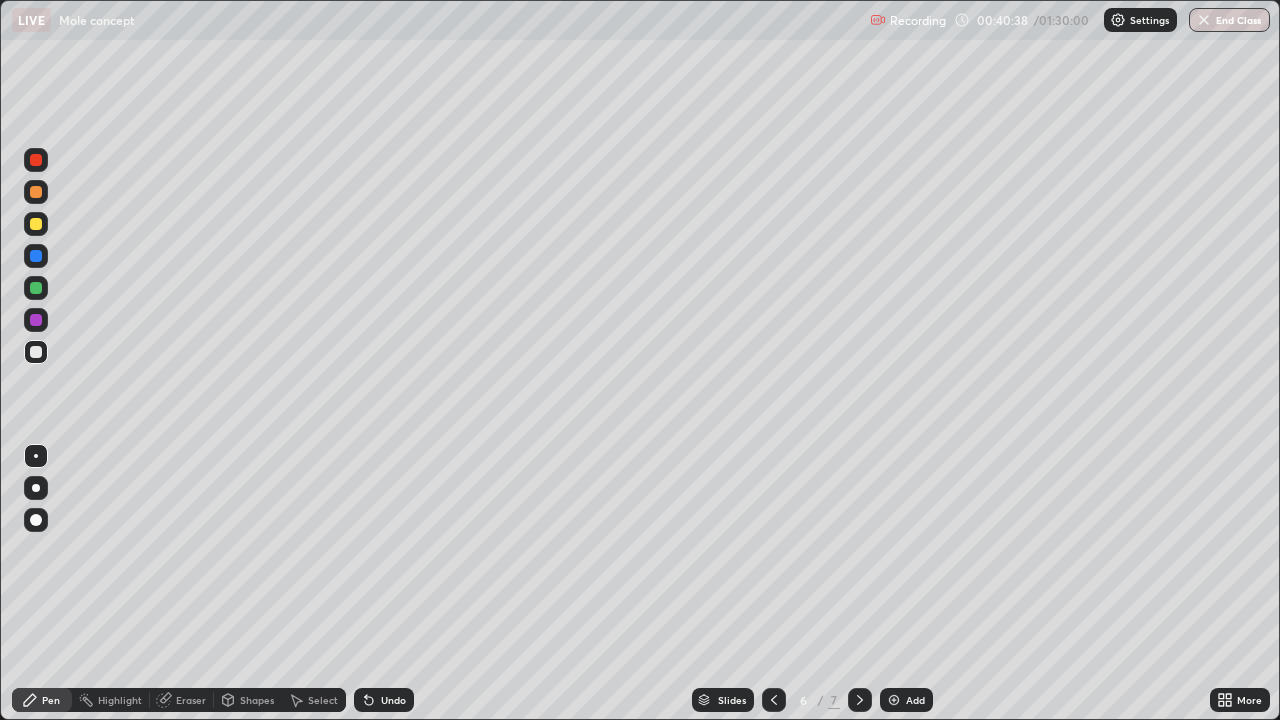 click 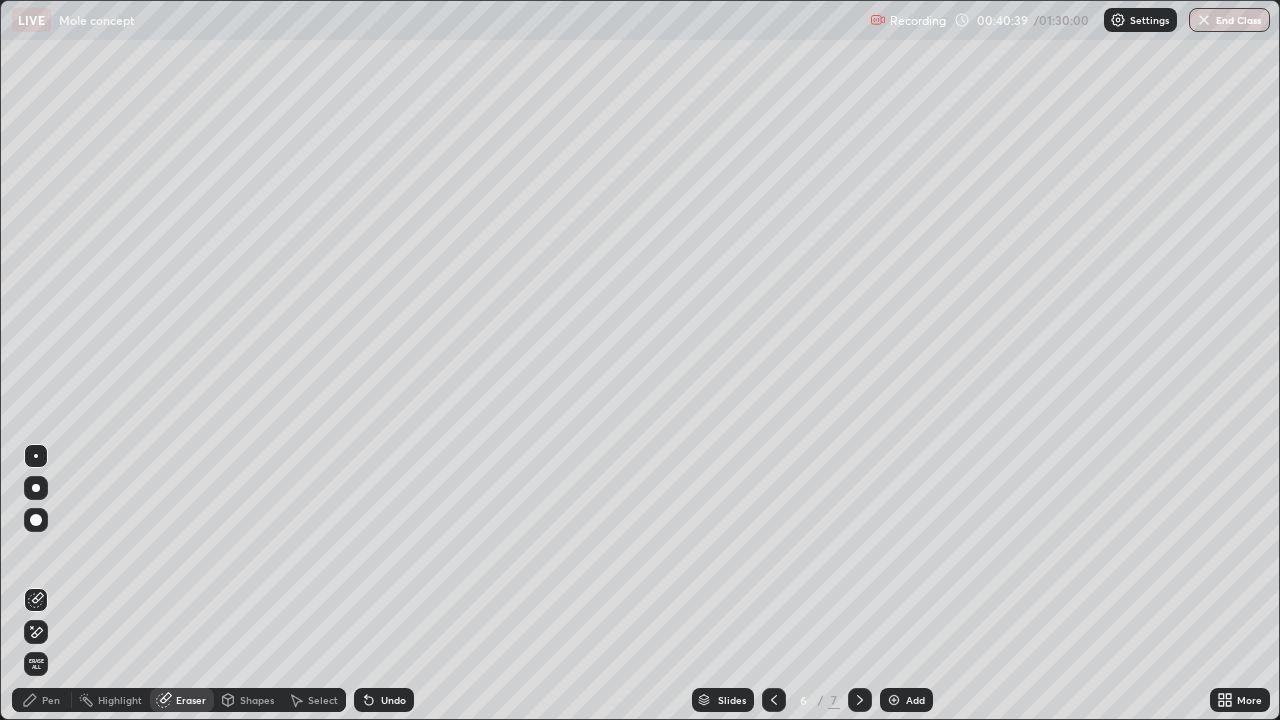 click 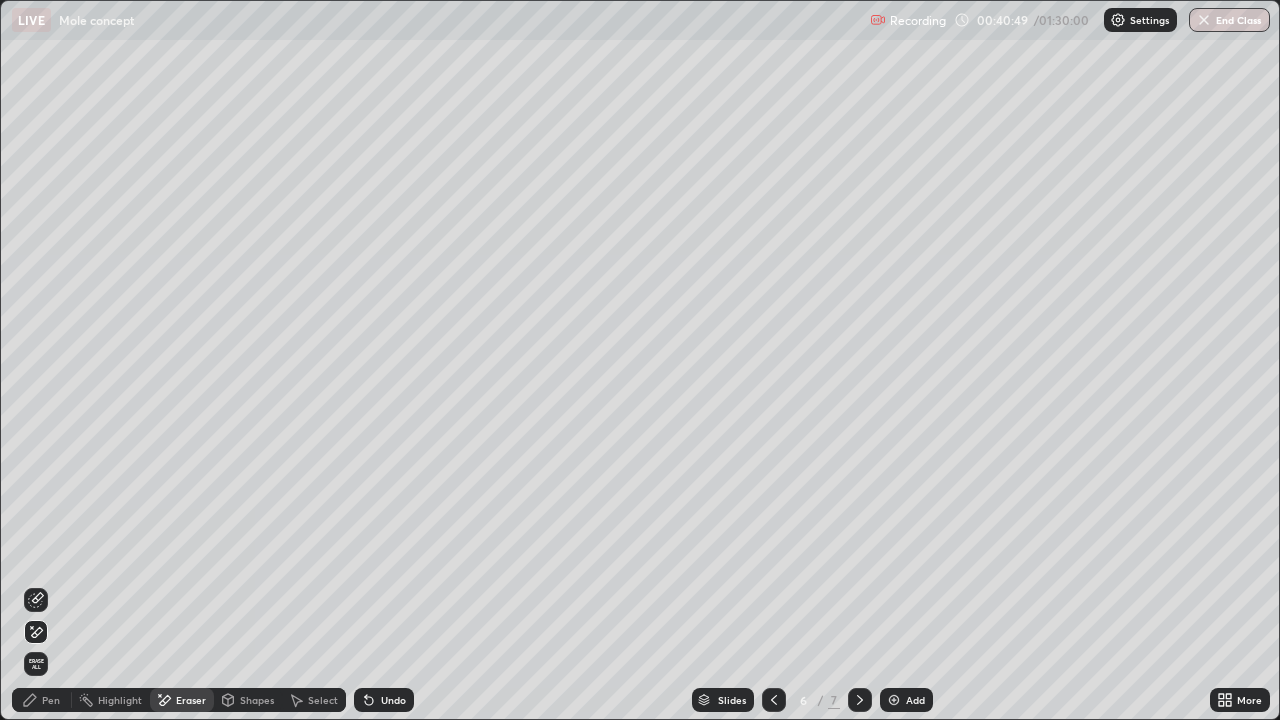 click on "Pen" at bounding box center (51, 700) 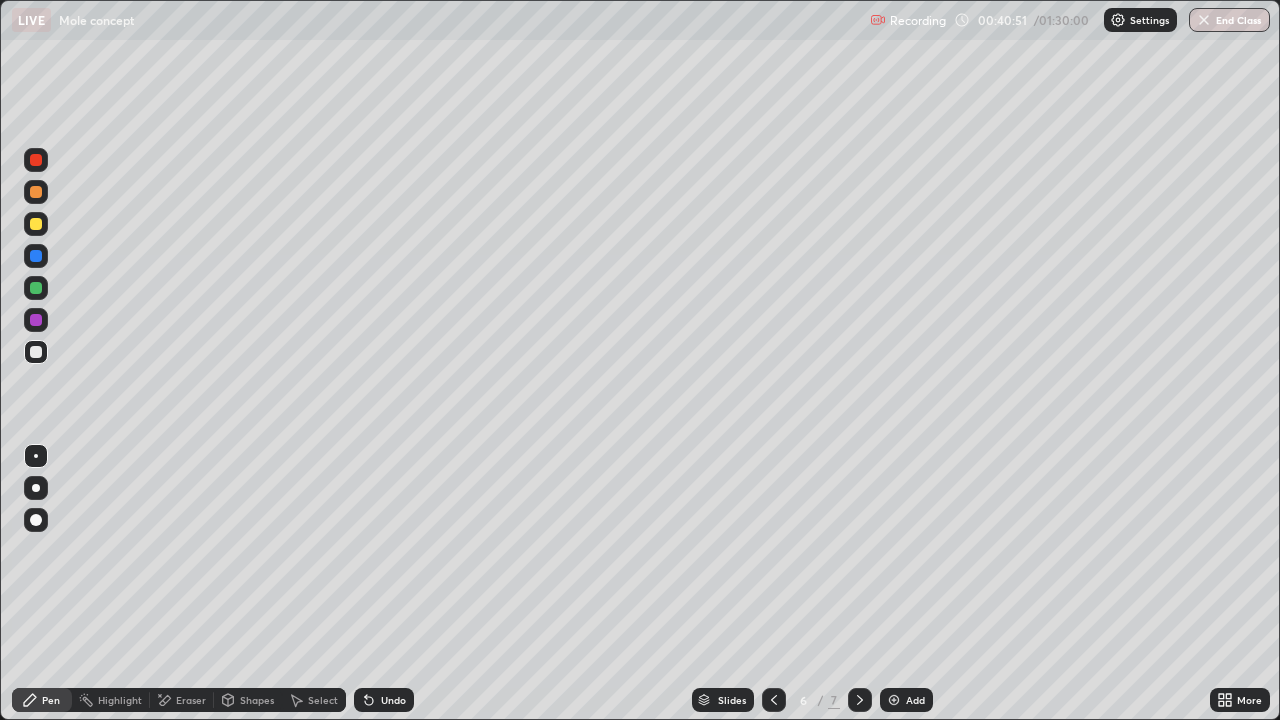 click at bounding box center [36, 224] 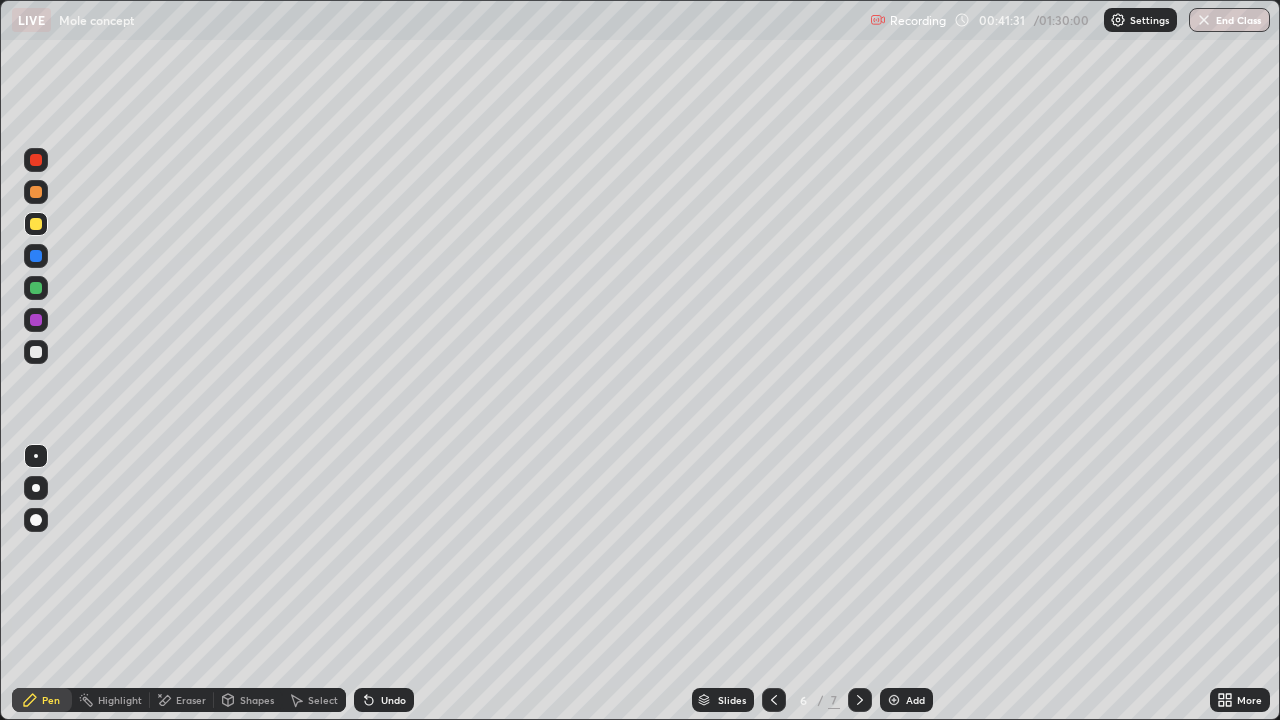 click 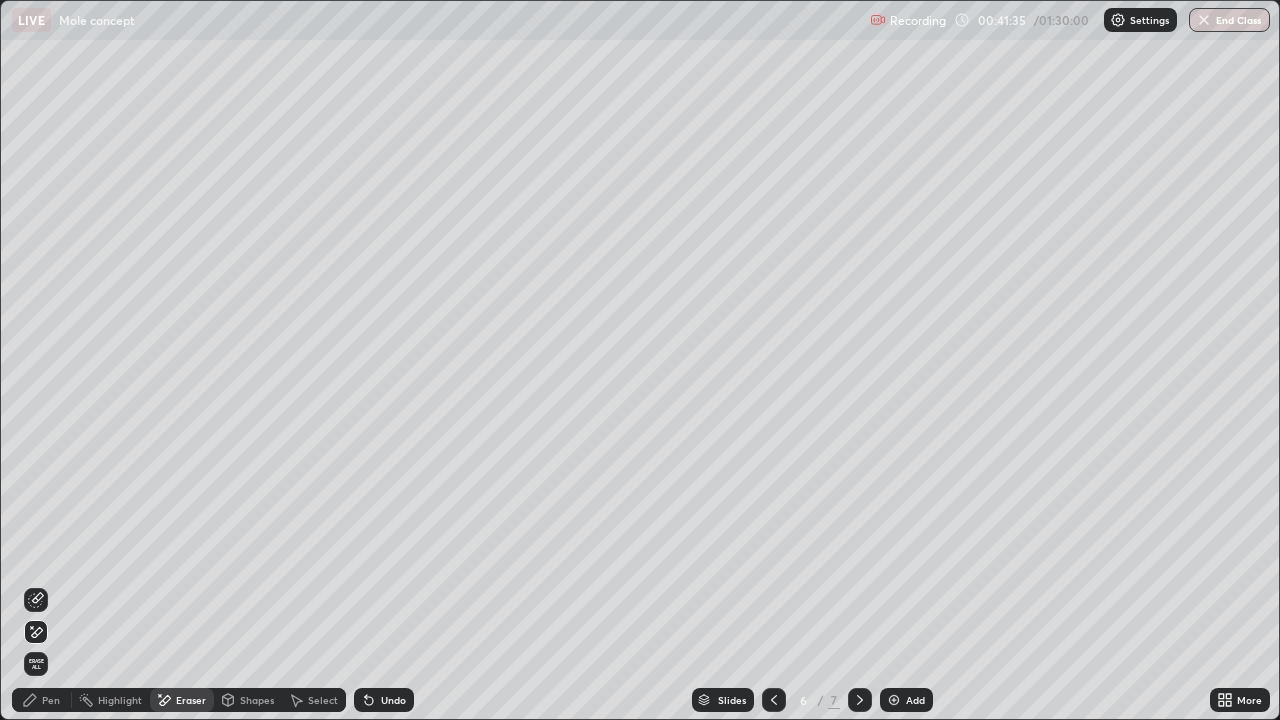 click on "Pen" at bounding box center [51, 700] 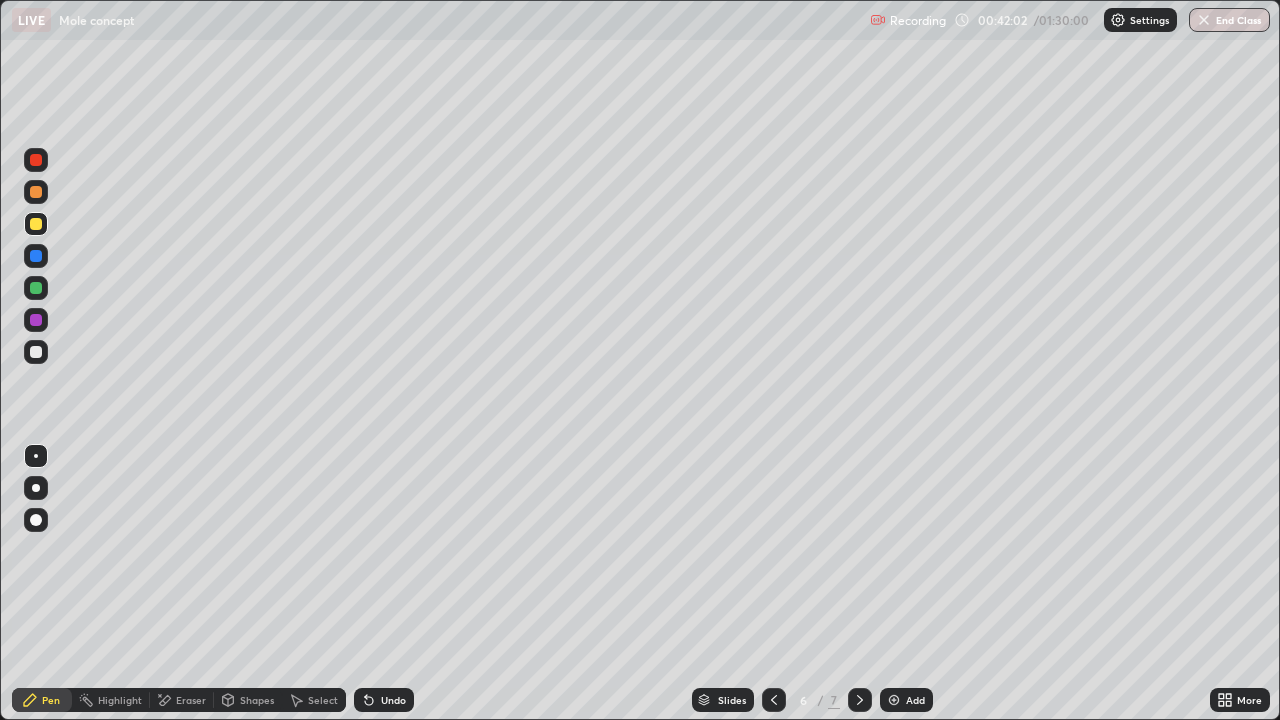 click 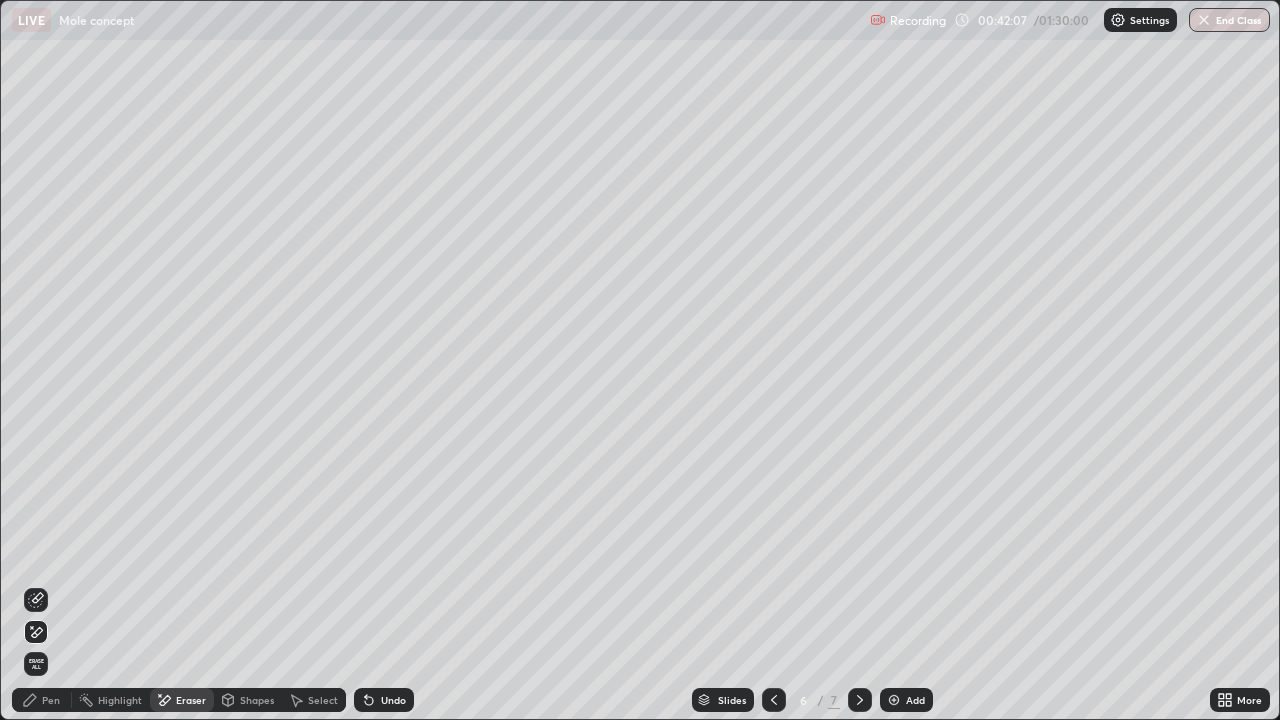 click on "Pen" at bounding box center [51, 700] 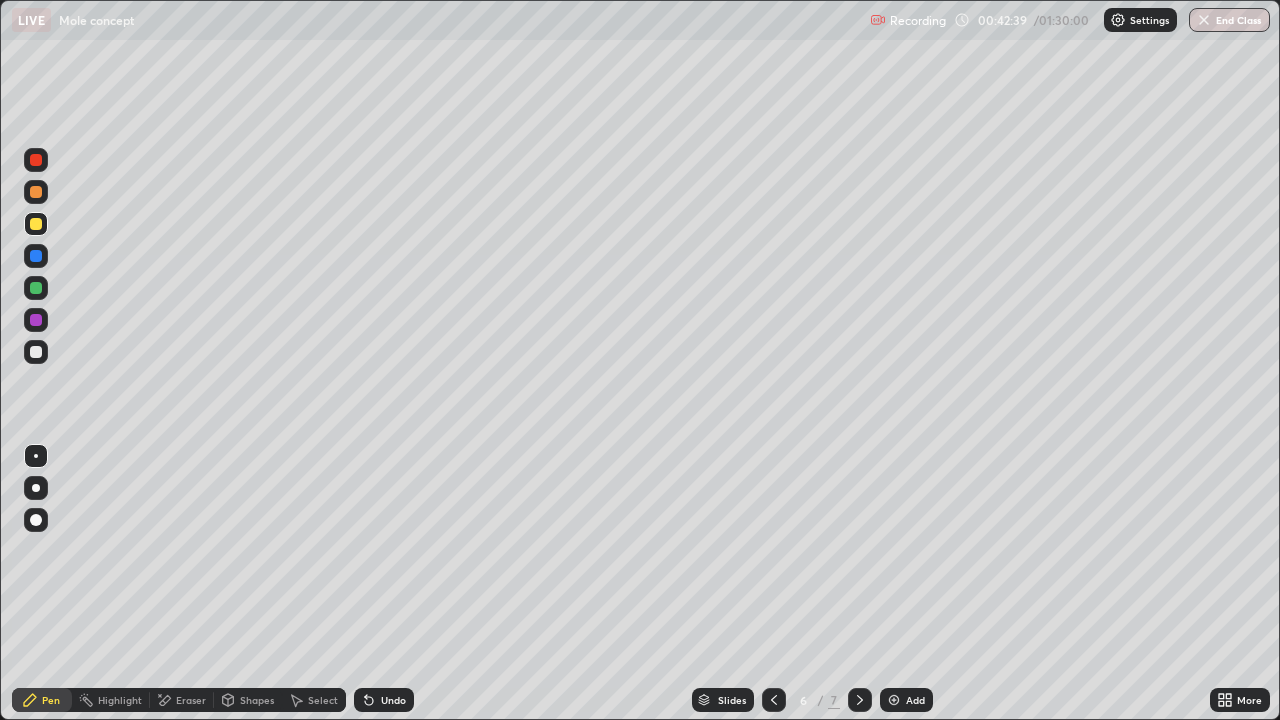 click at bounding box center (894, 700) 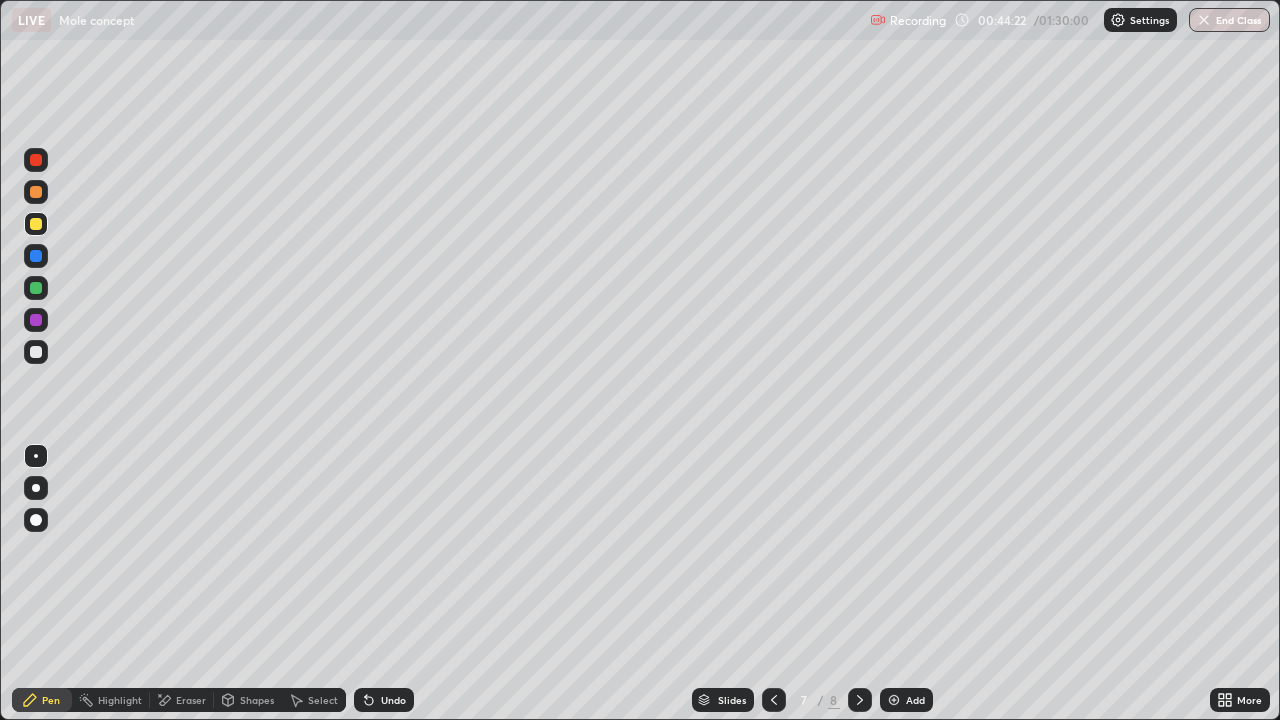 click at bounding box center (36, 256) 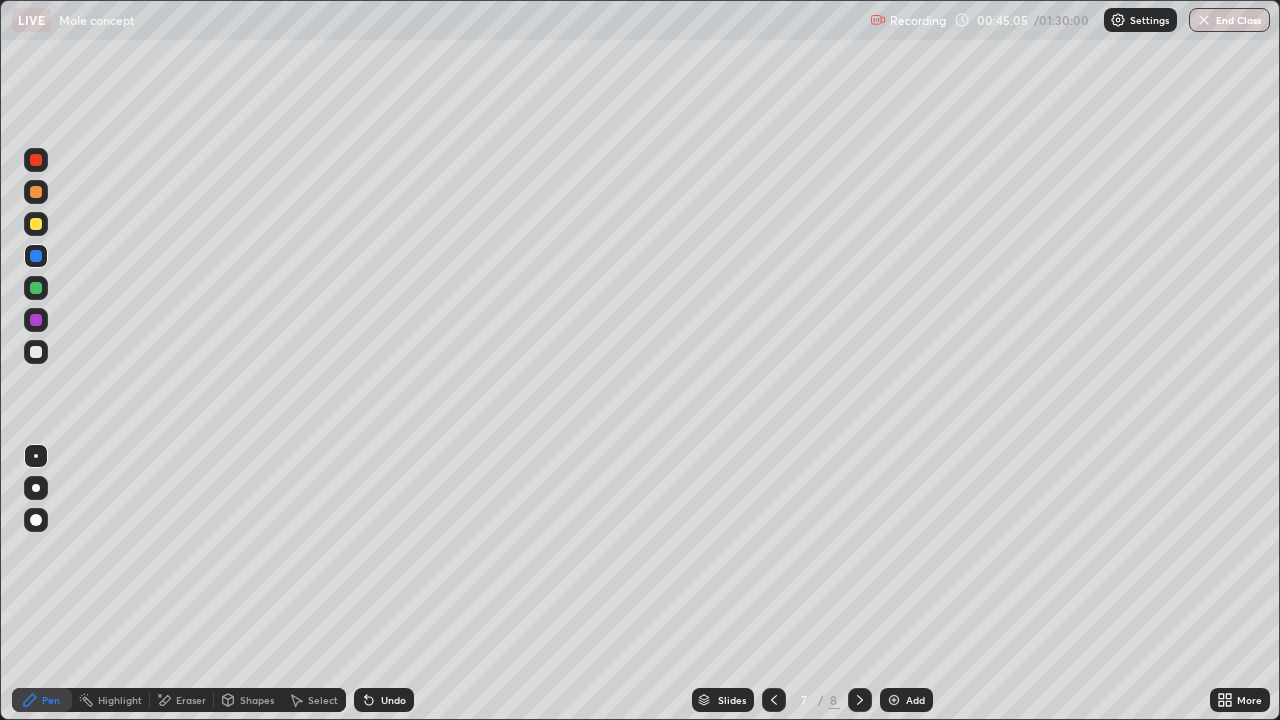 click 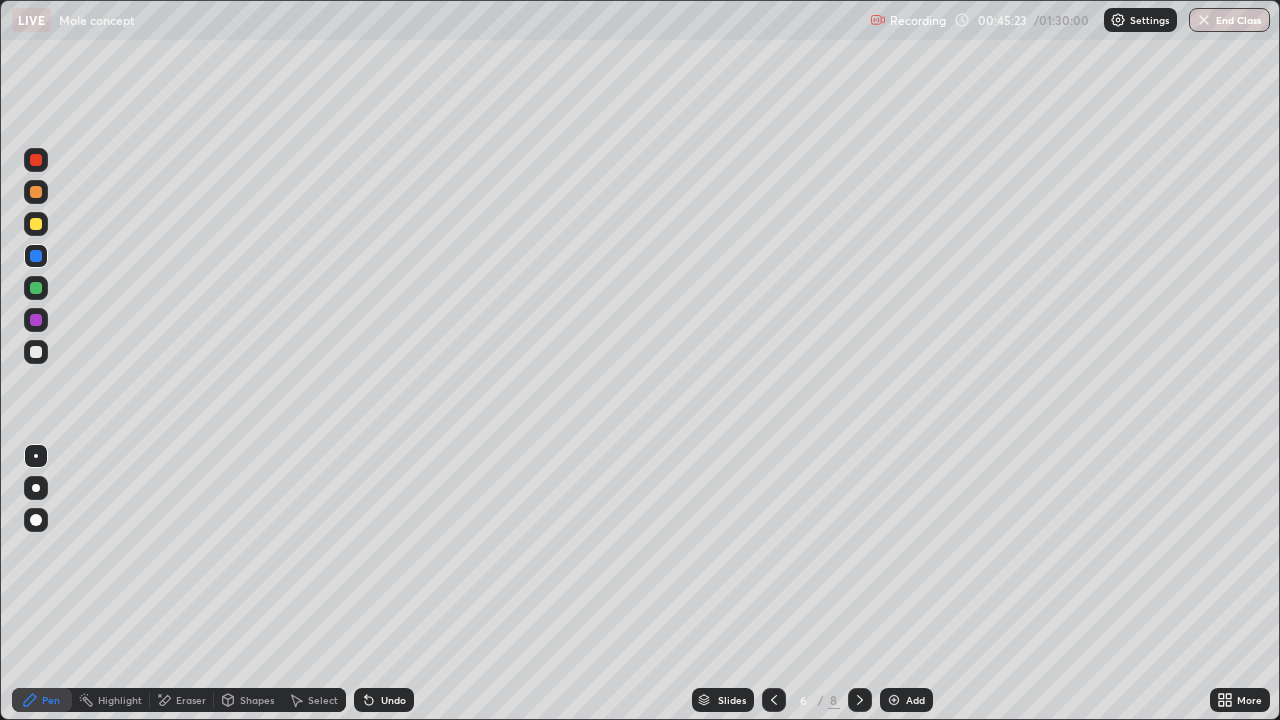click 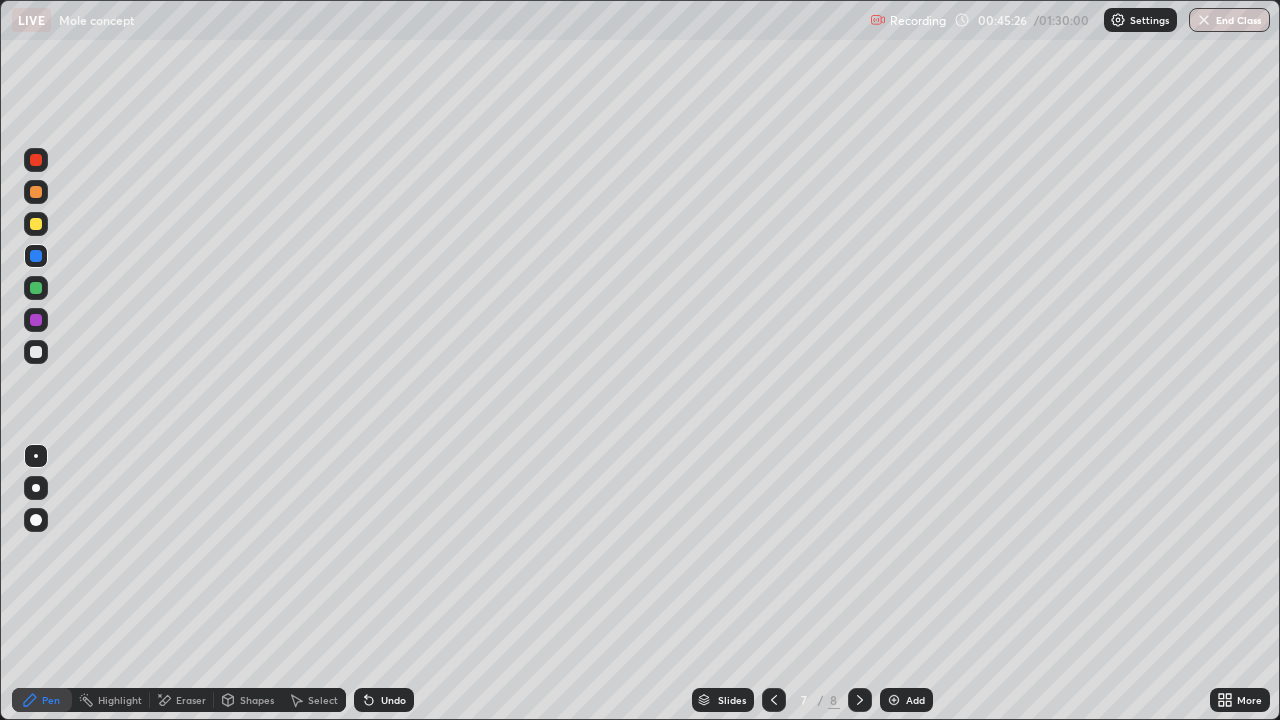 click at bounding box center [36, 160] 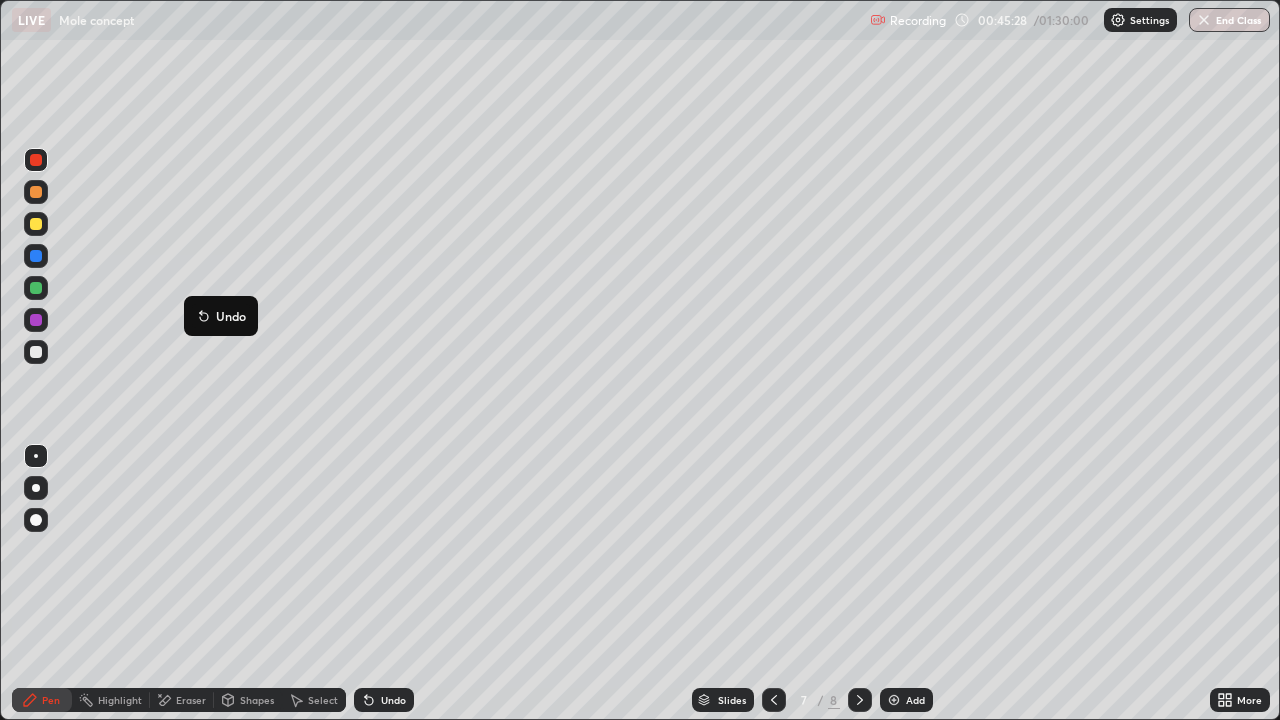 click on "Undo" at bounding box center [221, 316] 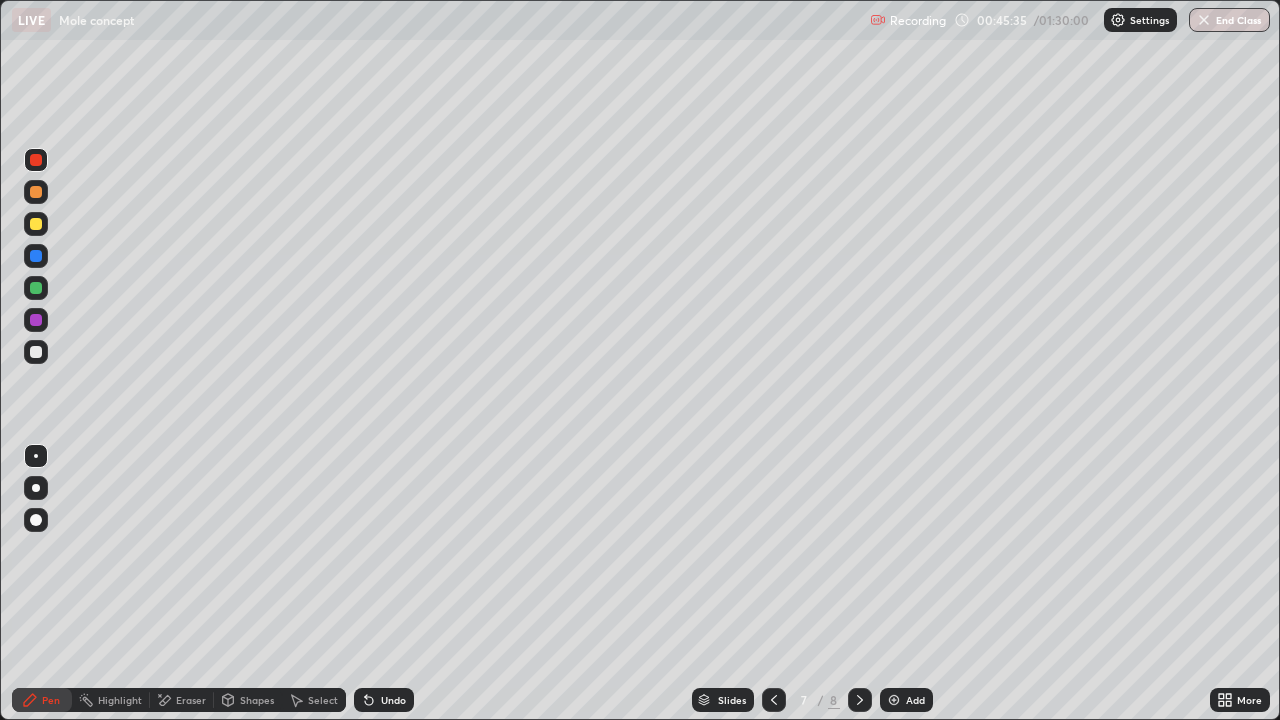 click 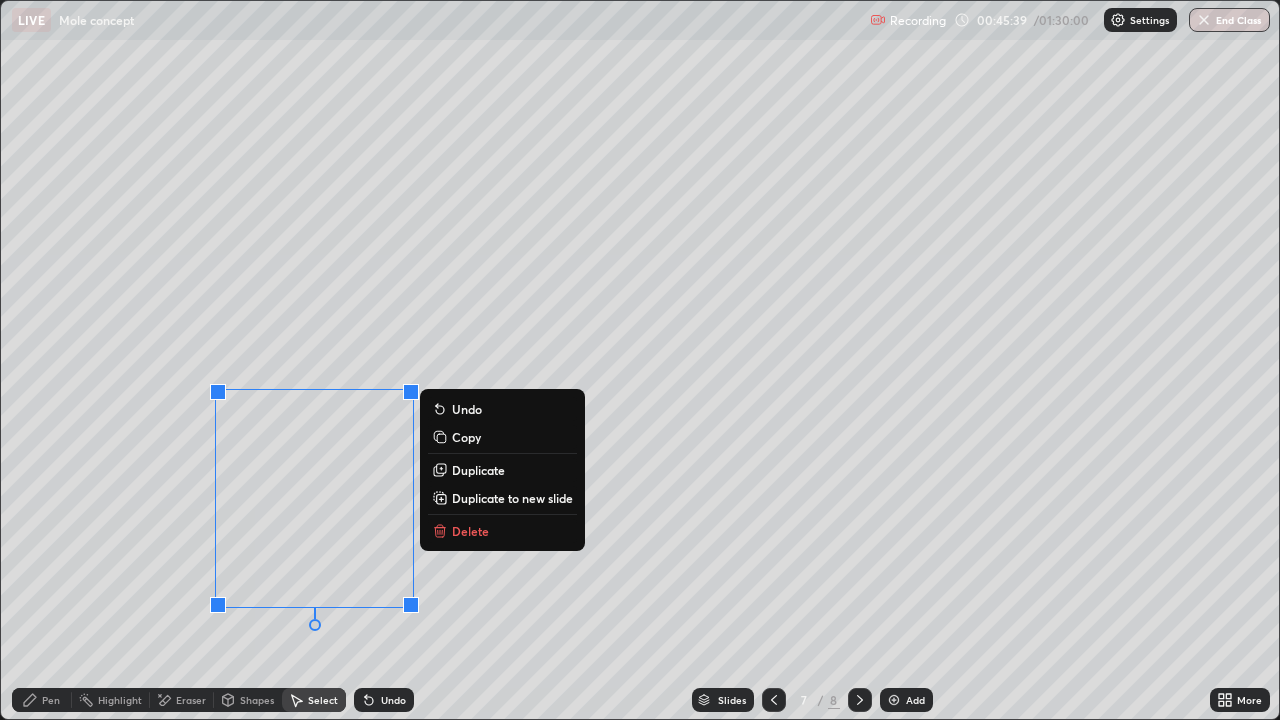 click on "Pen" at bounding box center (51, 700) 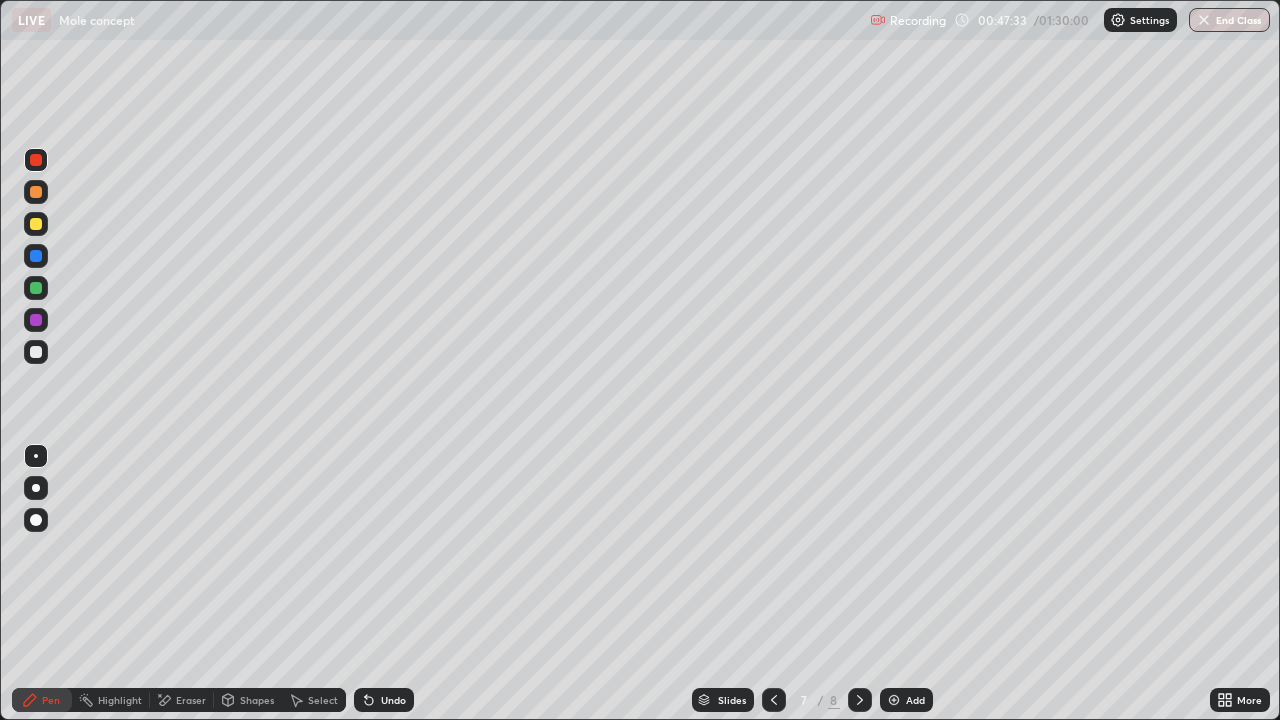 click at bounding box center (36, 256) 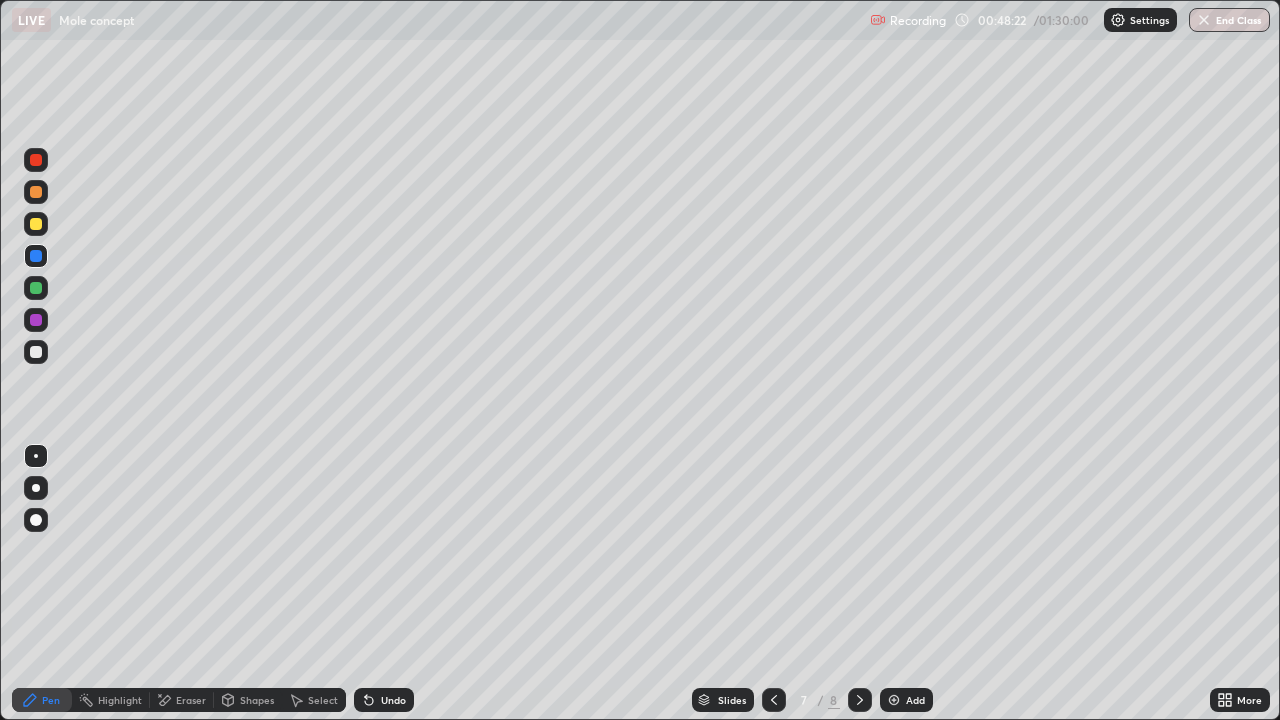 click 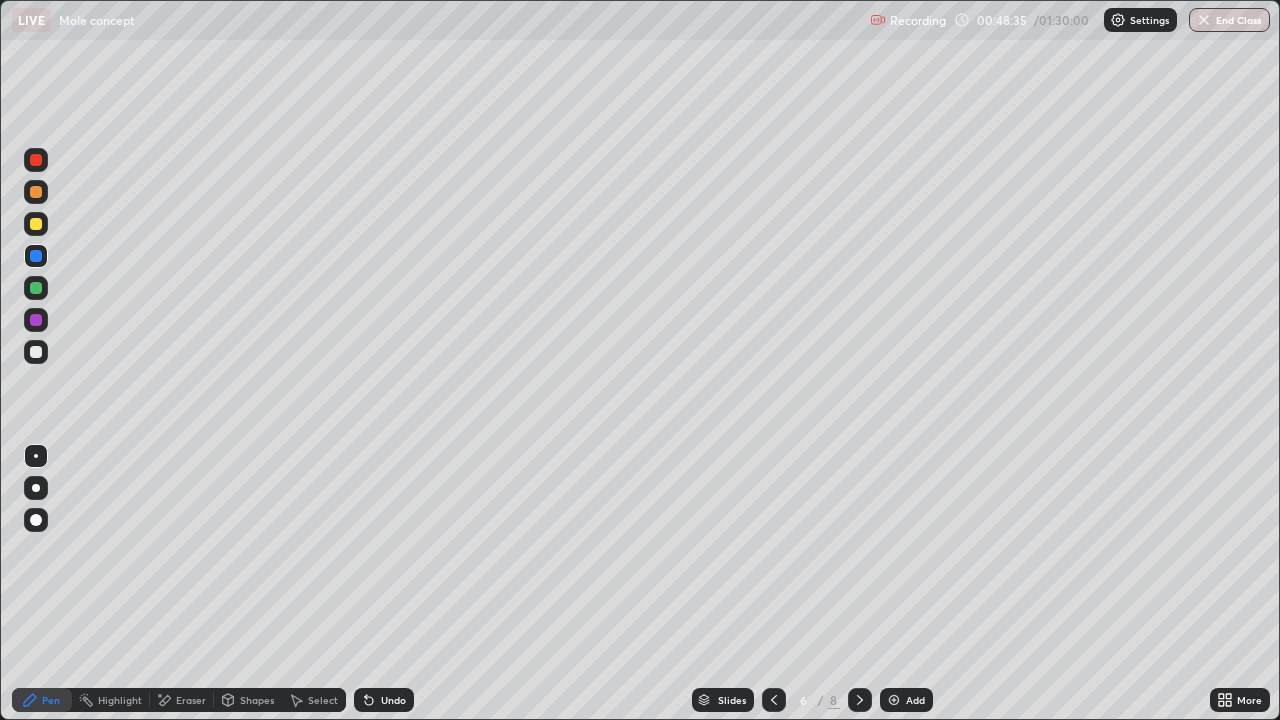 click at bounding box center [860, 700] 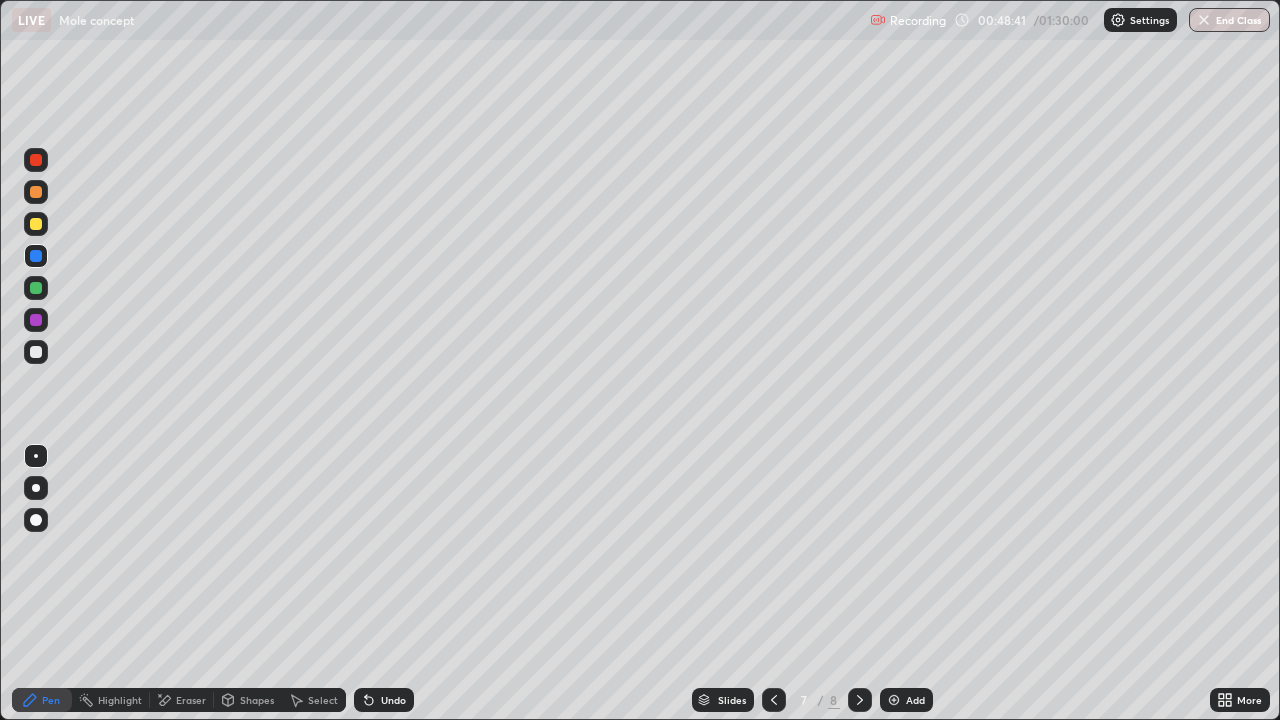 click at bounding box center (36, 320) 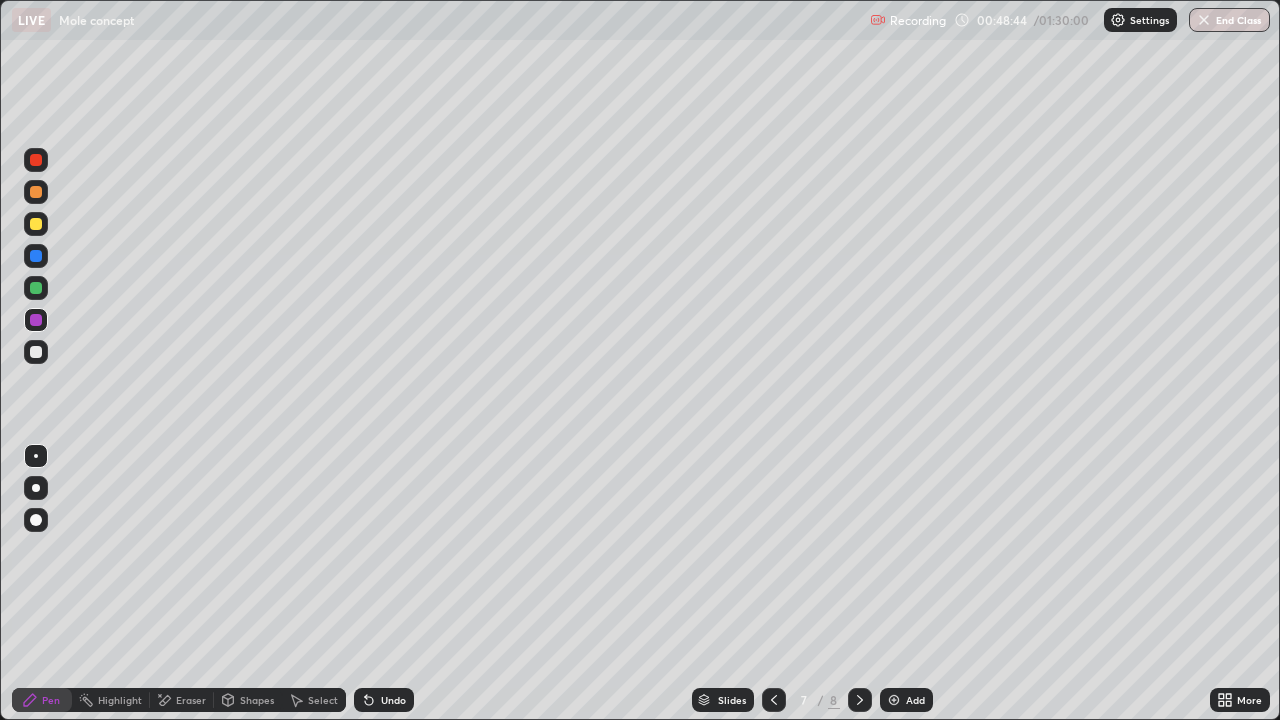 click at bounding box center [860, 700] 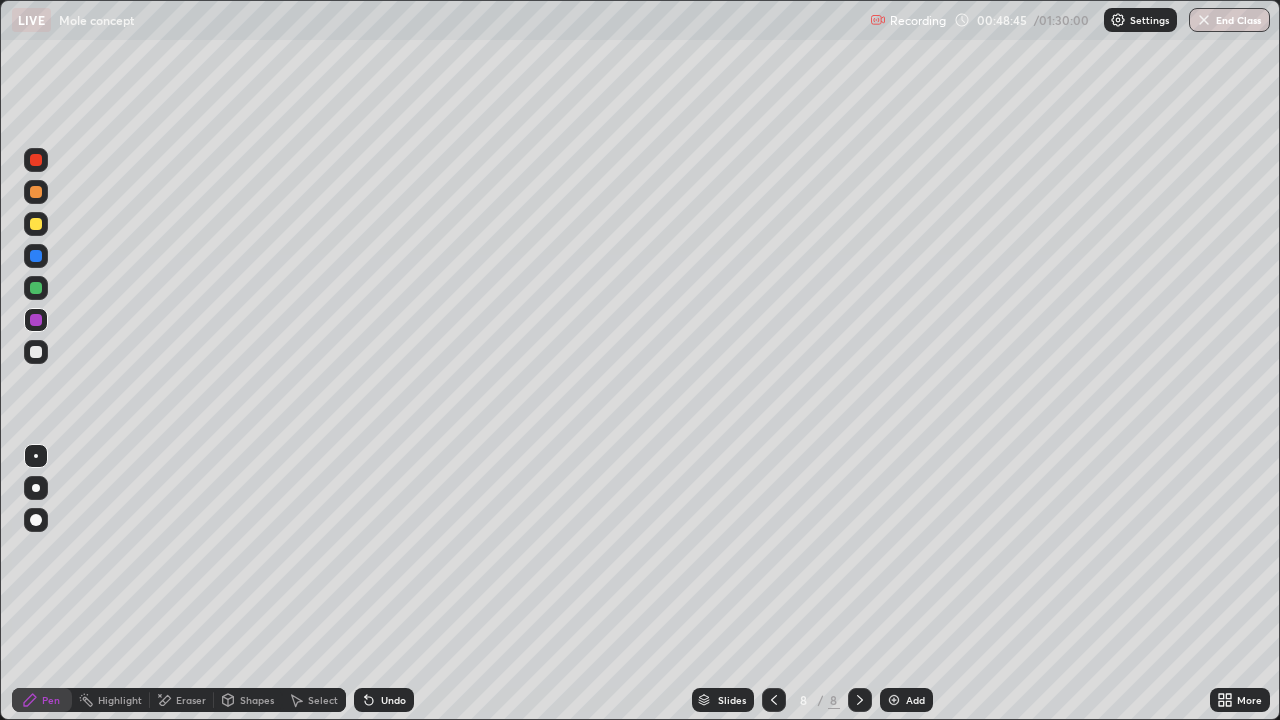 click 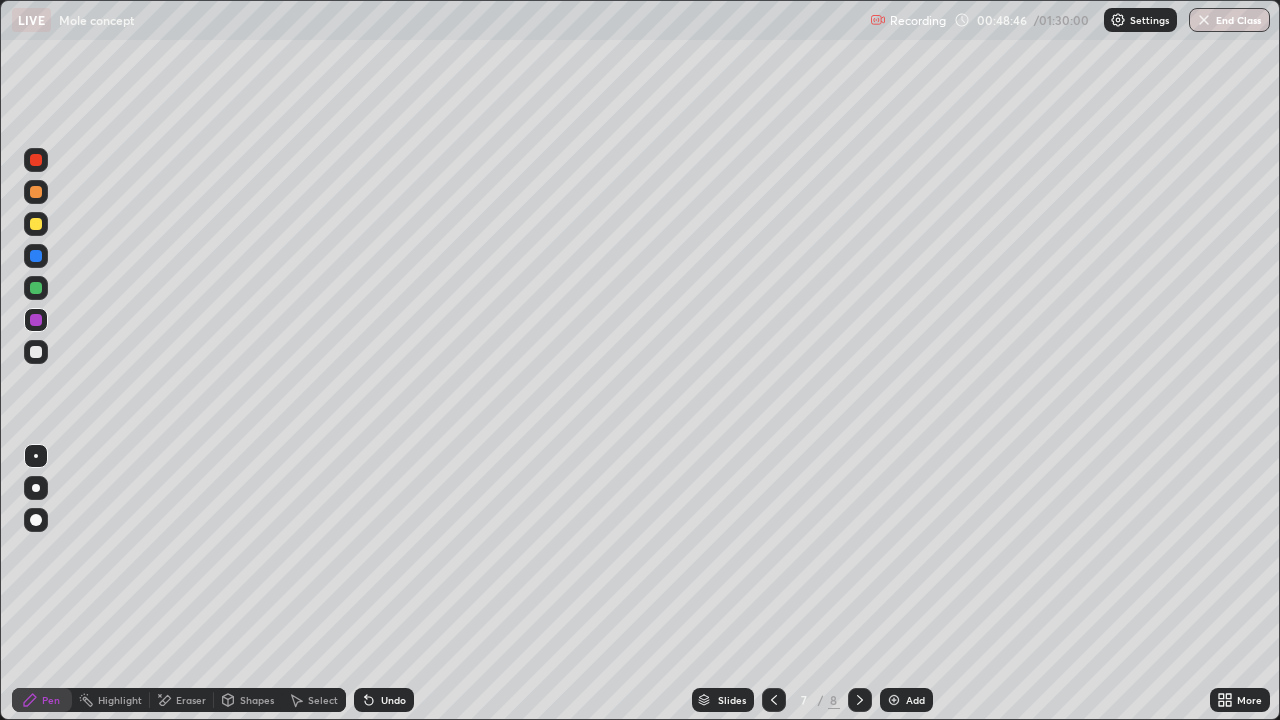 click at bounding box center [894, 700] 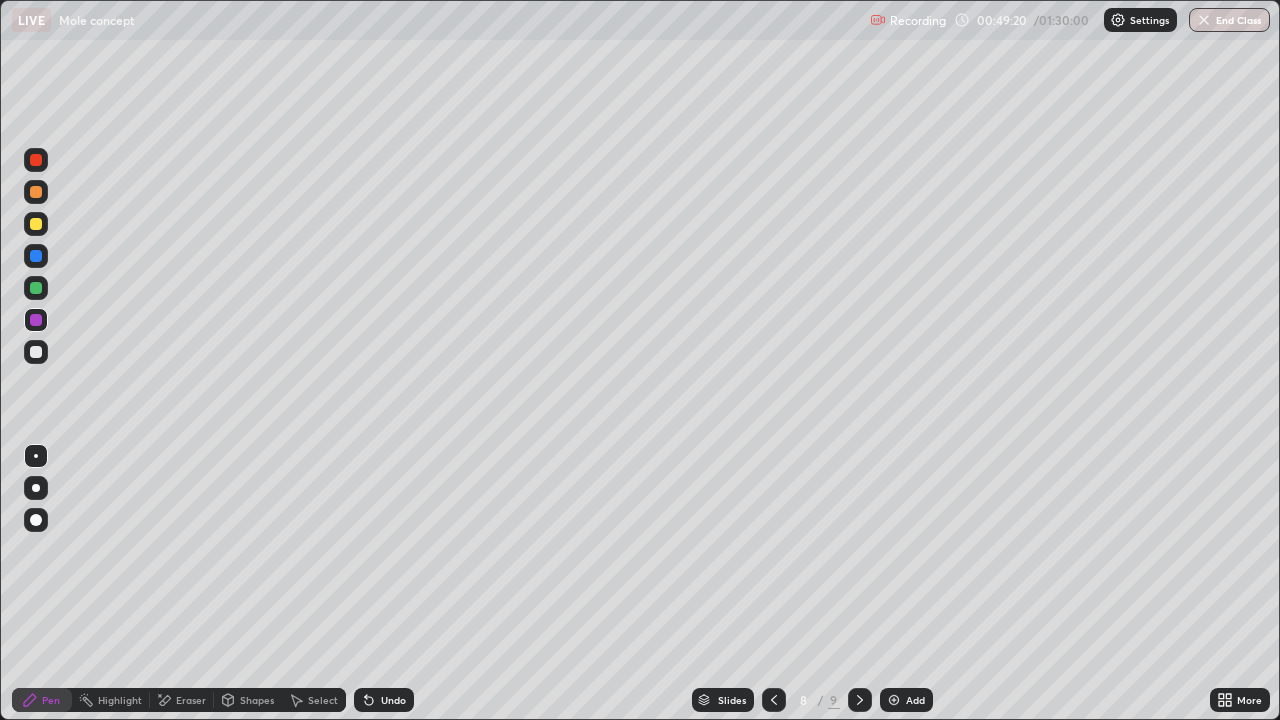 click on "Undo" at bounding box center (393, 700) 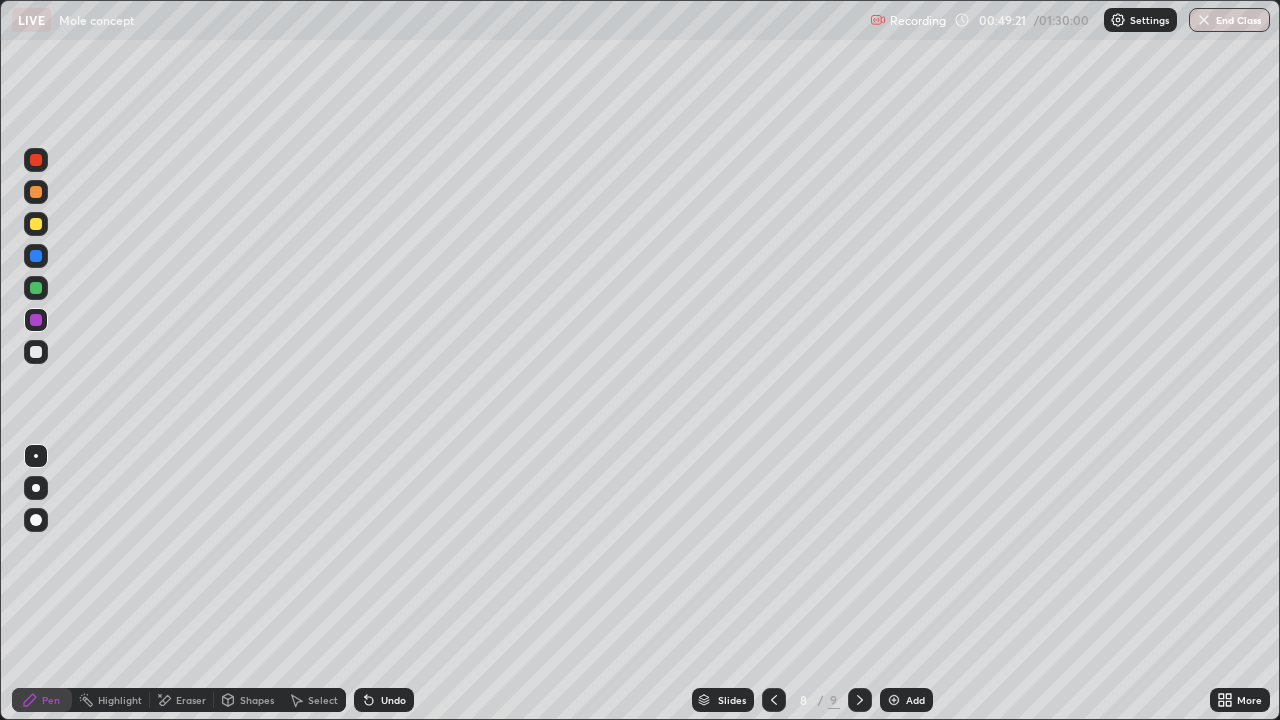 click on "Undo" at bounding box center [384, 700] 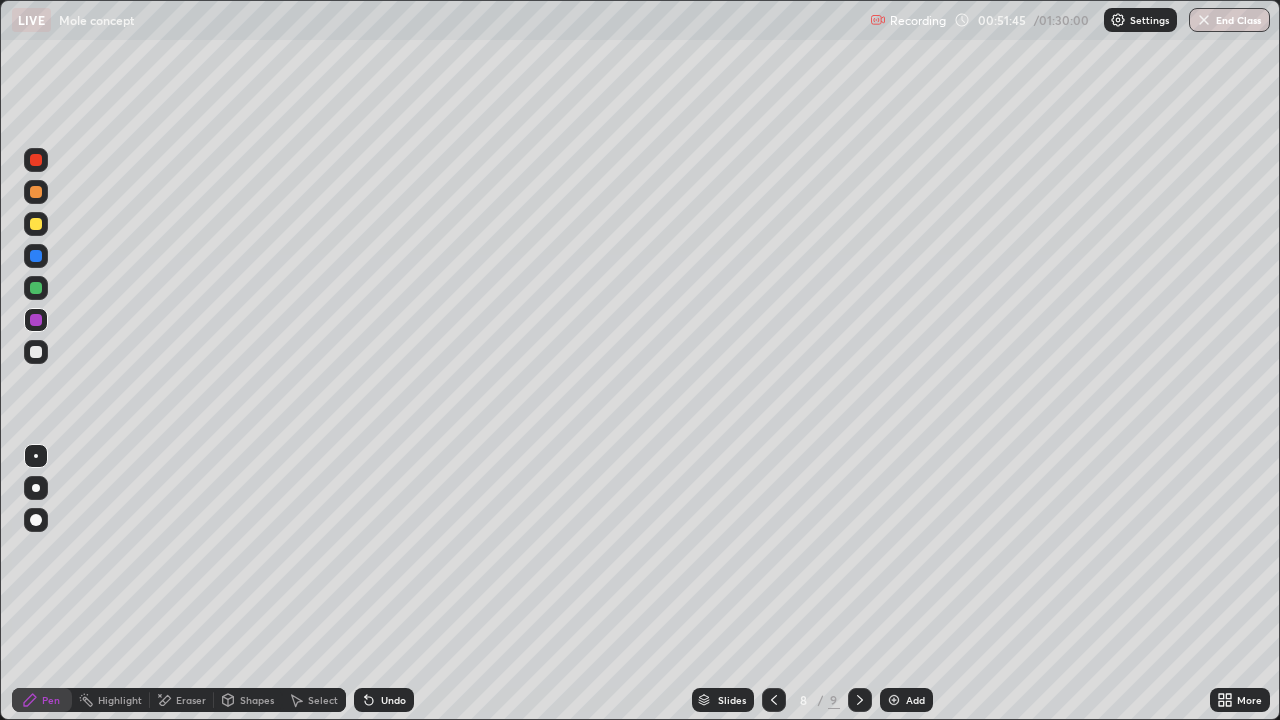 click at bounding box center (36, 256) 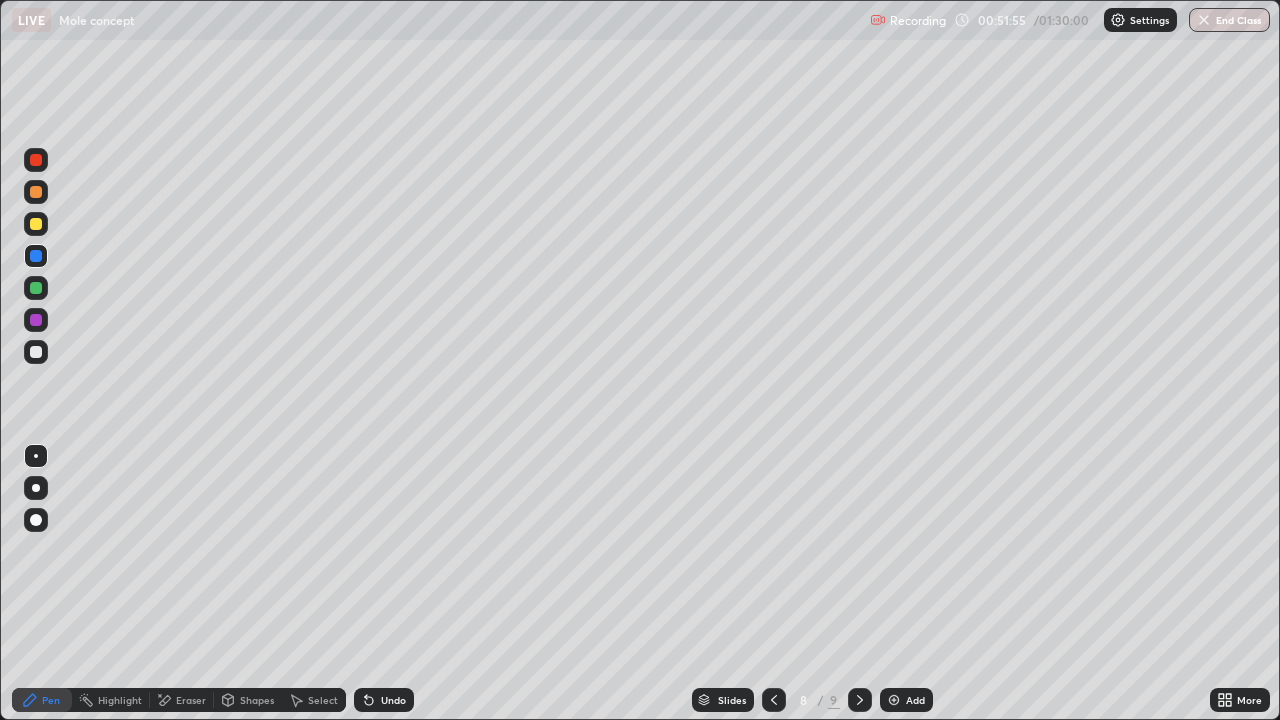click at bounding box center (36, 224) 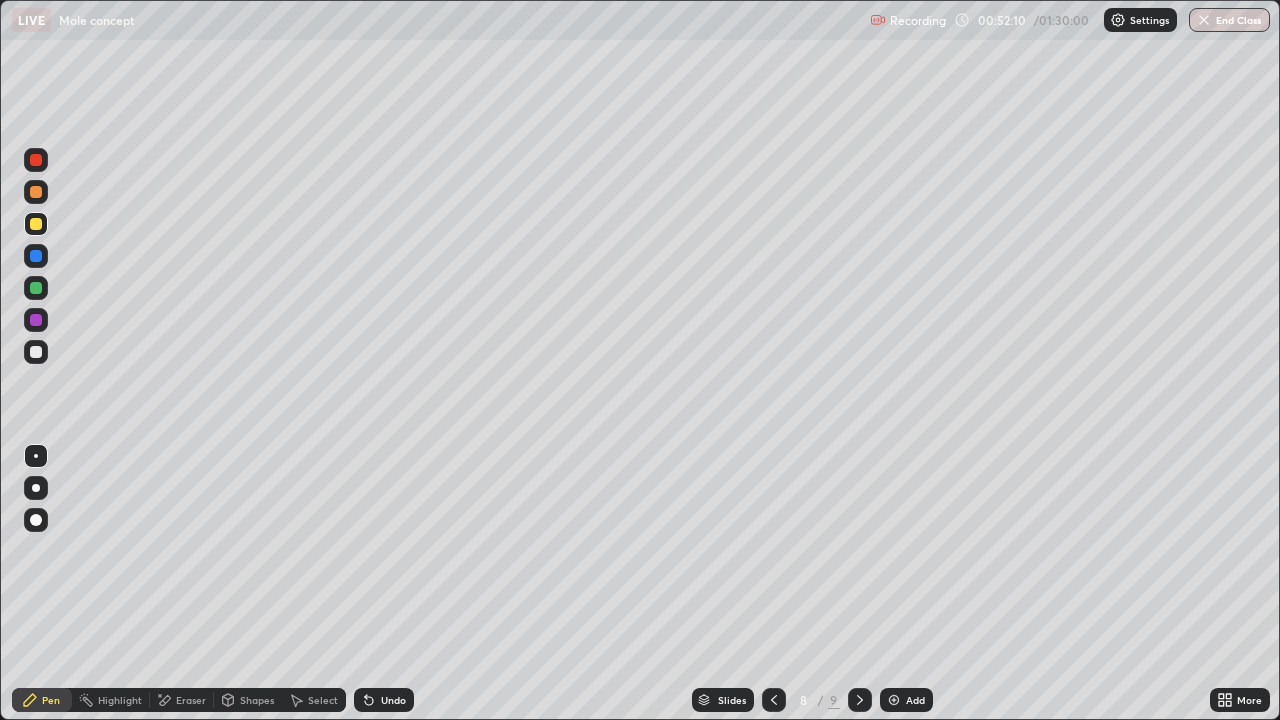 click at bounding box center [36, 160] 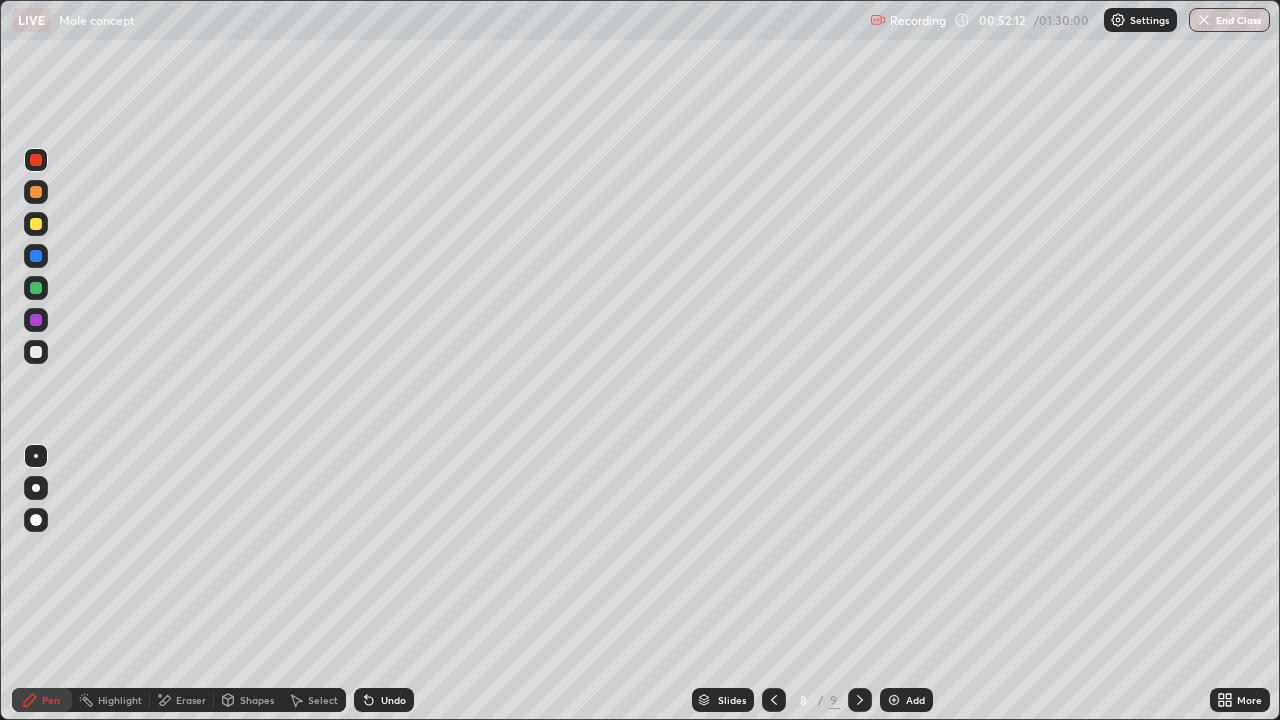 click at bounding box center (36, 352) 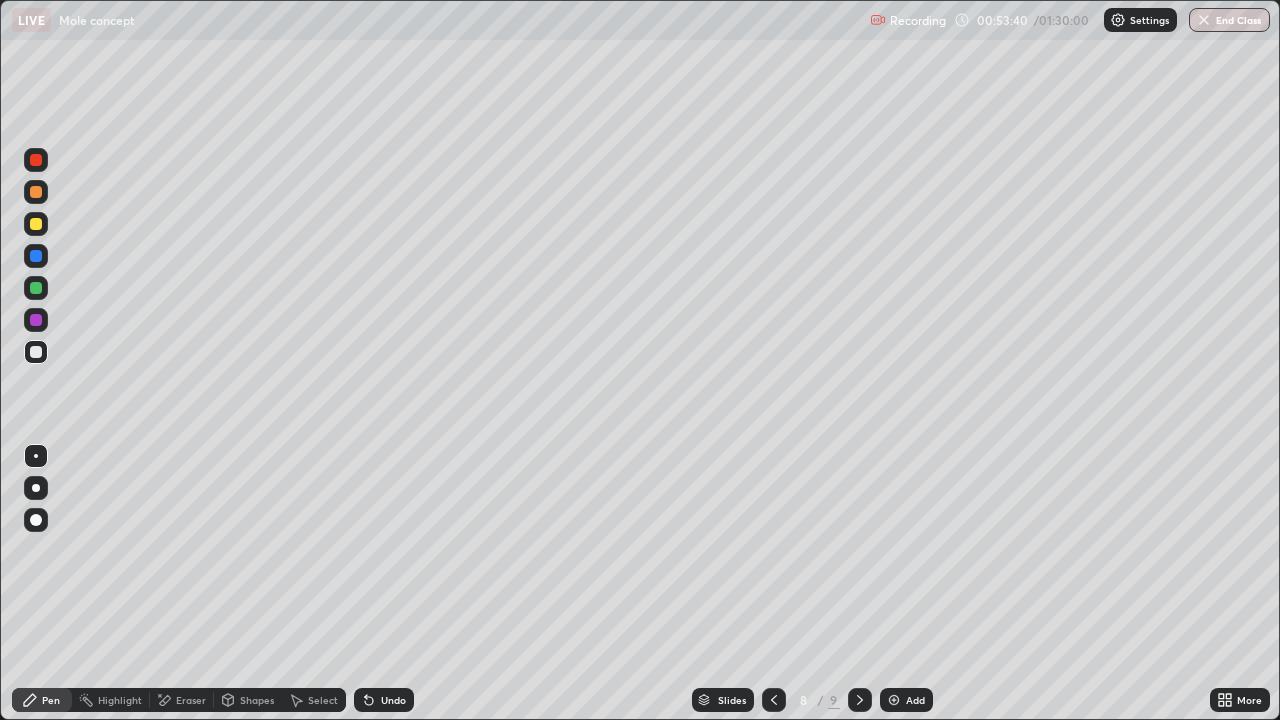 click at bounding box center [36, 224] 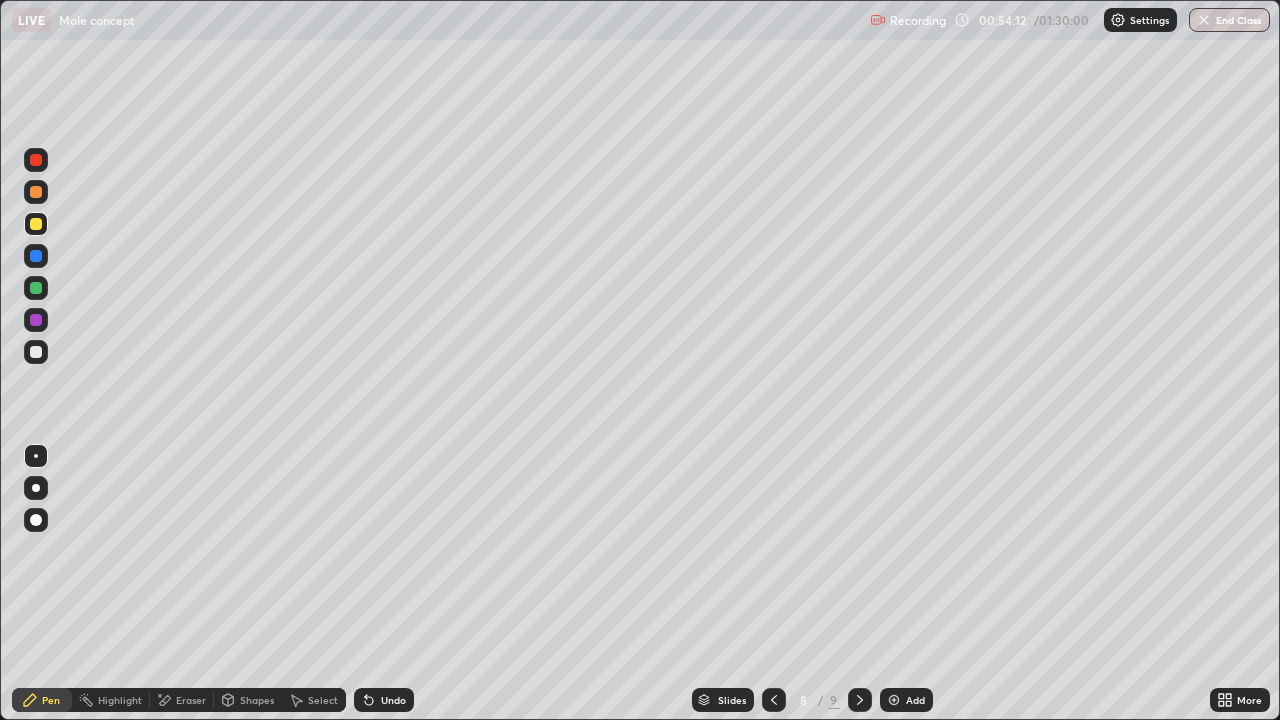 click at bounding box center (36, 288) 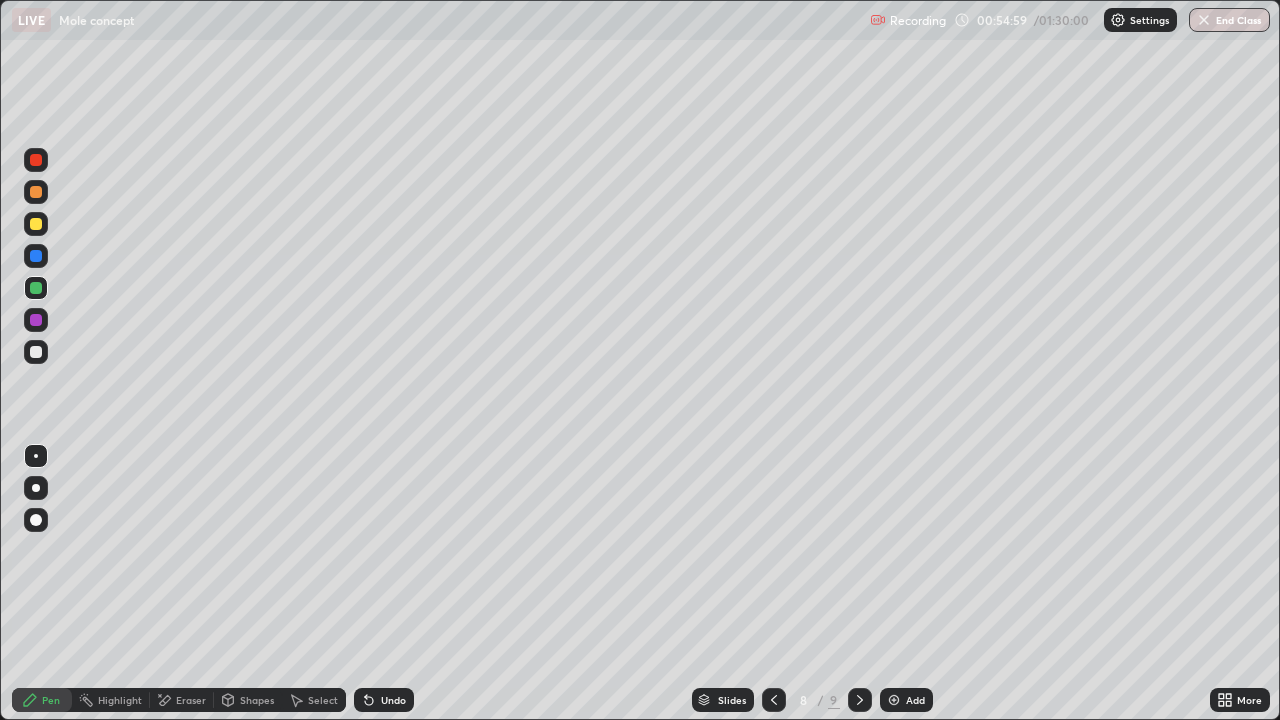 click at bounding box center [36, 320] 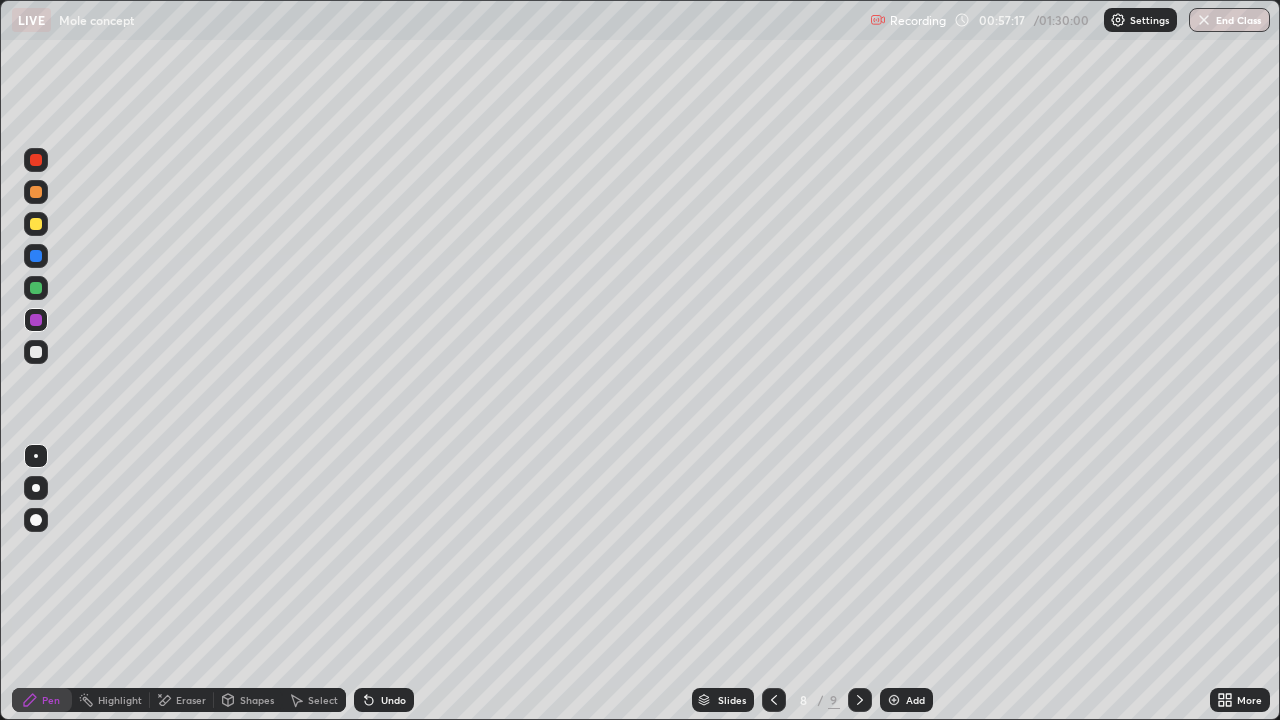 click 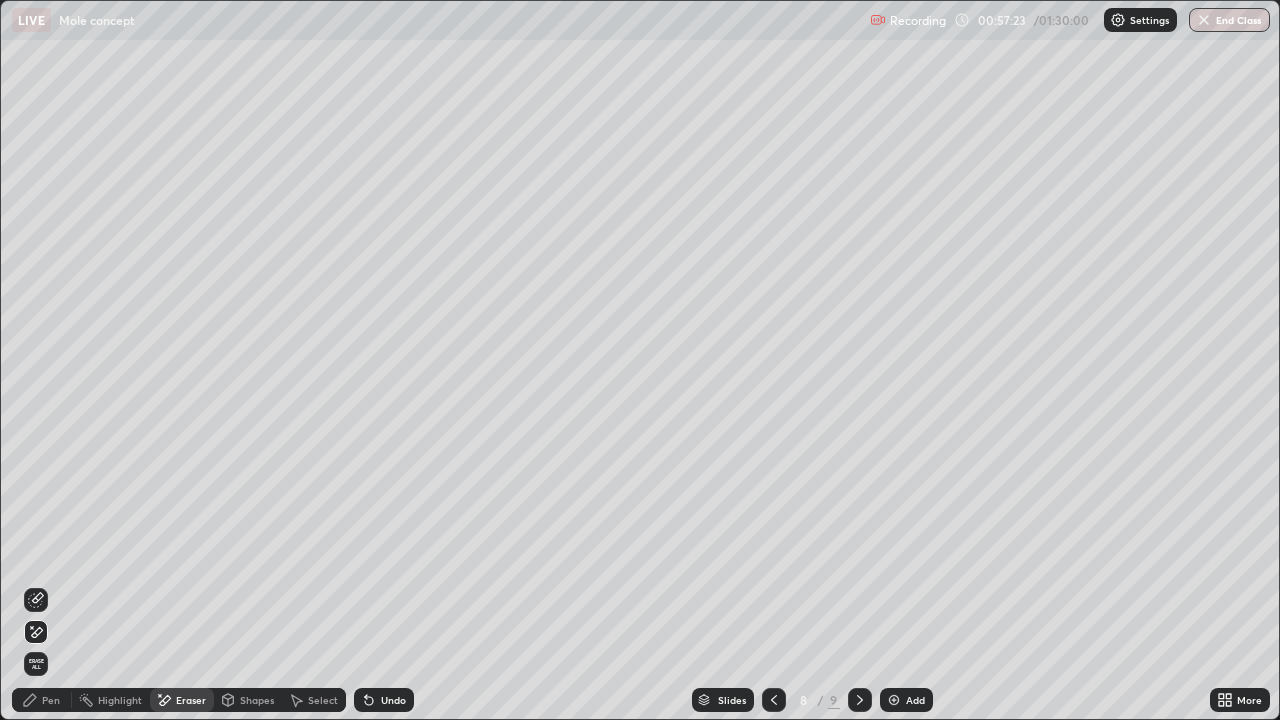 click on "Pen" at bounding box center [51, 700] 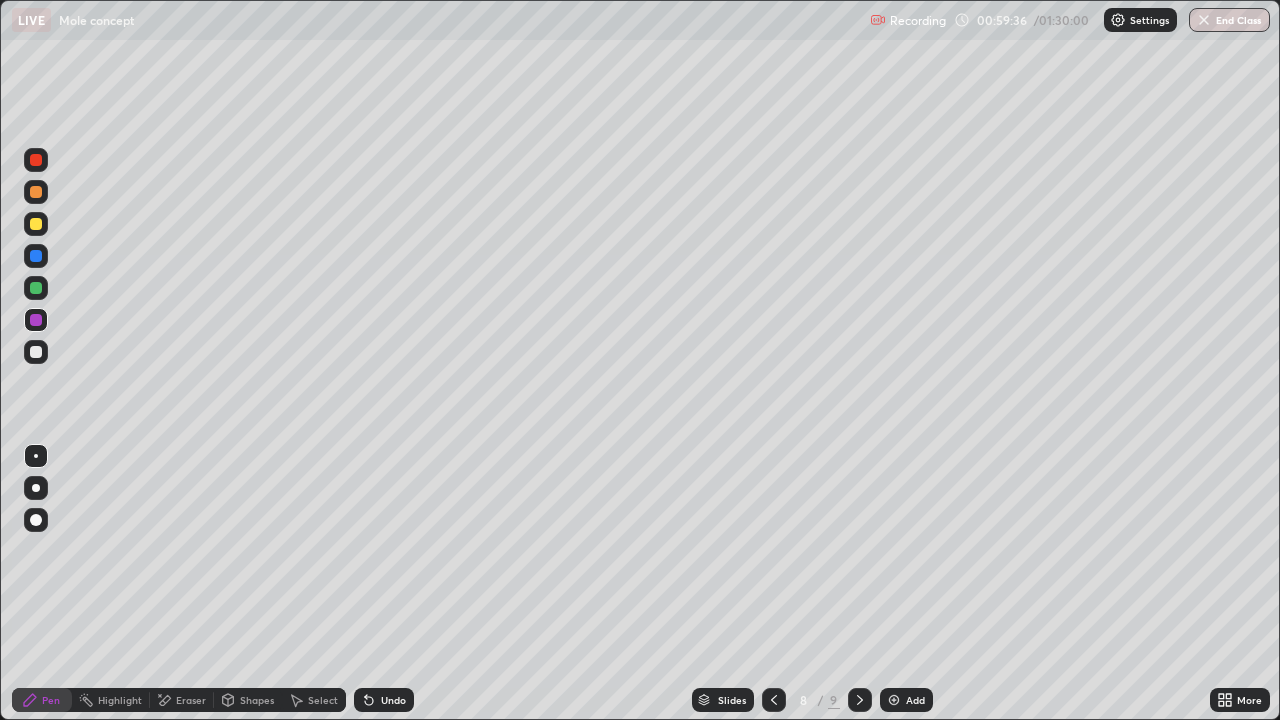 click at bounding box center (36, 288) 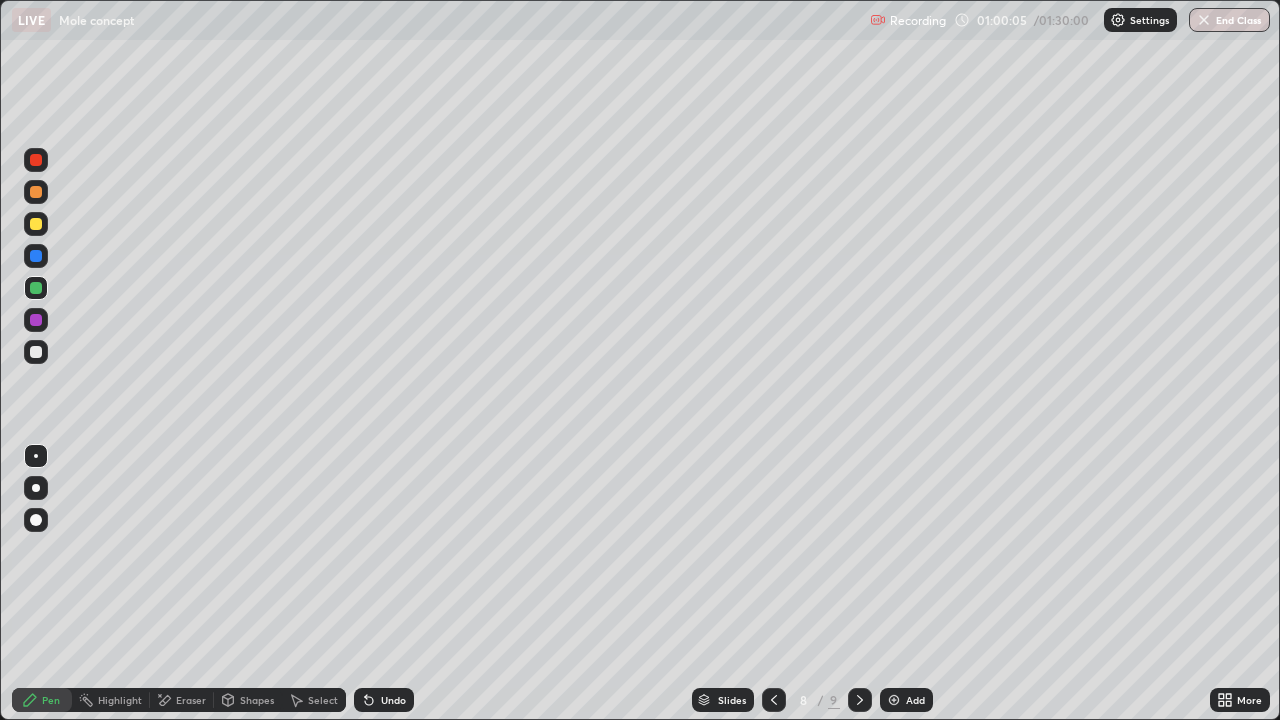 click on "Eraser" at bounding box center (182, 700) 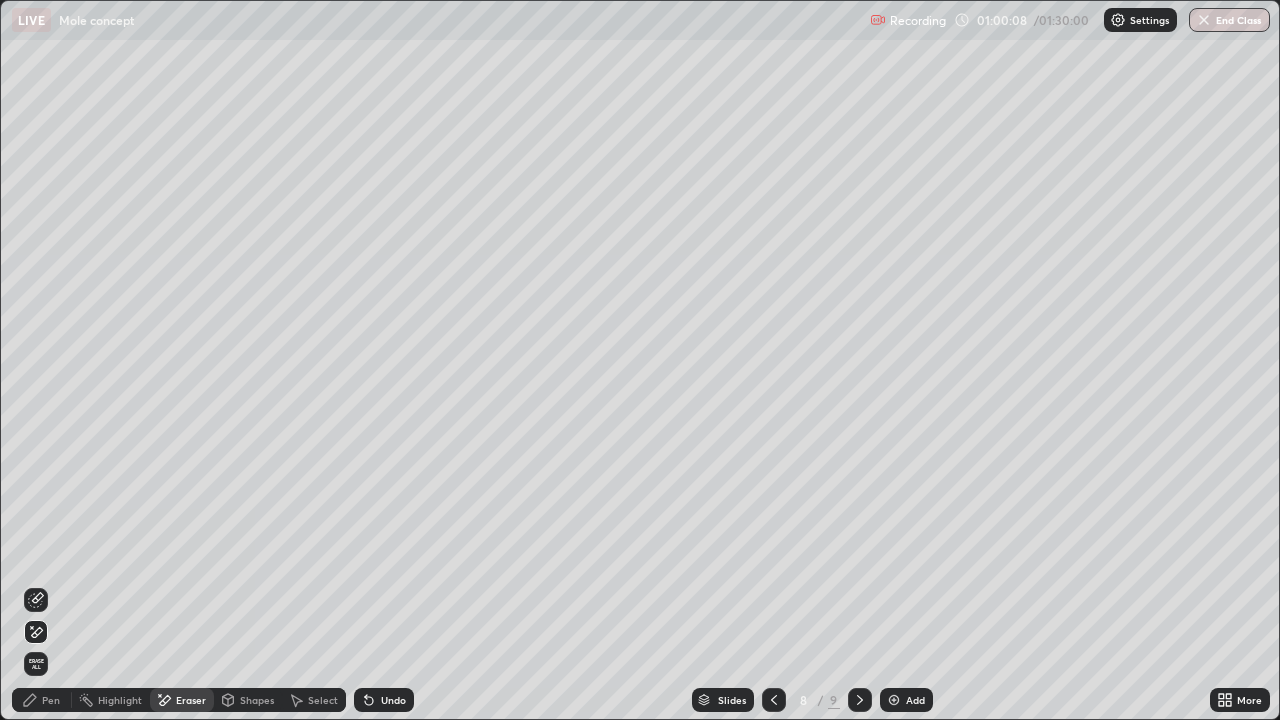 click on "Pen" at bounding box center [51, 700] 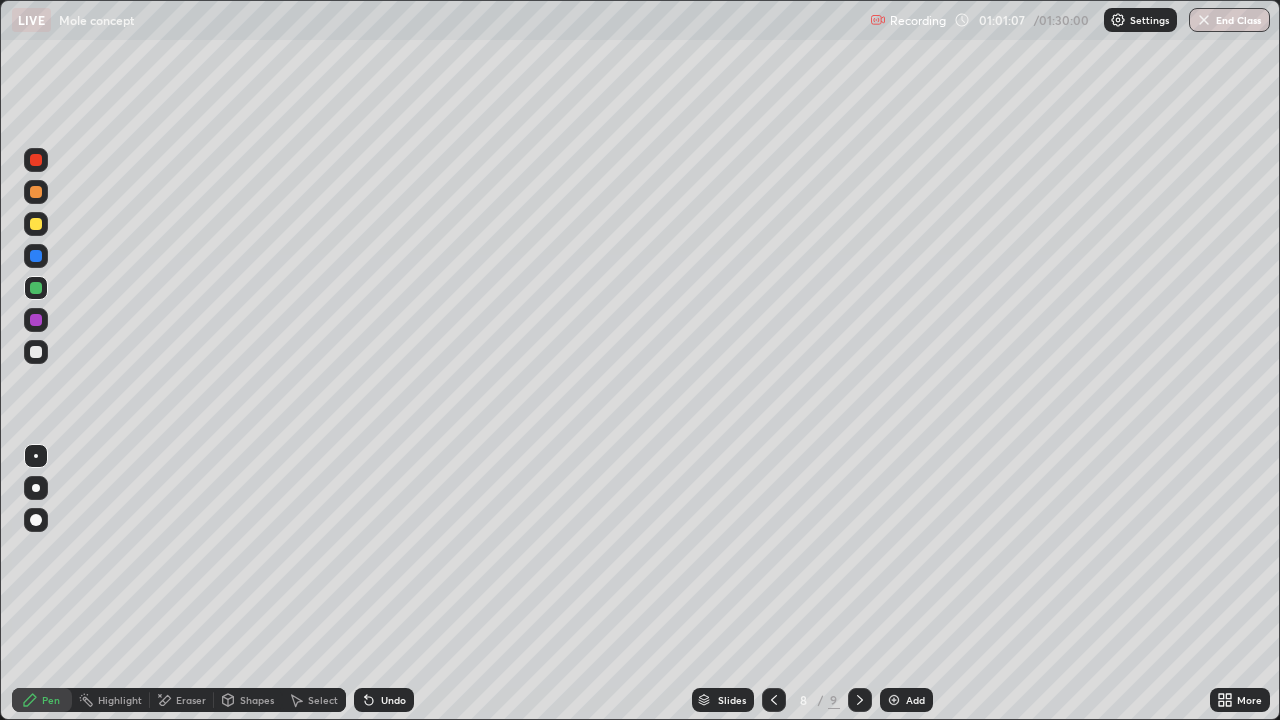 click 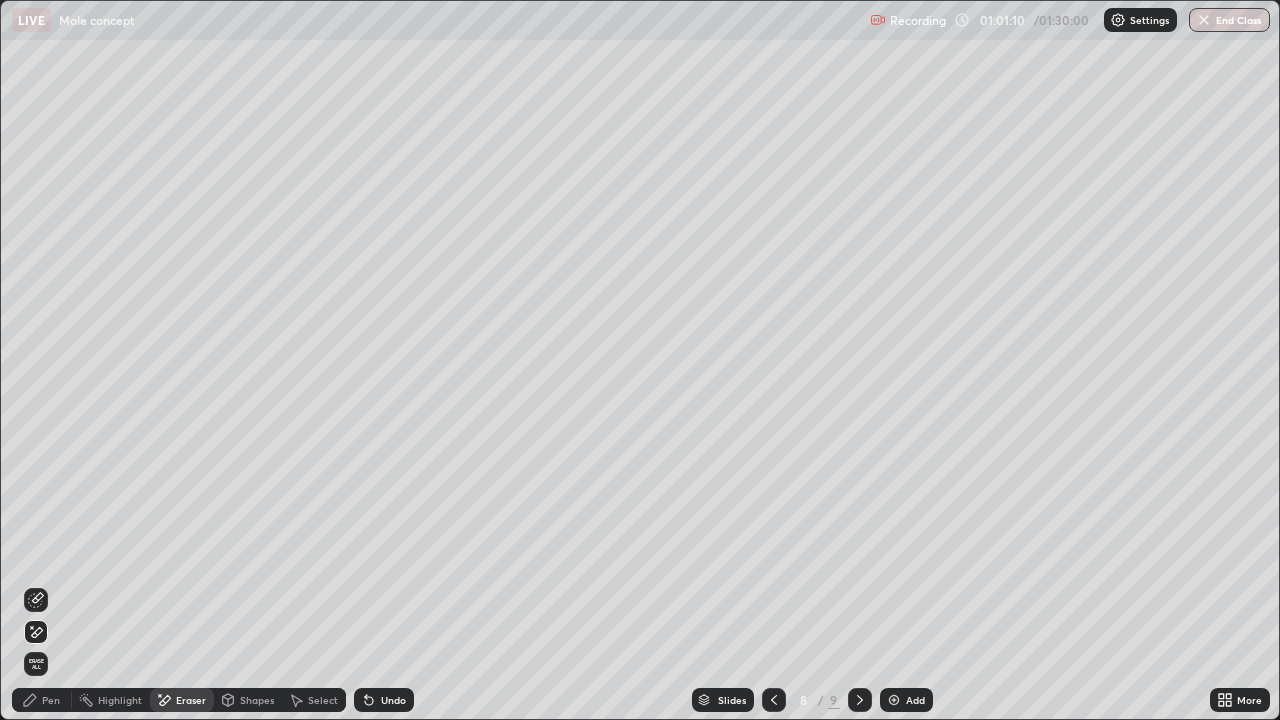 click on "Pen" at bounding box center [51, 700] 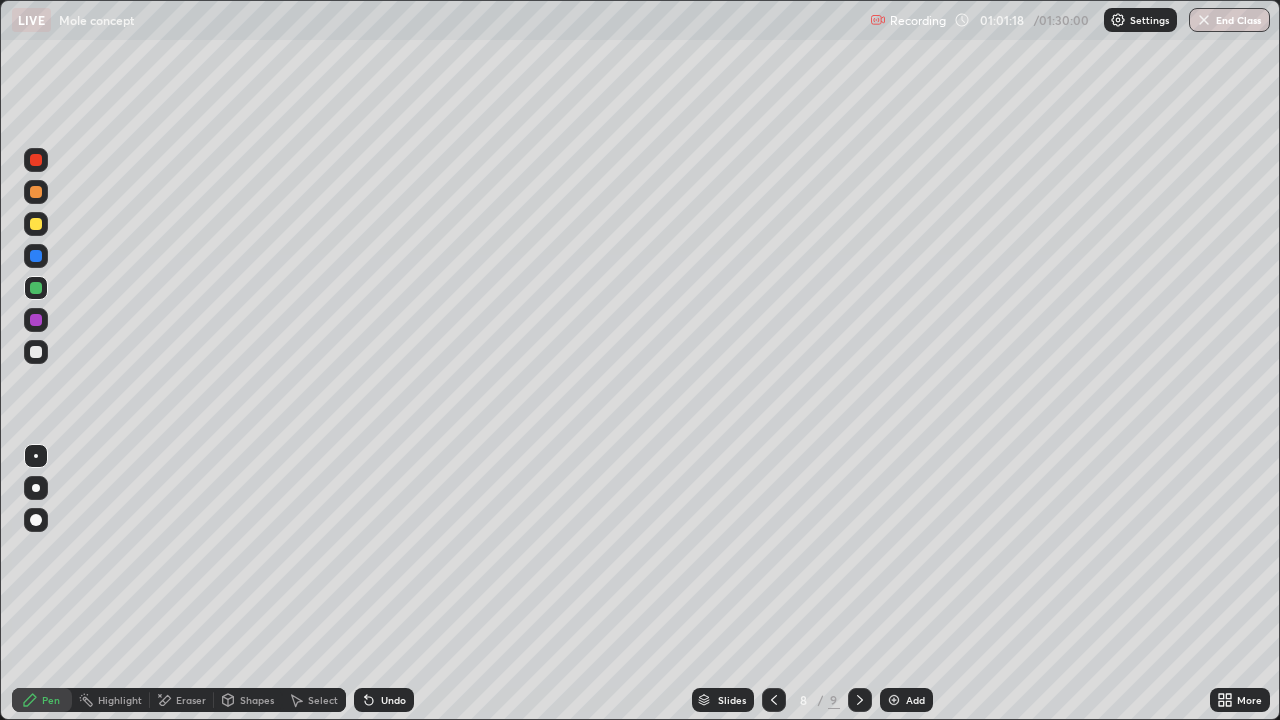 click on "Eraser" at bounding box center [182, 700] 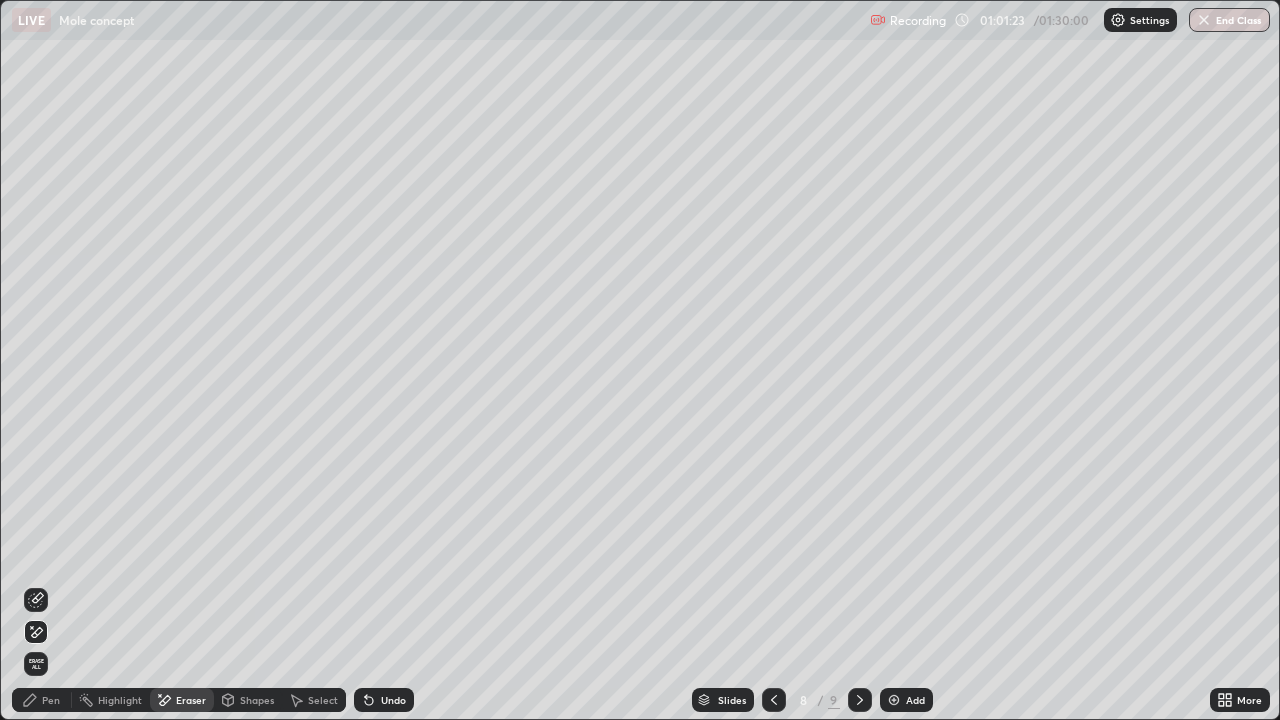 click on "Pen" at bounding box center (51, 700) 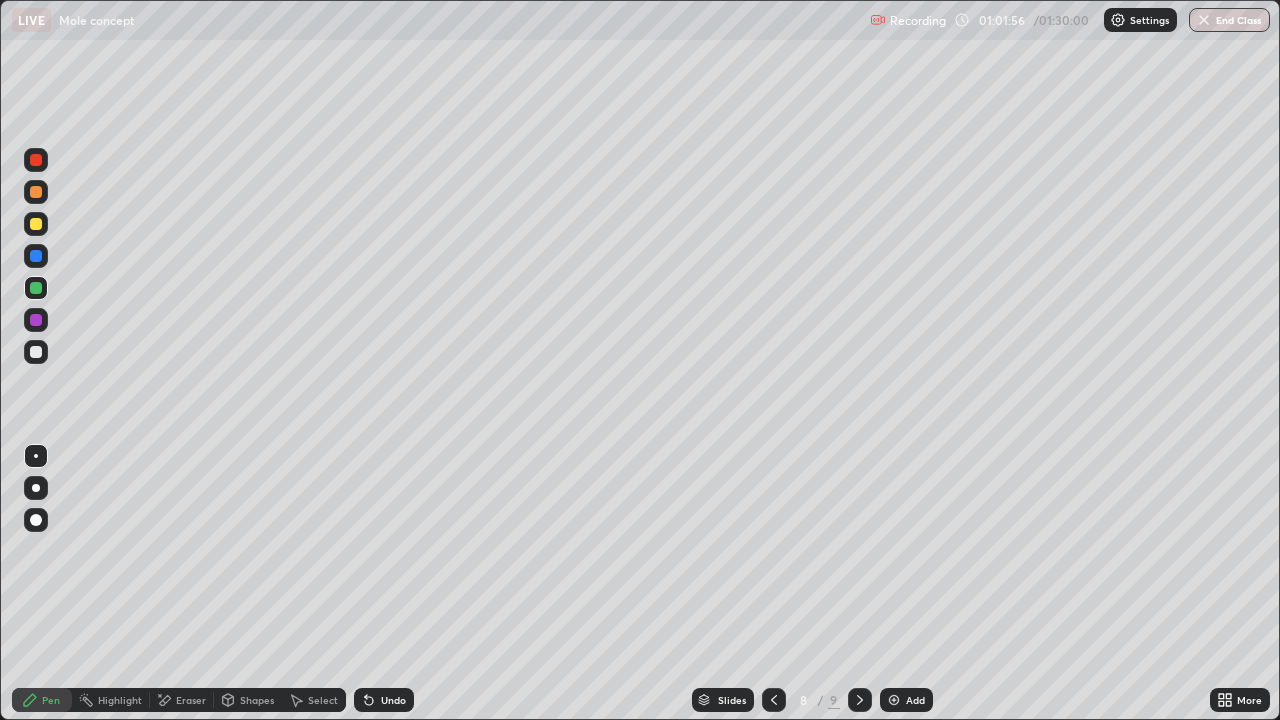 click on "Eraser" at bounding box center [191, 700] 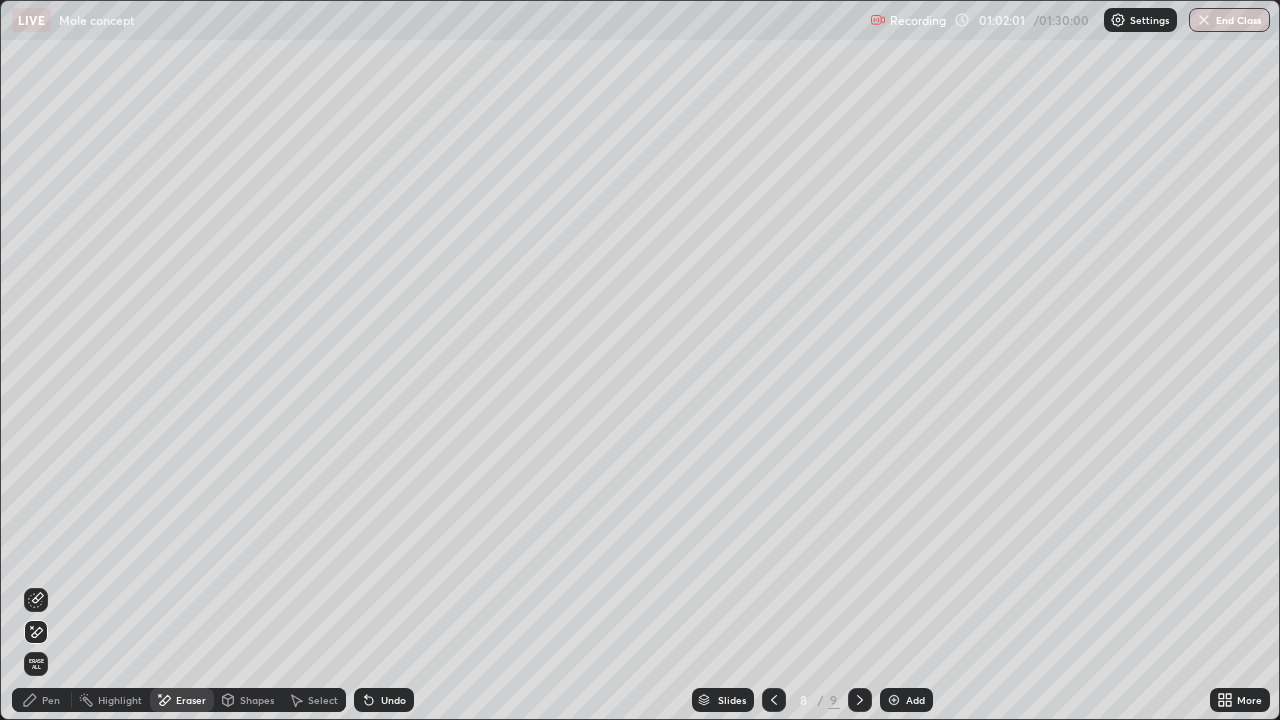 click on "Pen" at bounding box center [42, 700] 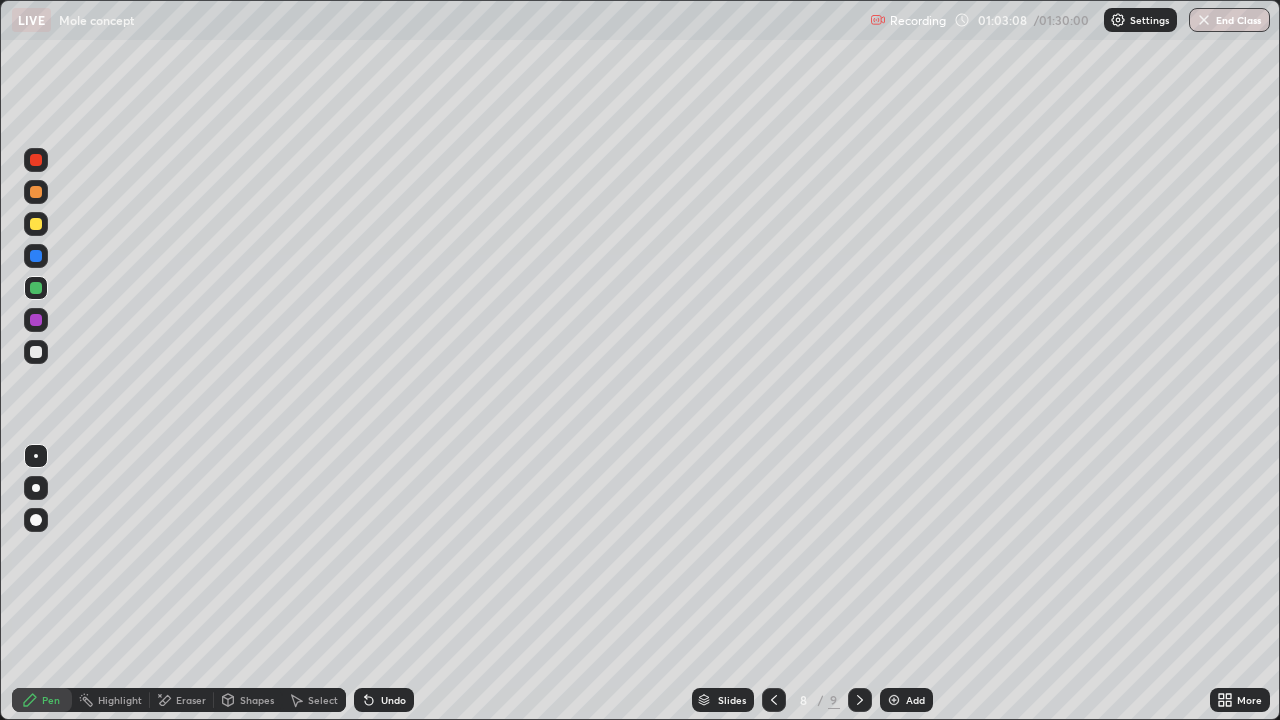 click at bounding box center [894, 700] 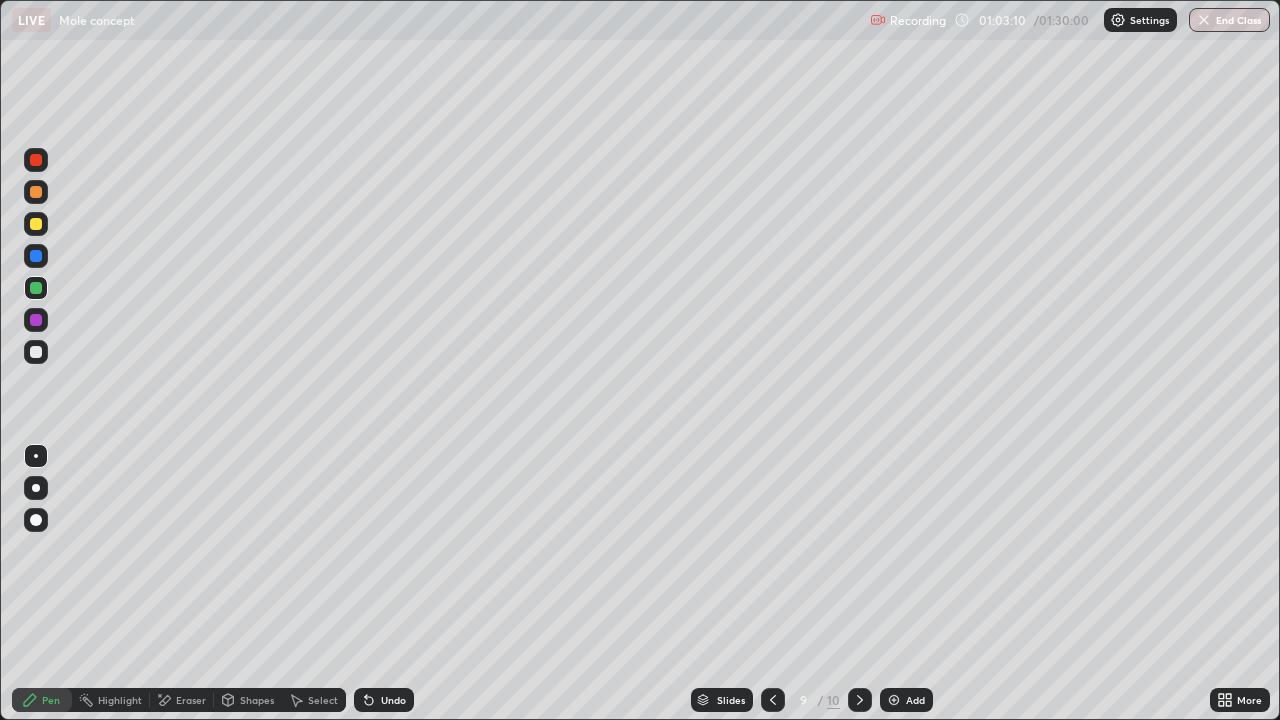 click 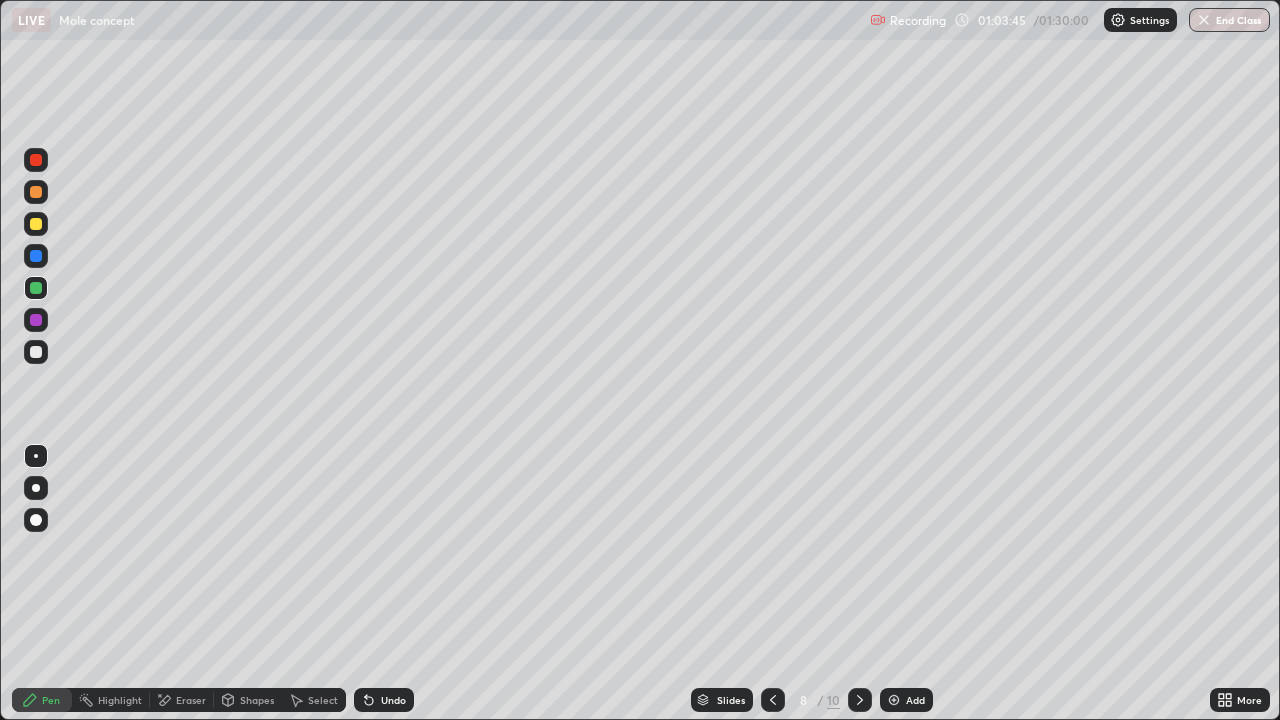 click at bounding box center [860, 700] 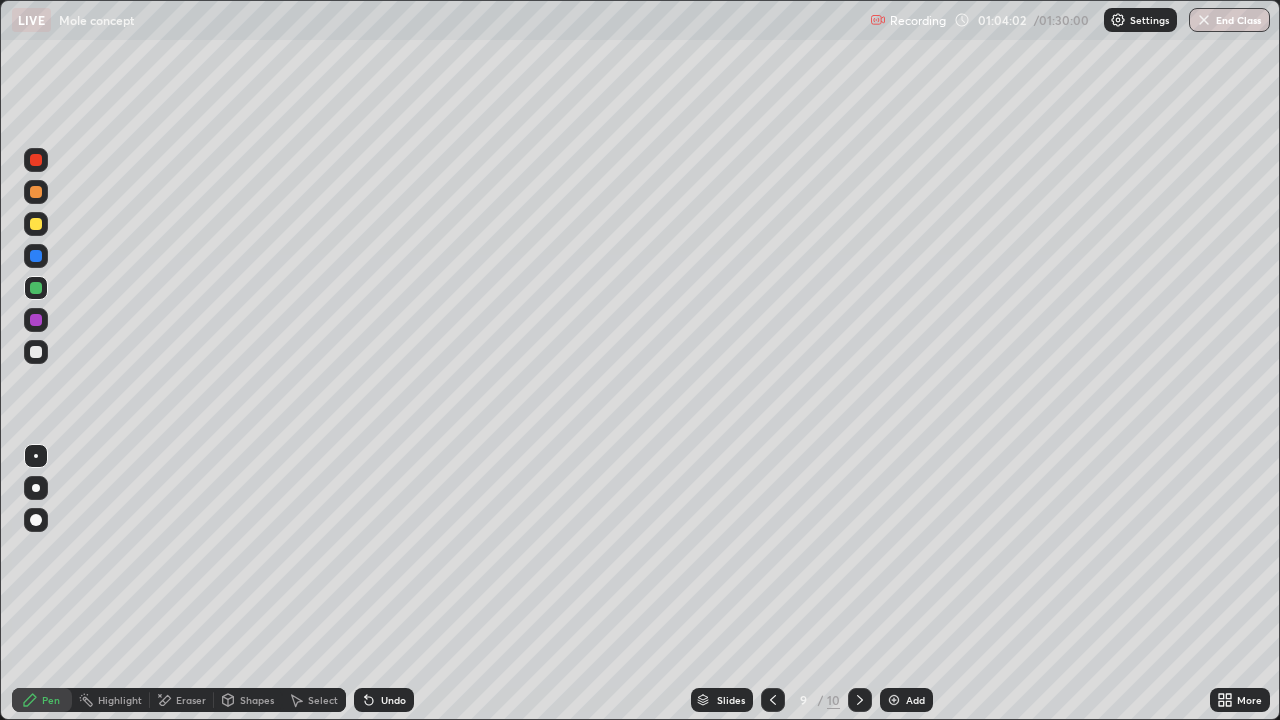 click 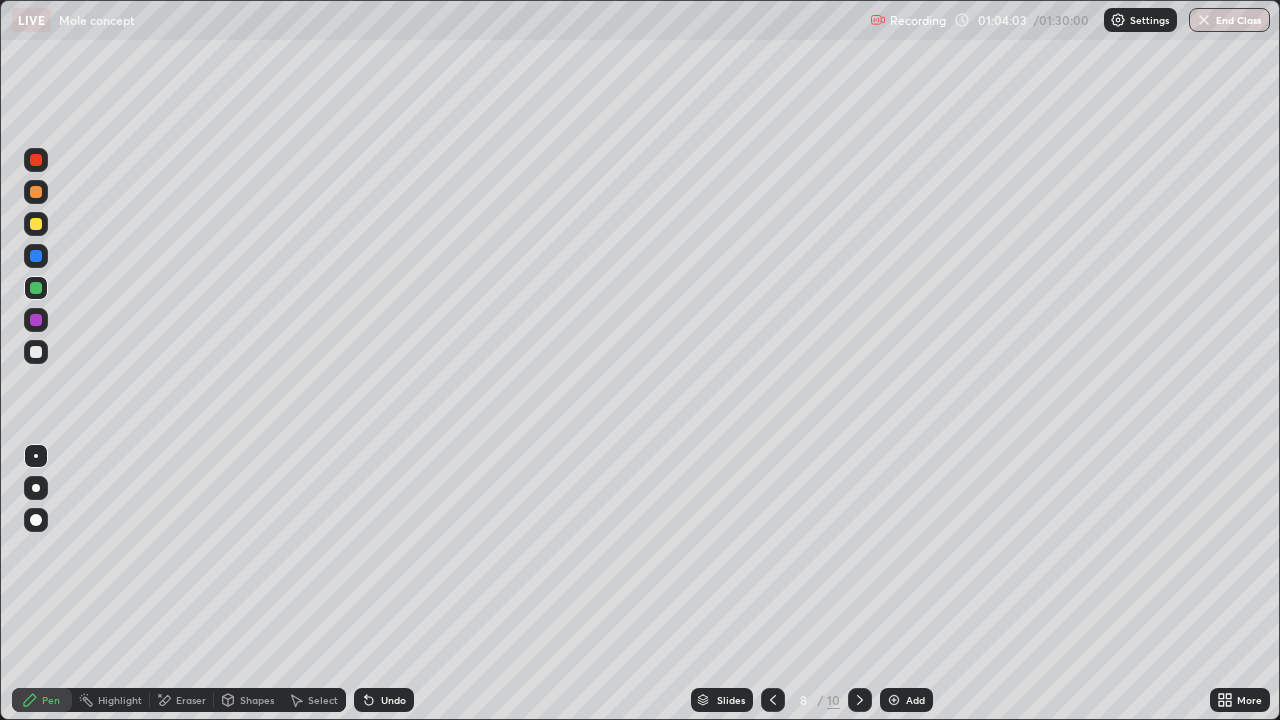click on "Setting up your live class" at bounding box center [640, 360] 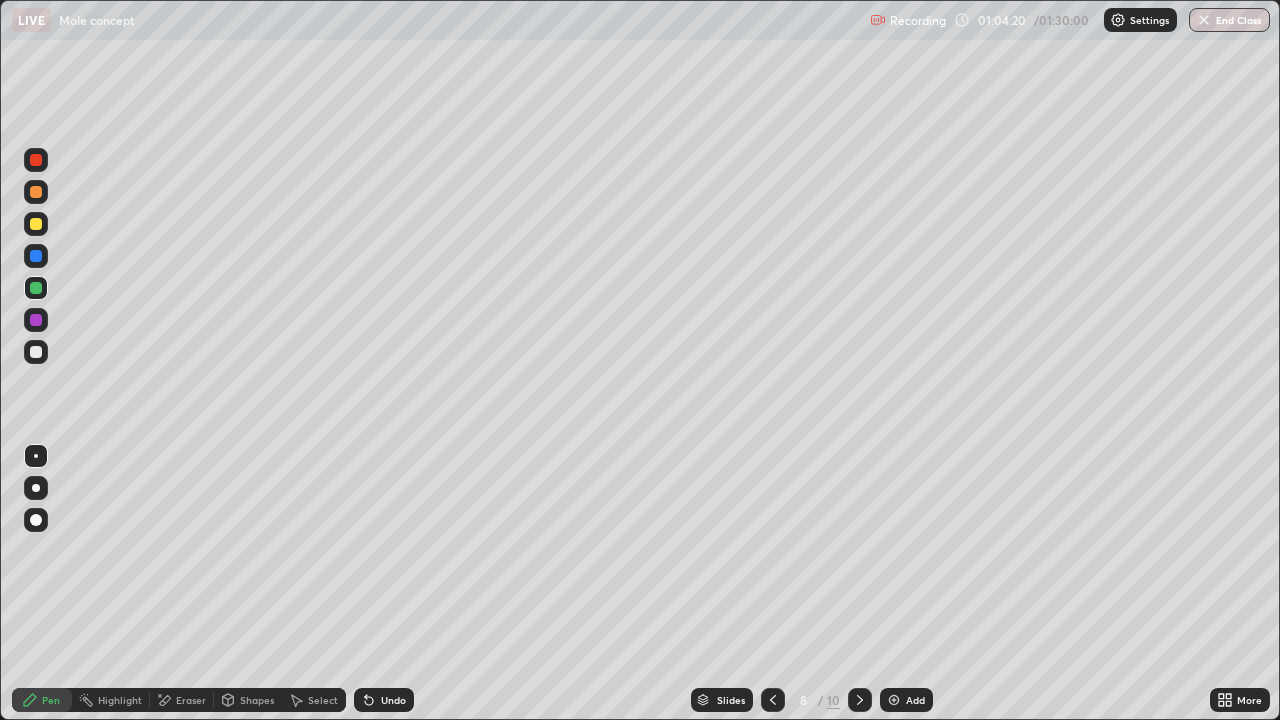 click at bounding box center (860, 700) 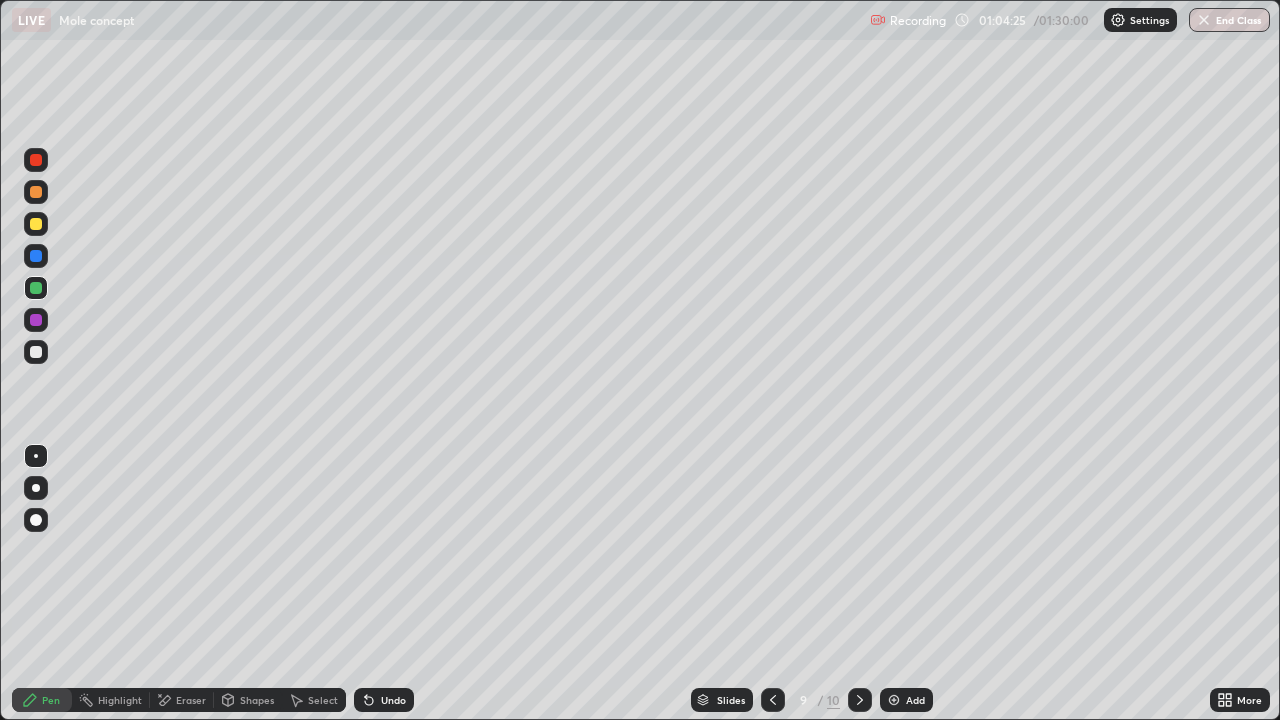 click at bounding box center [36, 224] 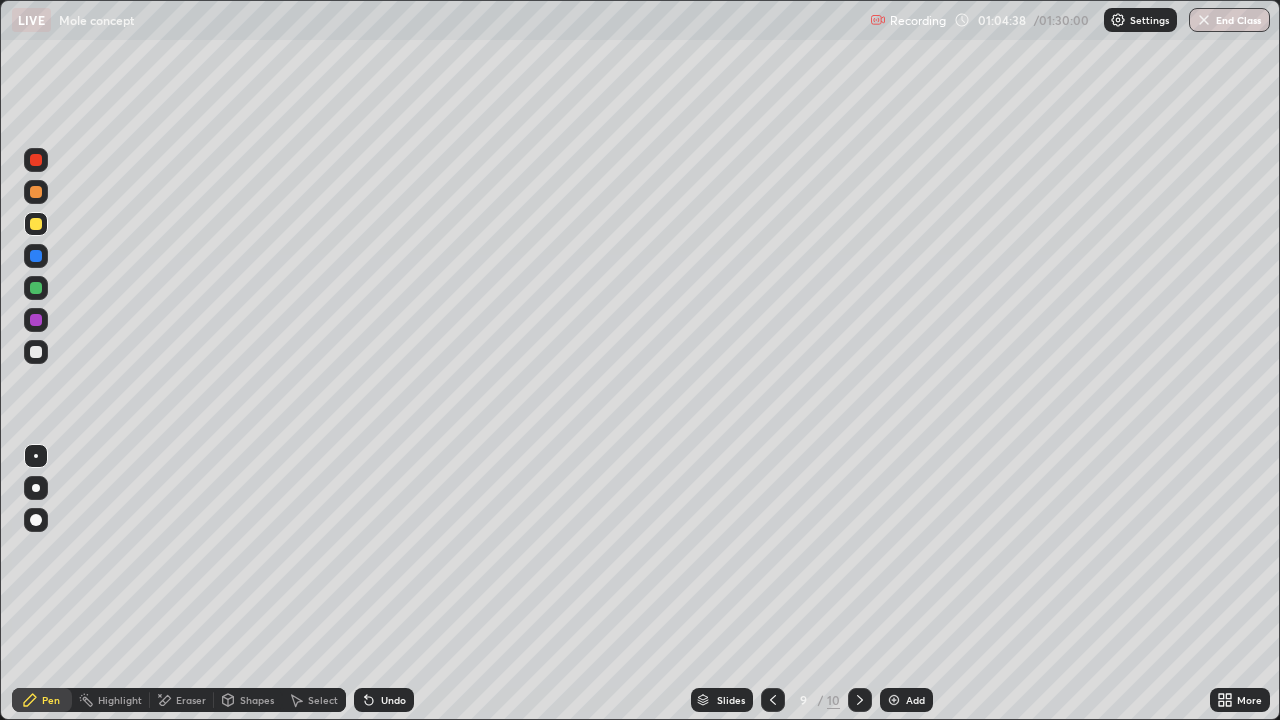 click 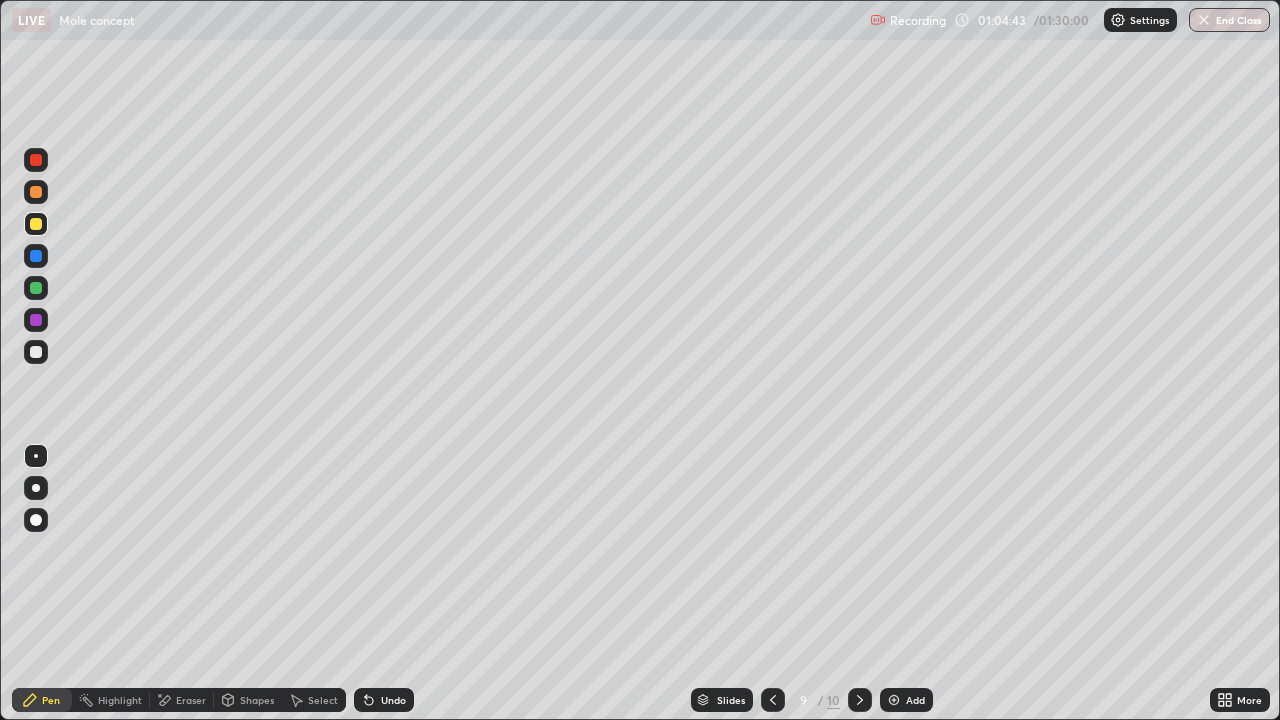click at bounding box center (36, 256) 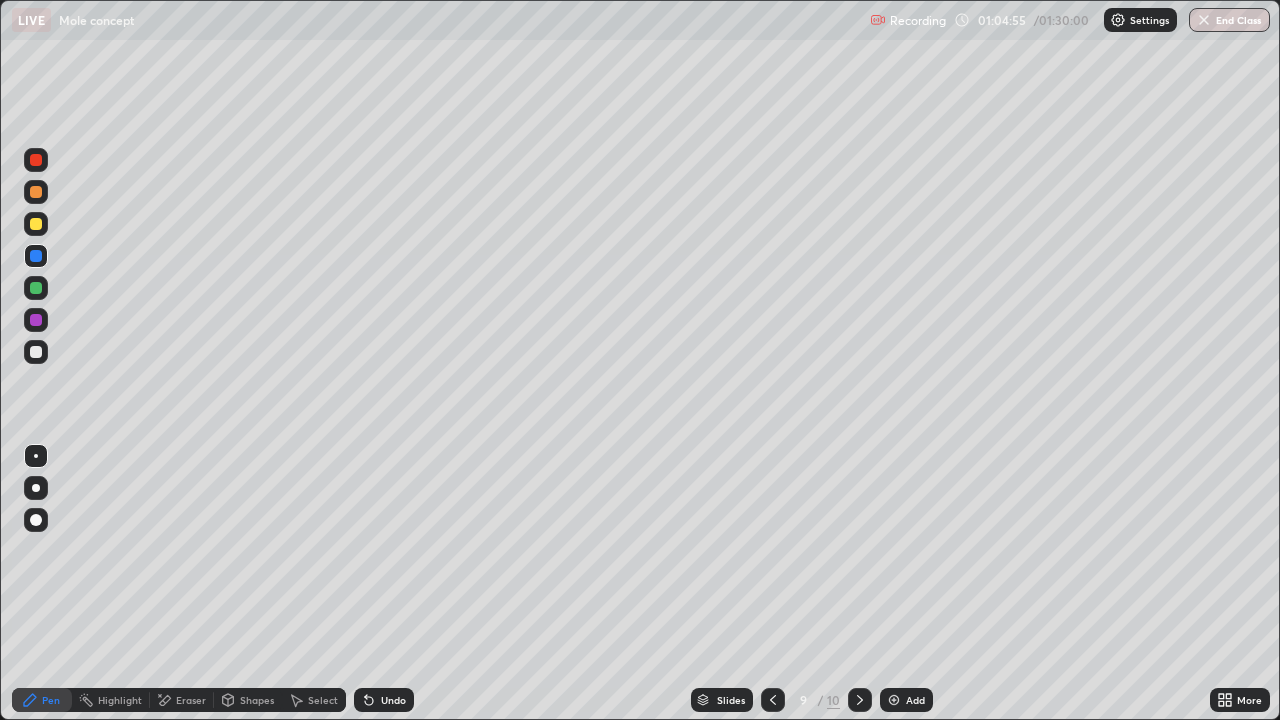 click at bounding box center (36, 320) 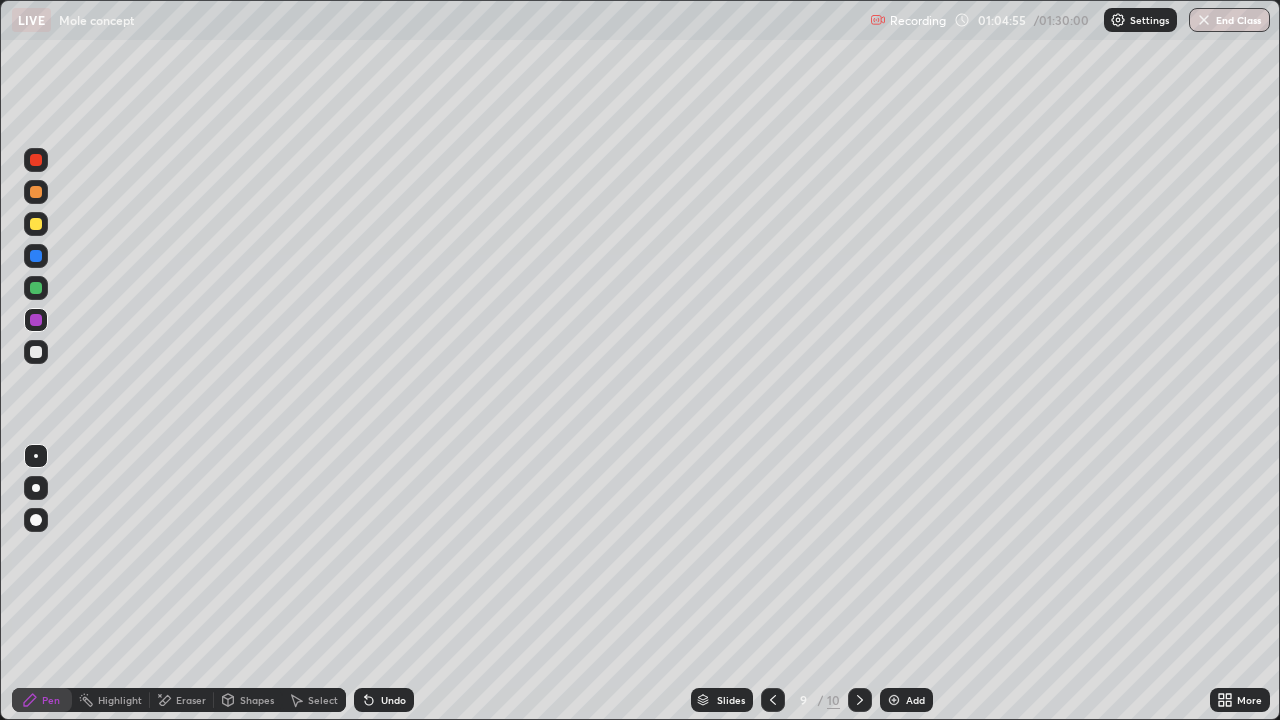 click at bounding box center [36, 352] 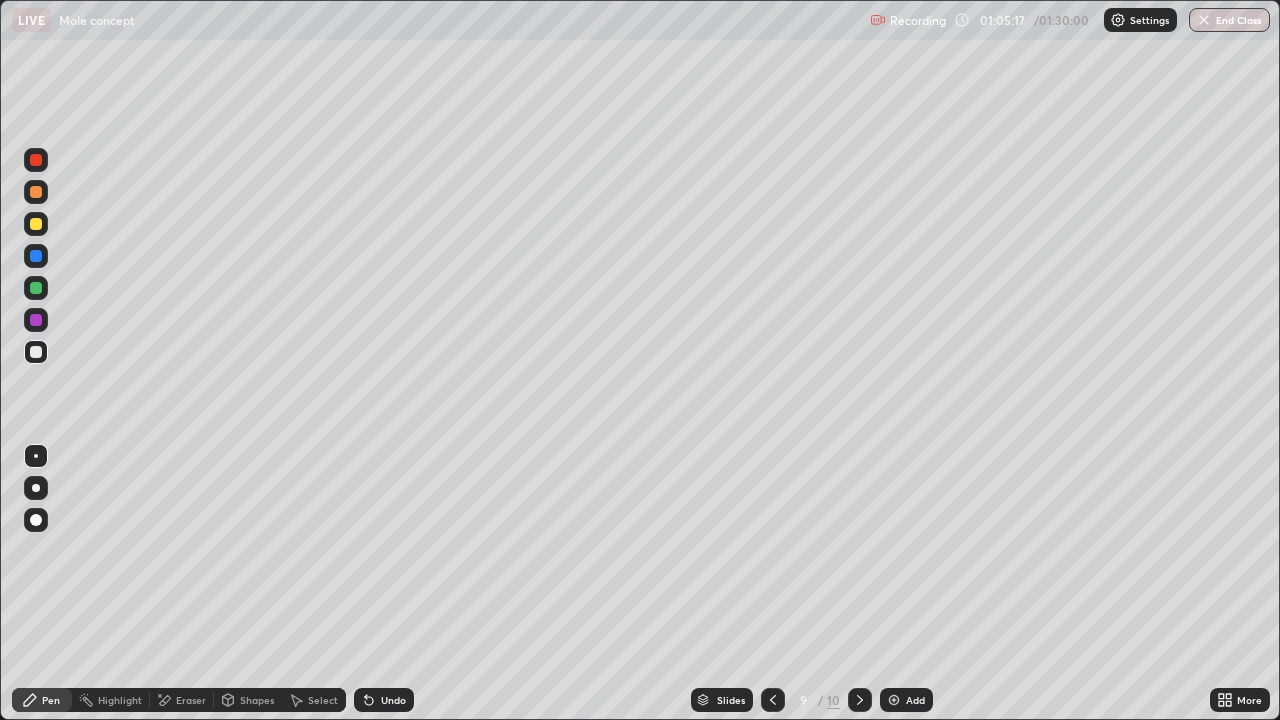 click at bounding box center [36, 320] 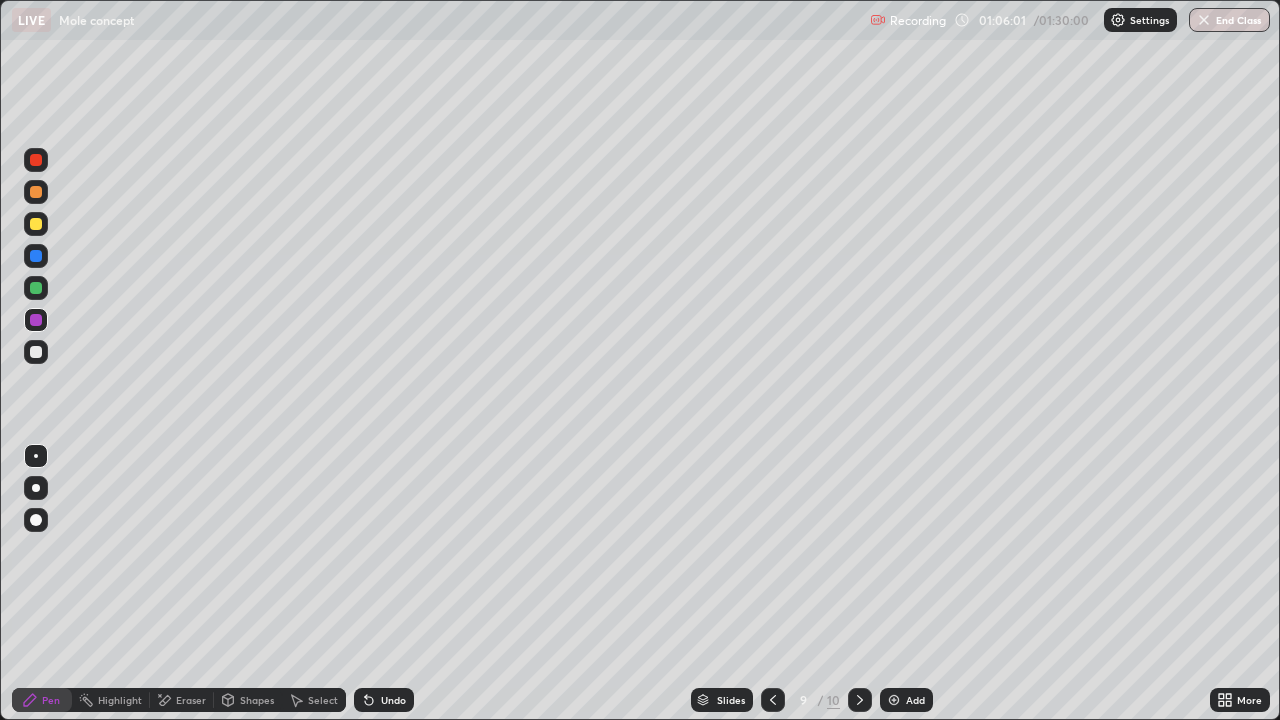 click at bounding box center [36, 192] 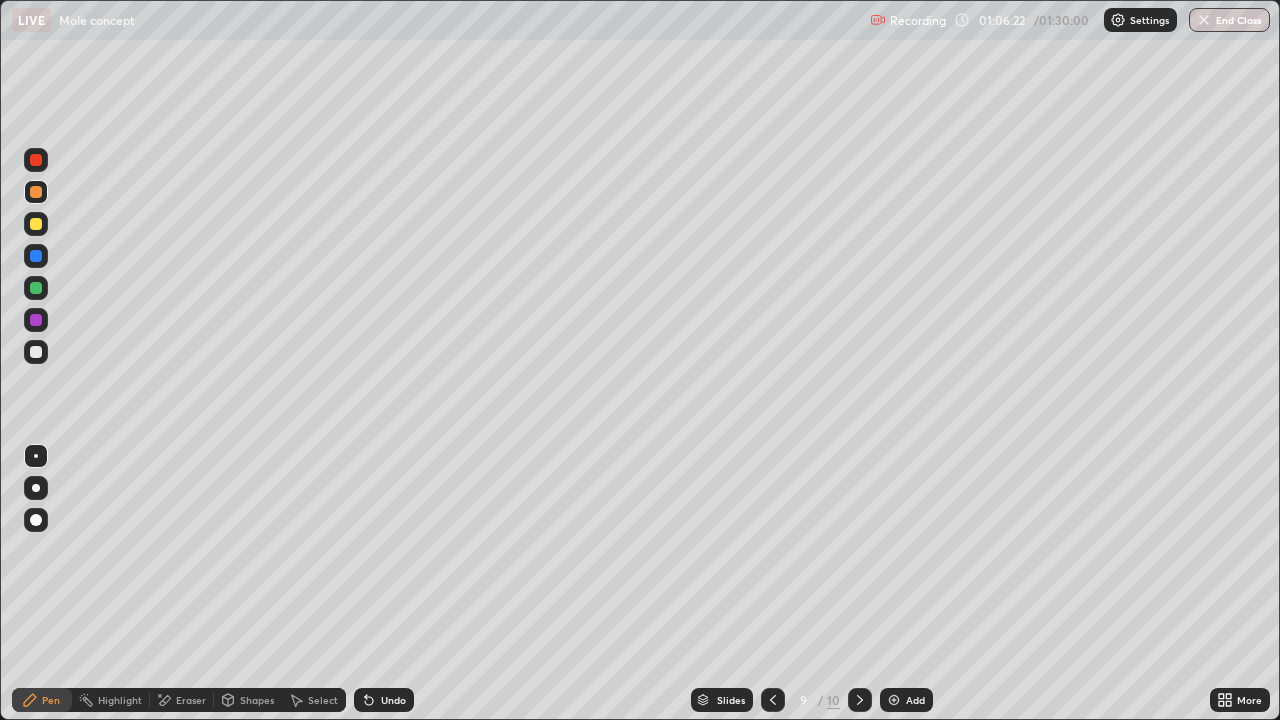 click 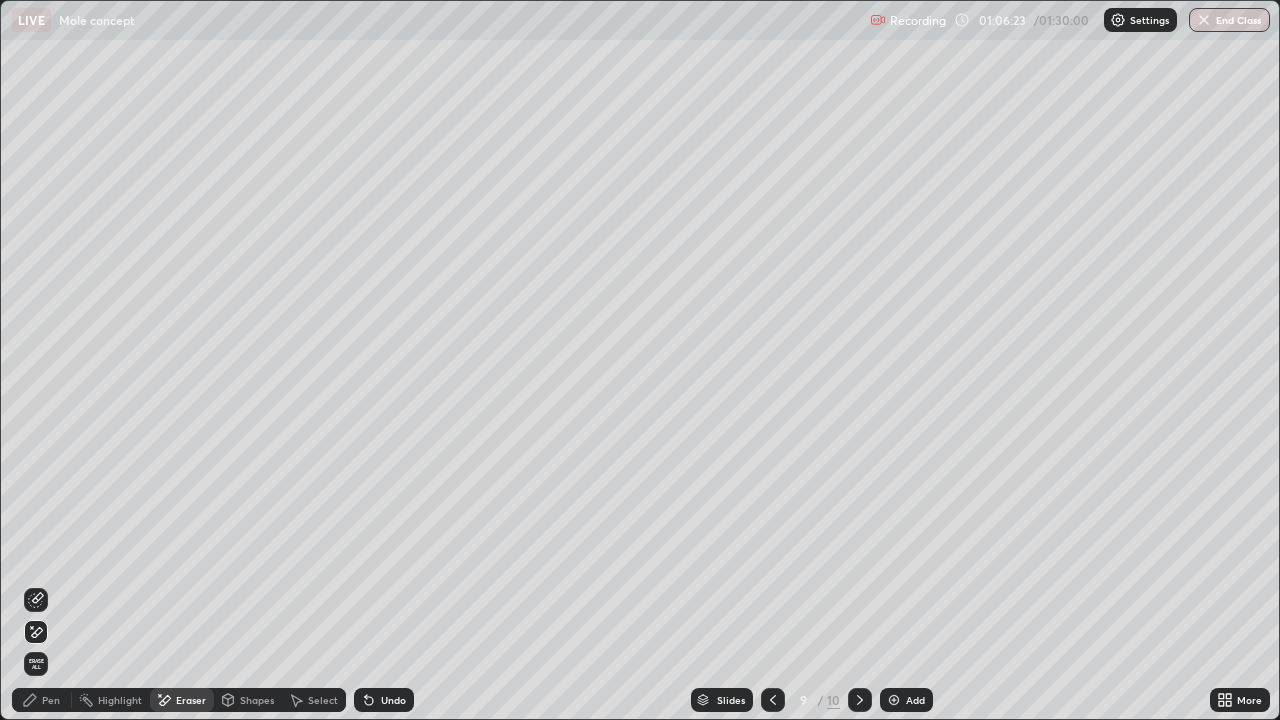 click 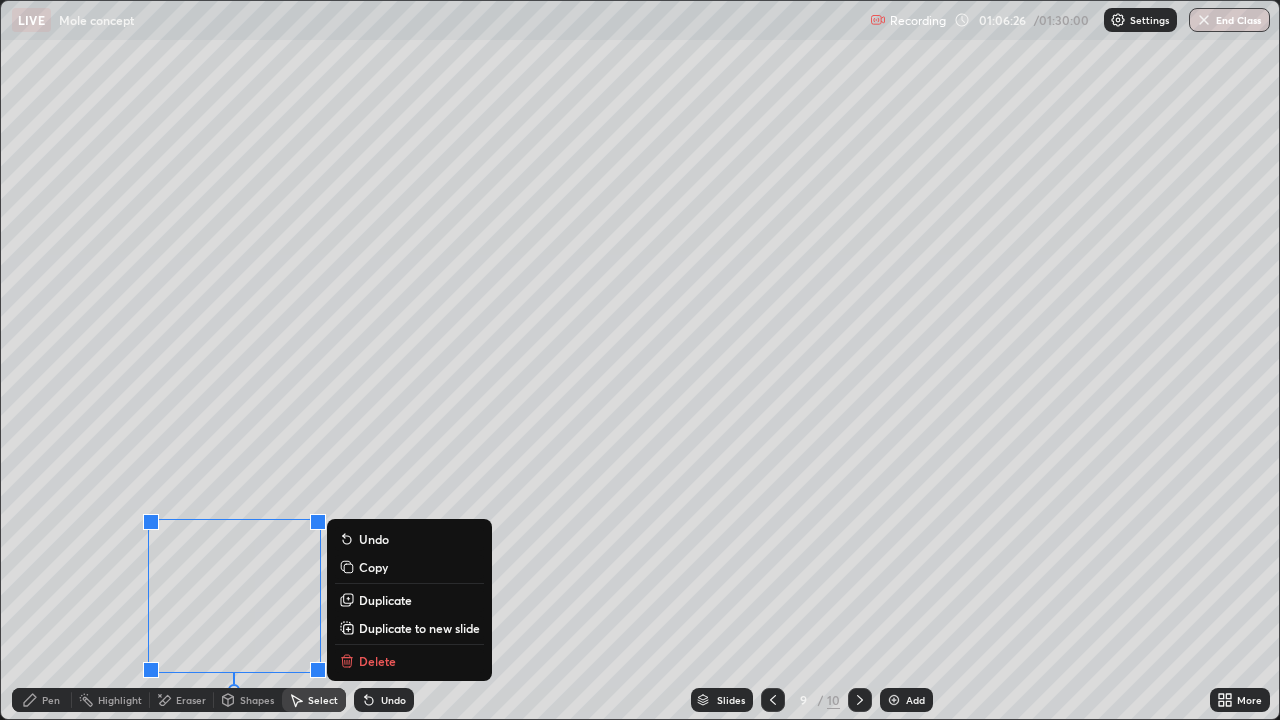 click 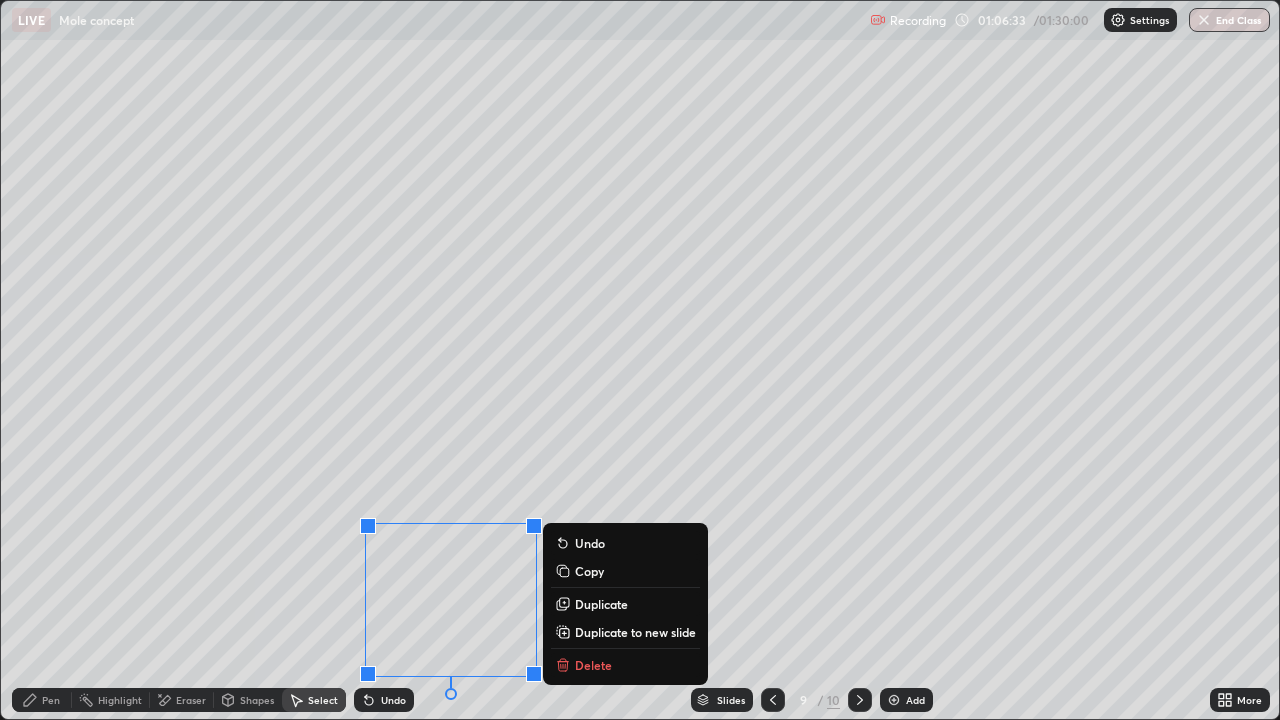 click on "Duplicate" at bounding box center [625, 604] 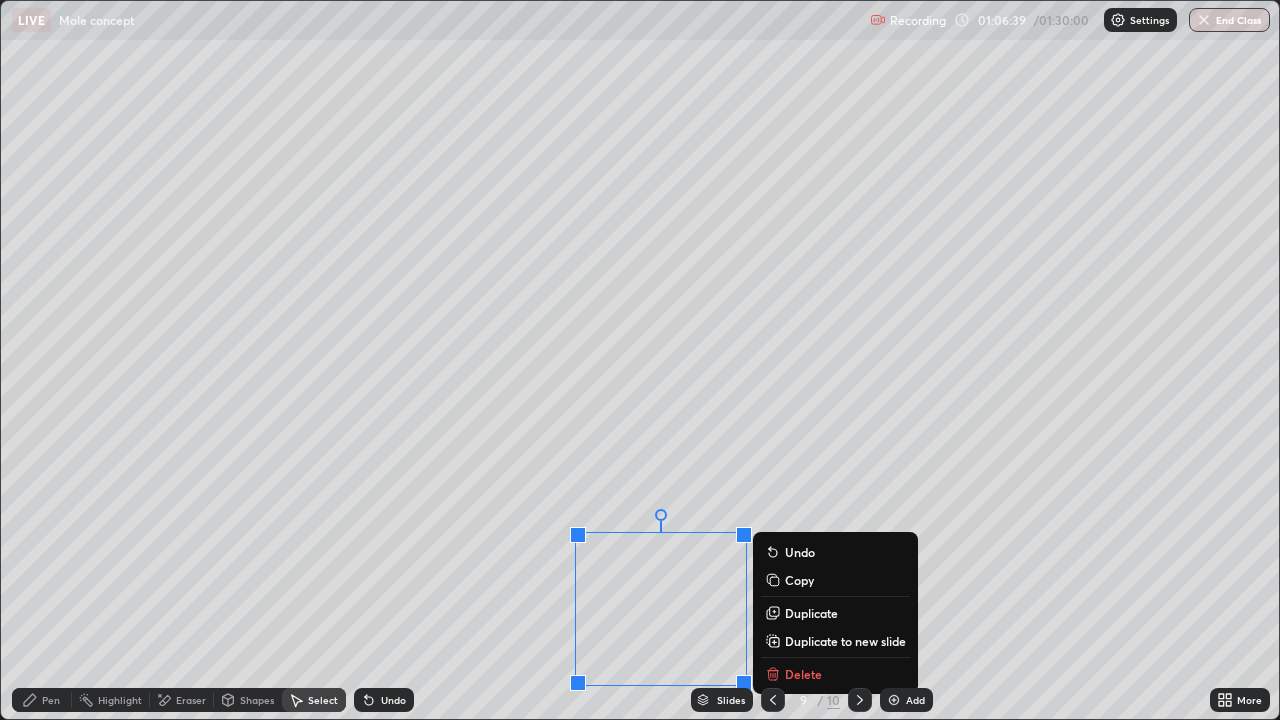 click on "Duplicate" at bounding box center [835, 613] 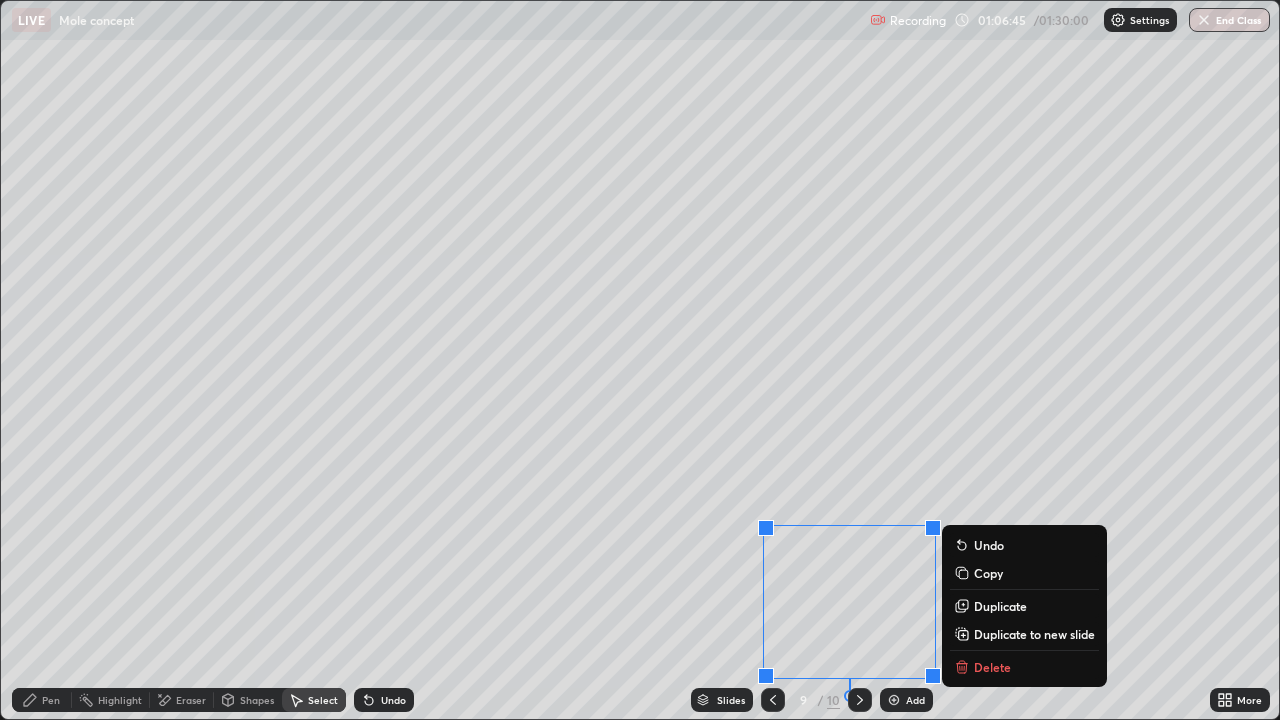 click 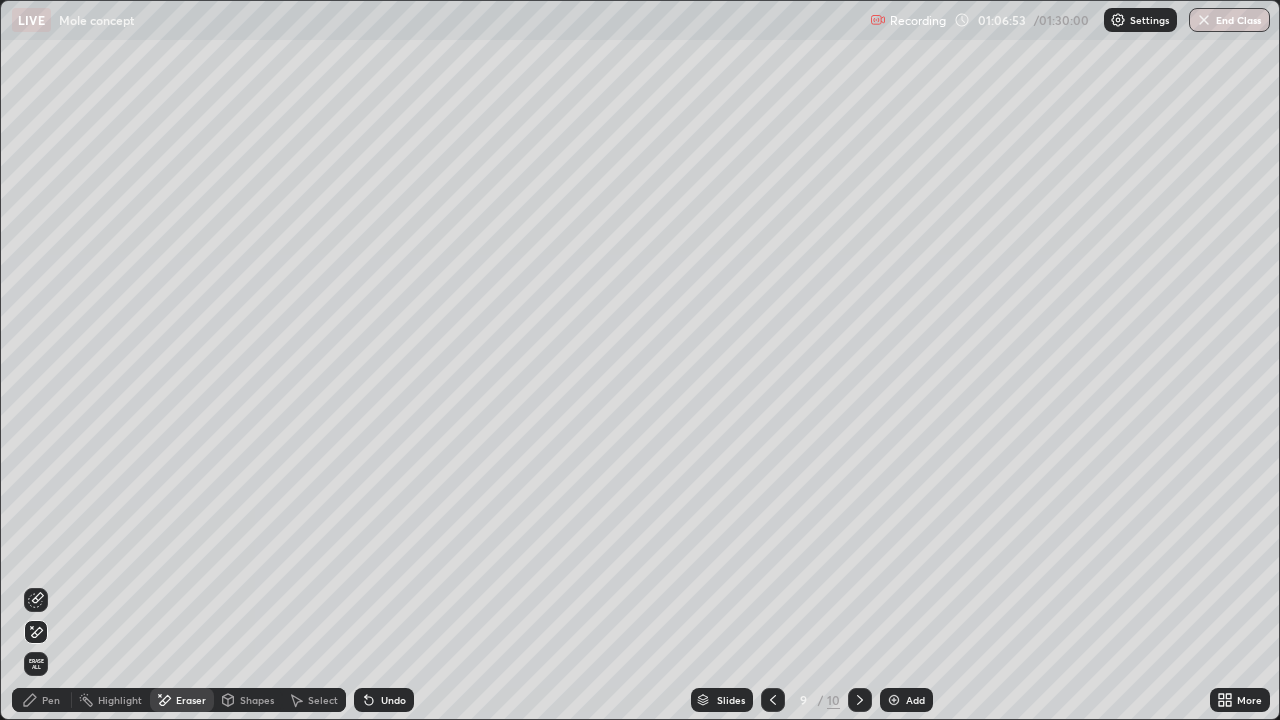 click on "Pen" at bounding box center (51, 700) 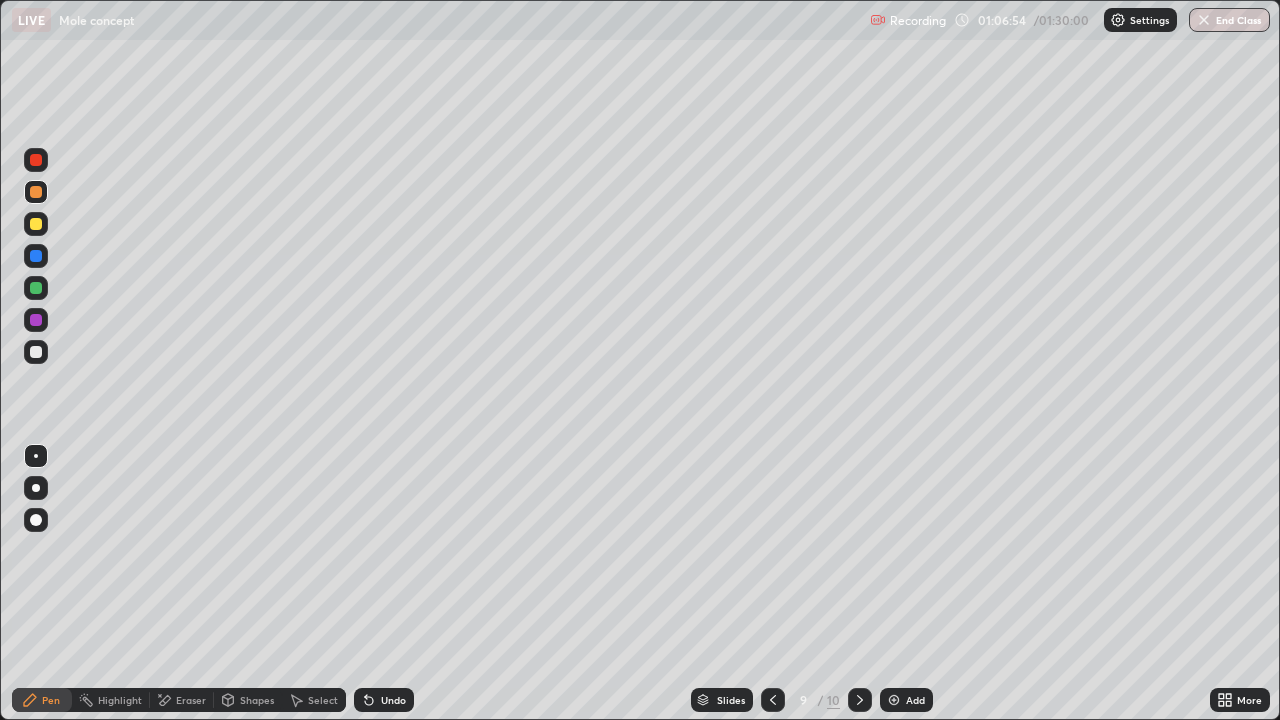 click at bounding box center [36, 288] 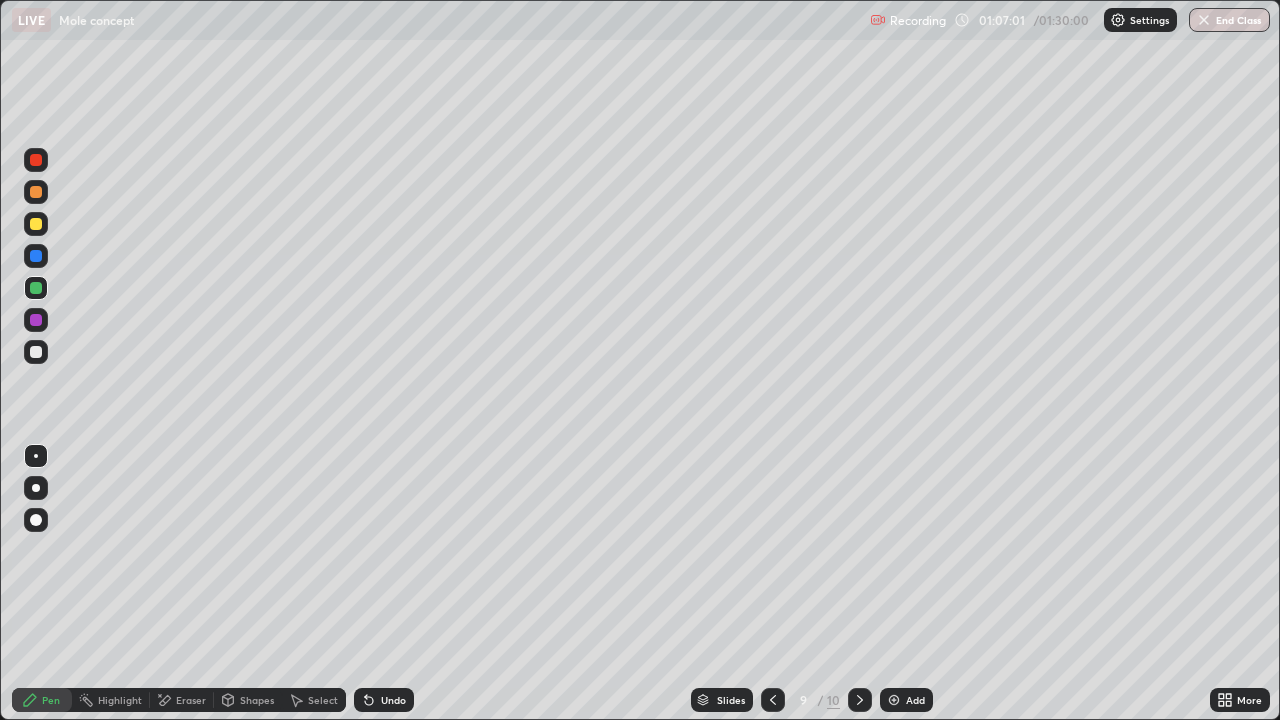click 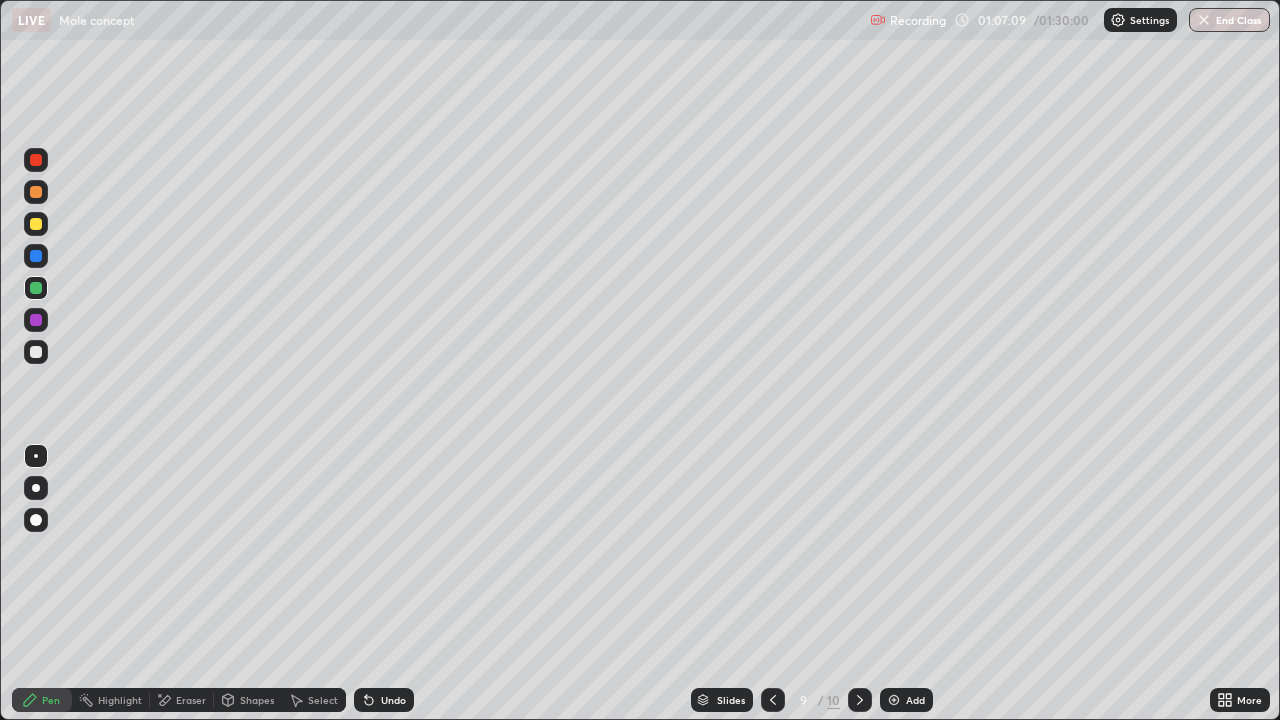 click at bounding box center (36, 256) 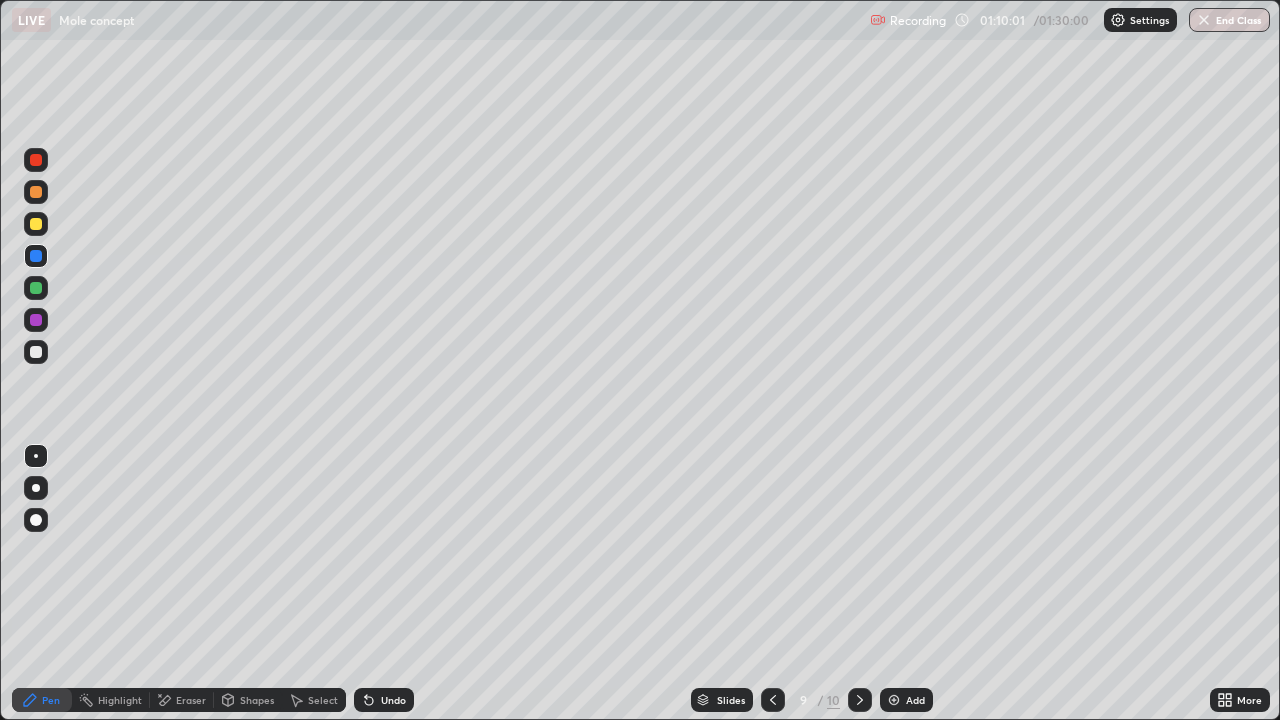 click at bounding box center (36, 288) 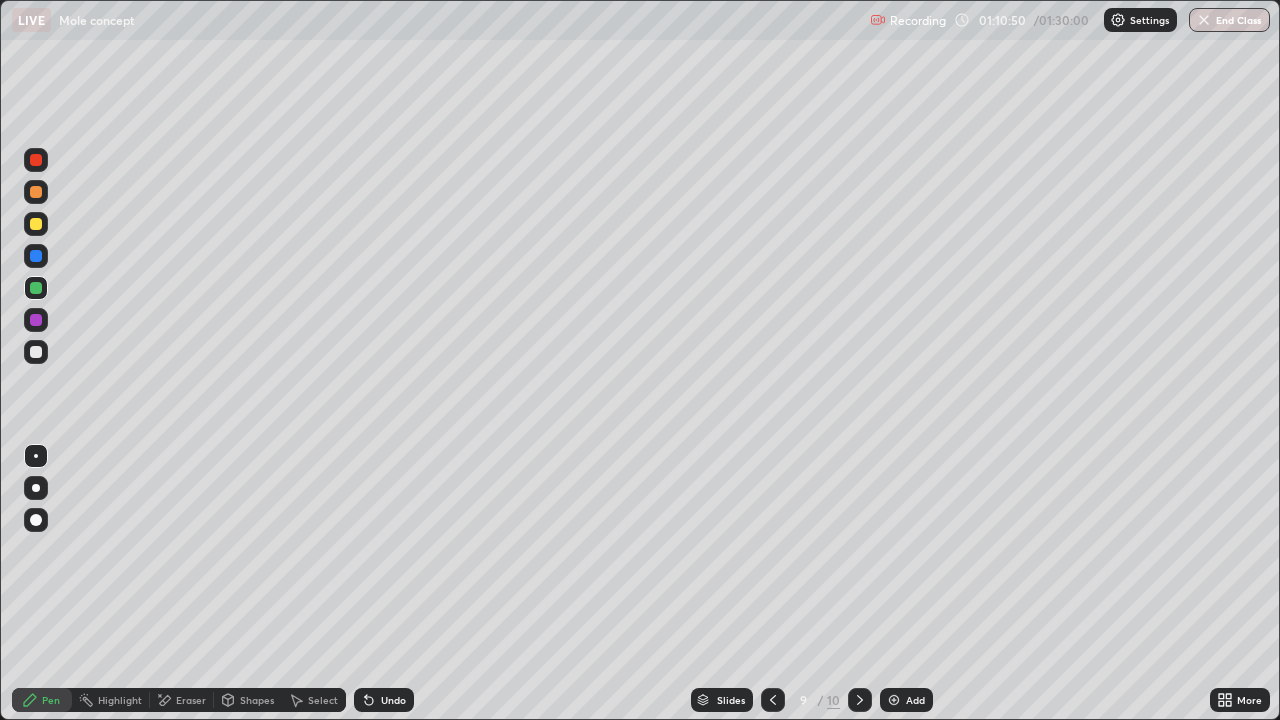 click on "Undo" at bounding box center (384, 700) 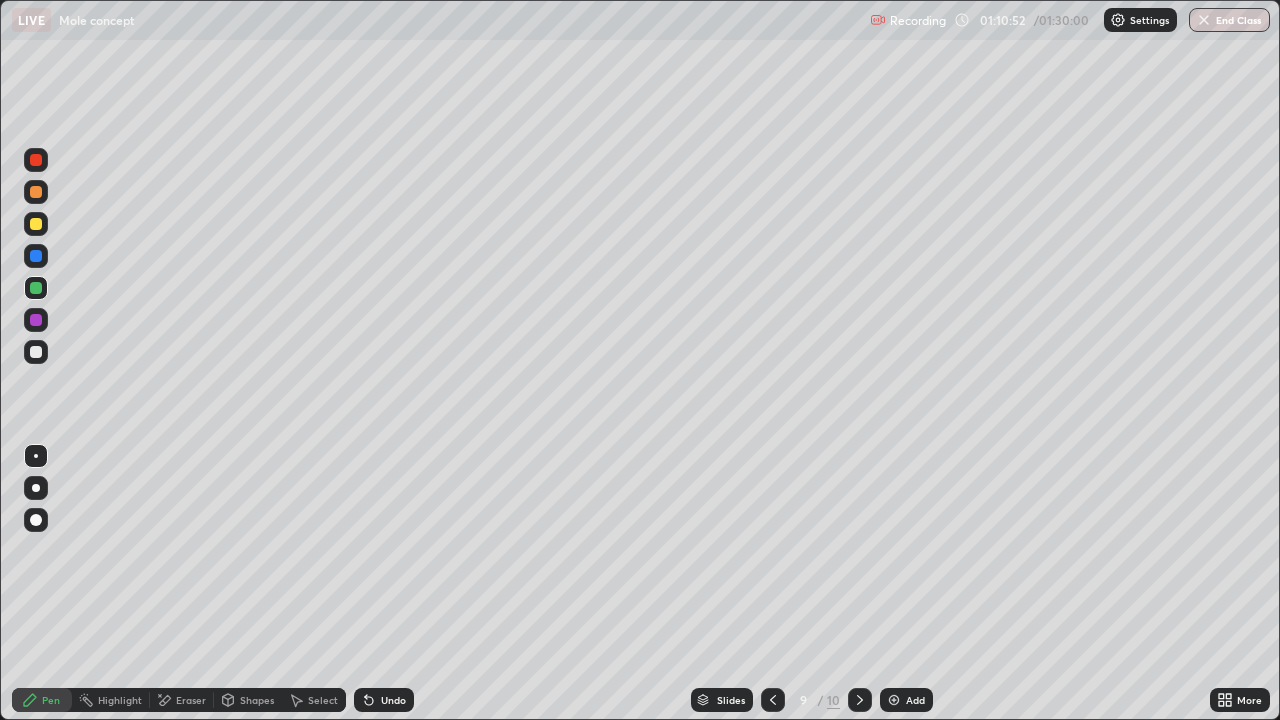 click 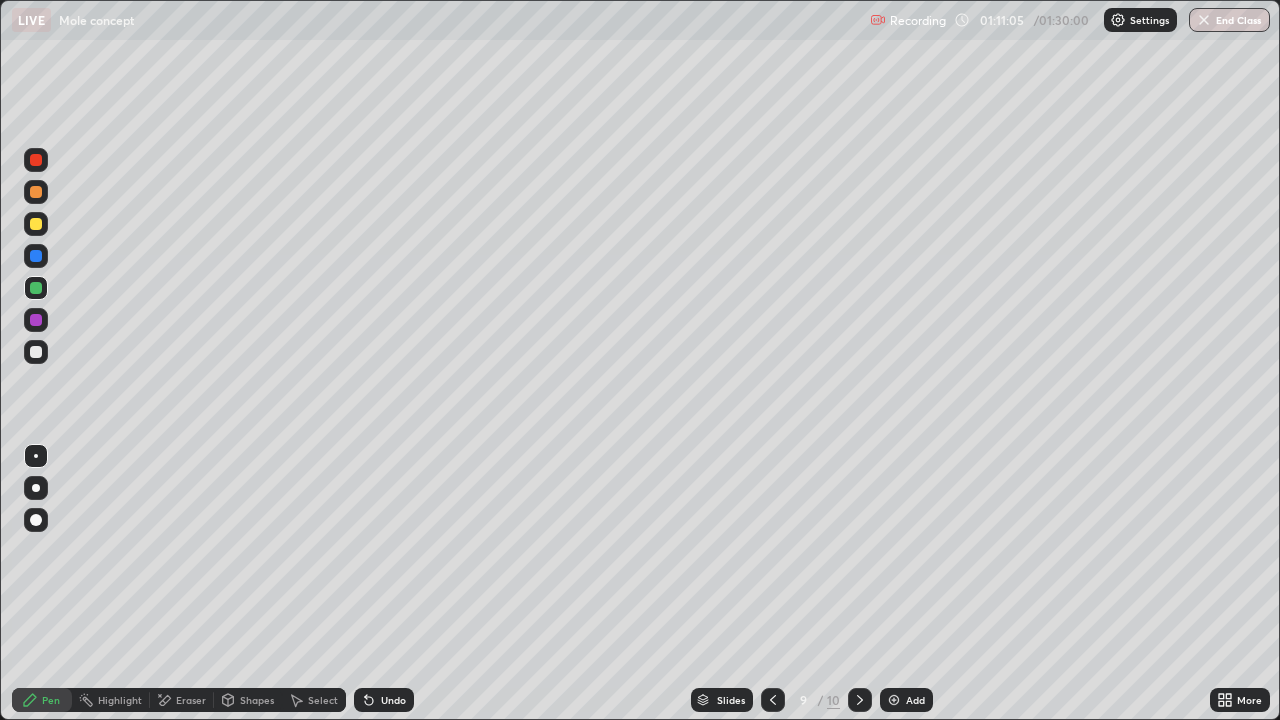 click at bounding box center (36, 320) 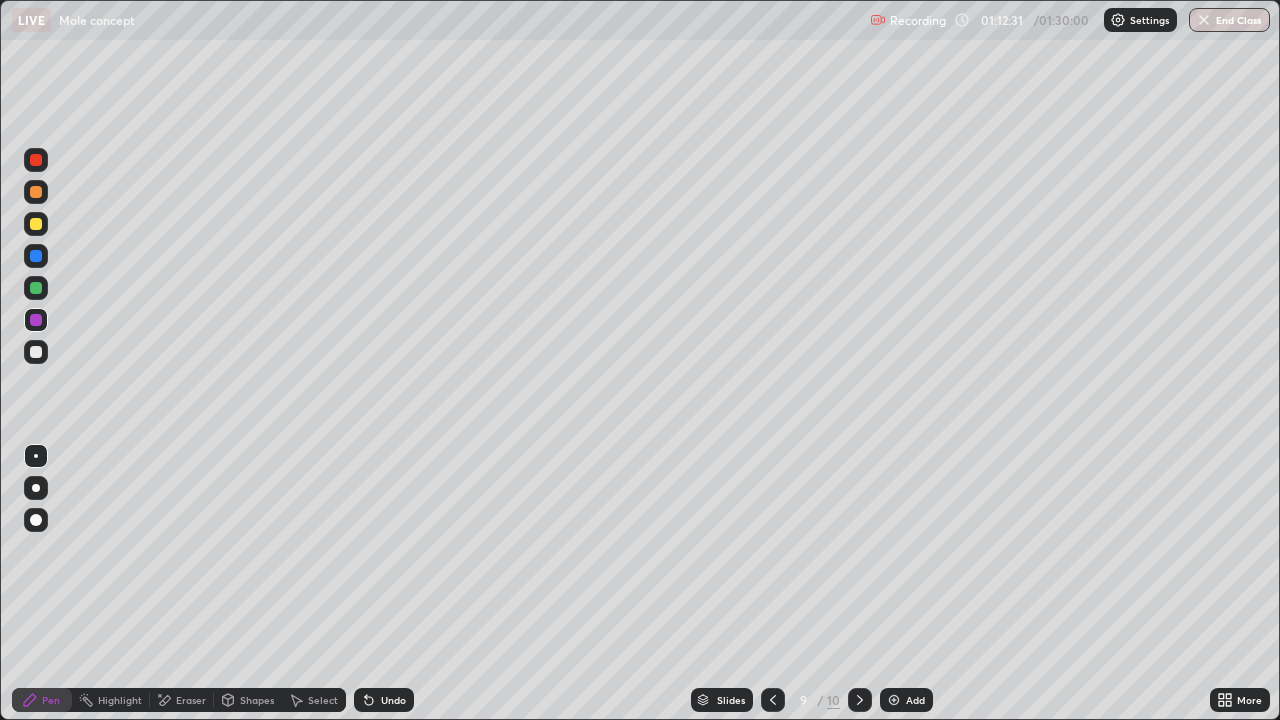 click at bounding box center (36, 160) 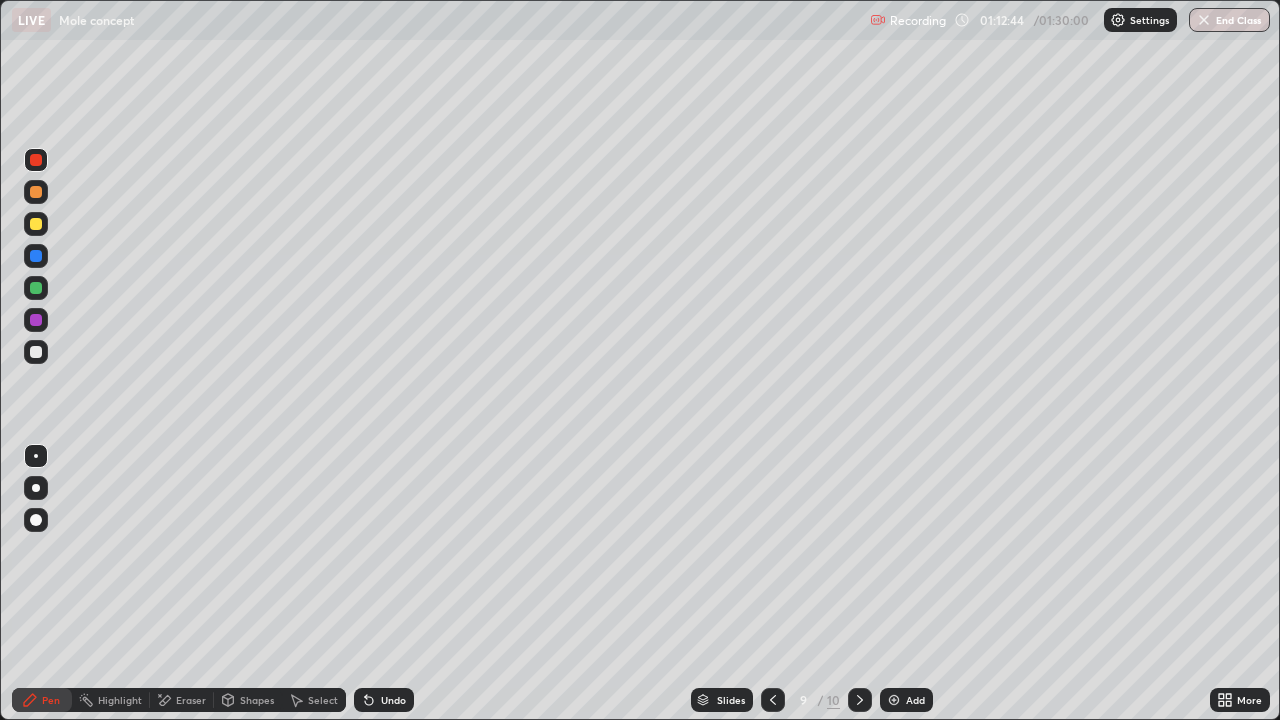 click at bounding box center [894, 700] 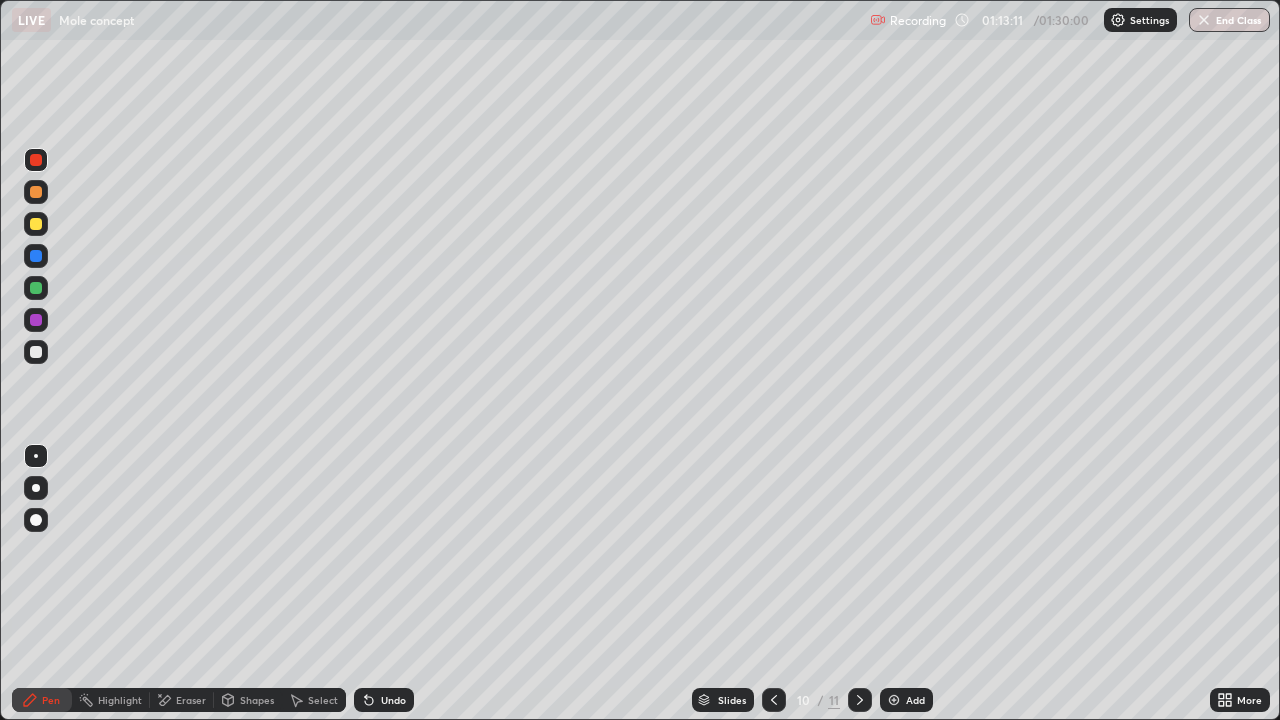 click at bounding box center [36, 256] 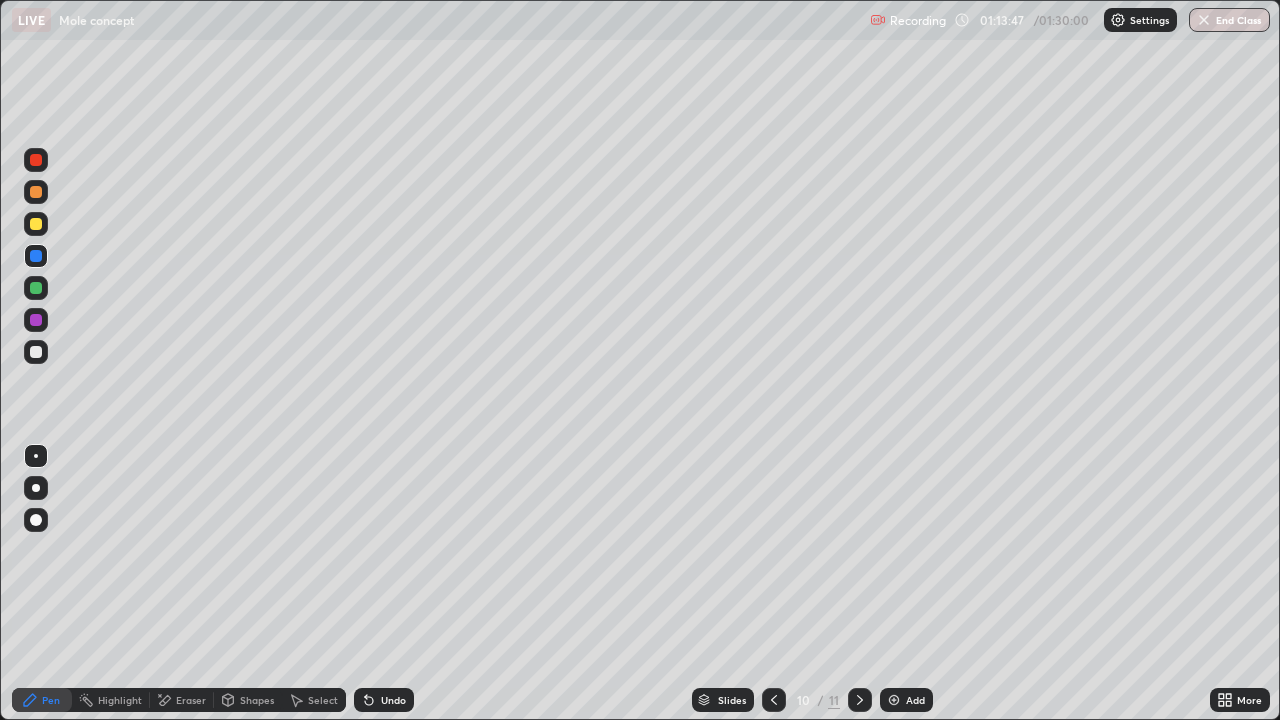 click 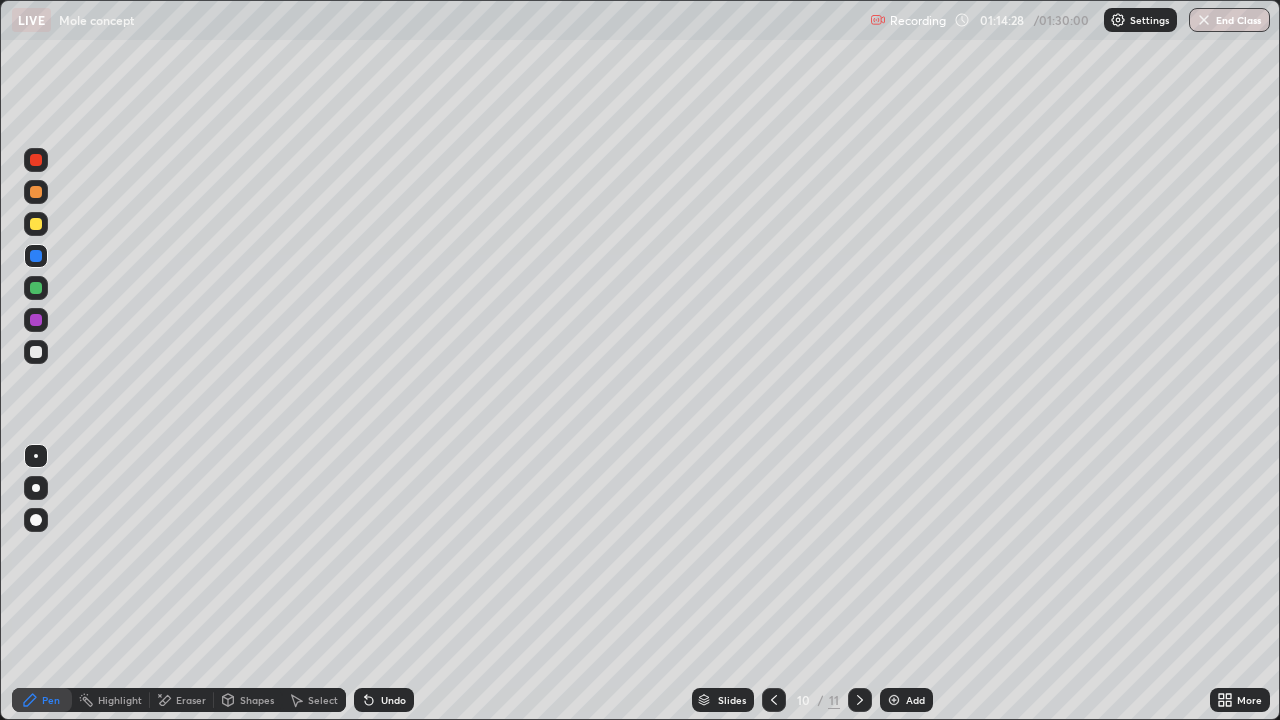 click at bounding box center [36, 224] 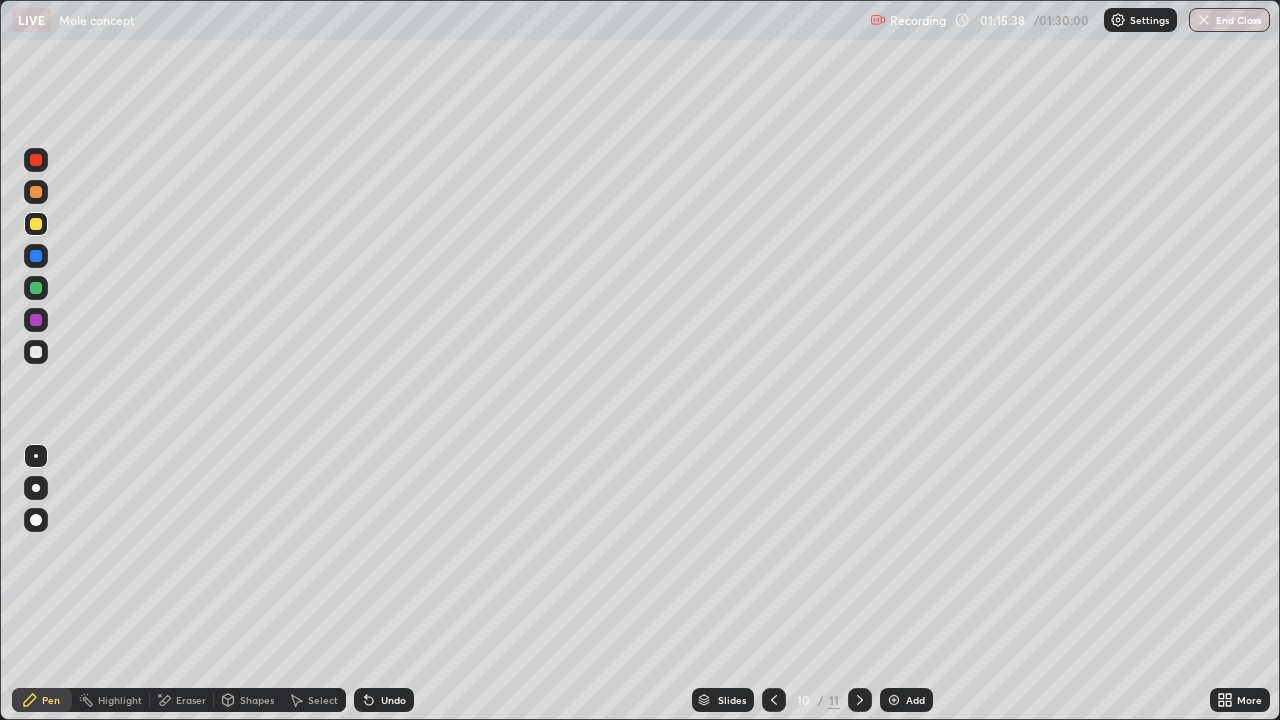 click at bounding box center (894, 700) 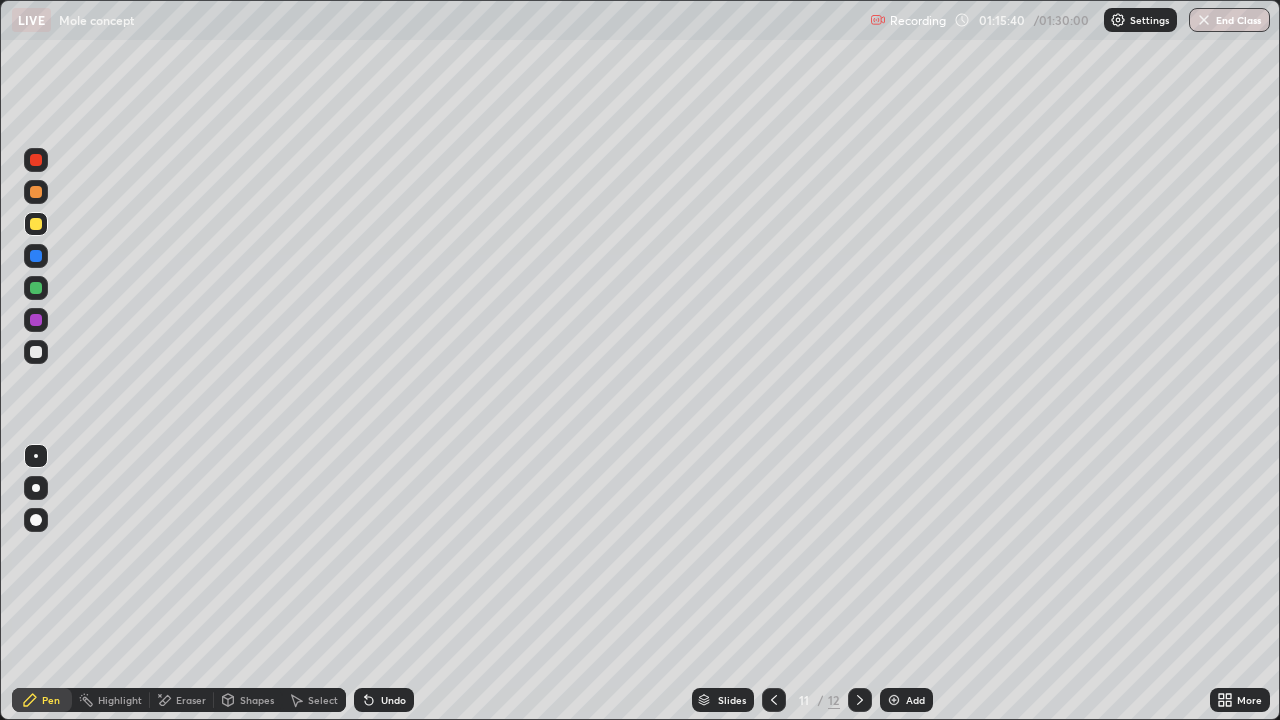 click at bounding box center [36, 288] 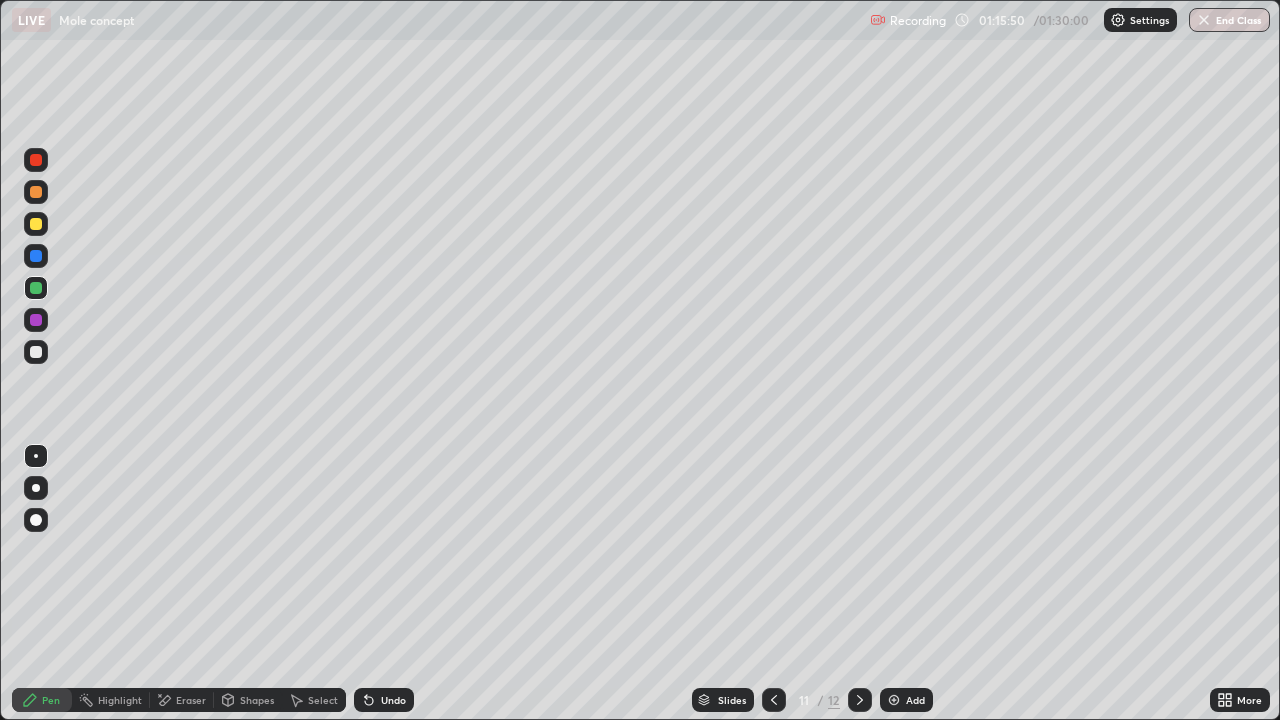 click at bounding box center [36, 256] 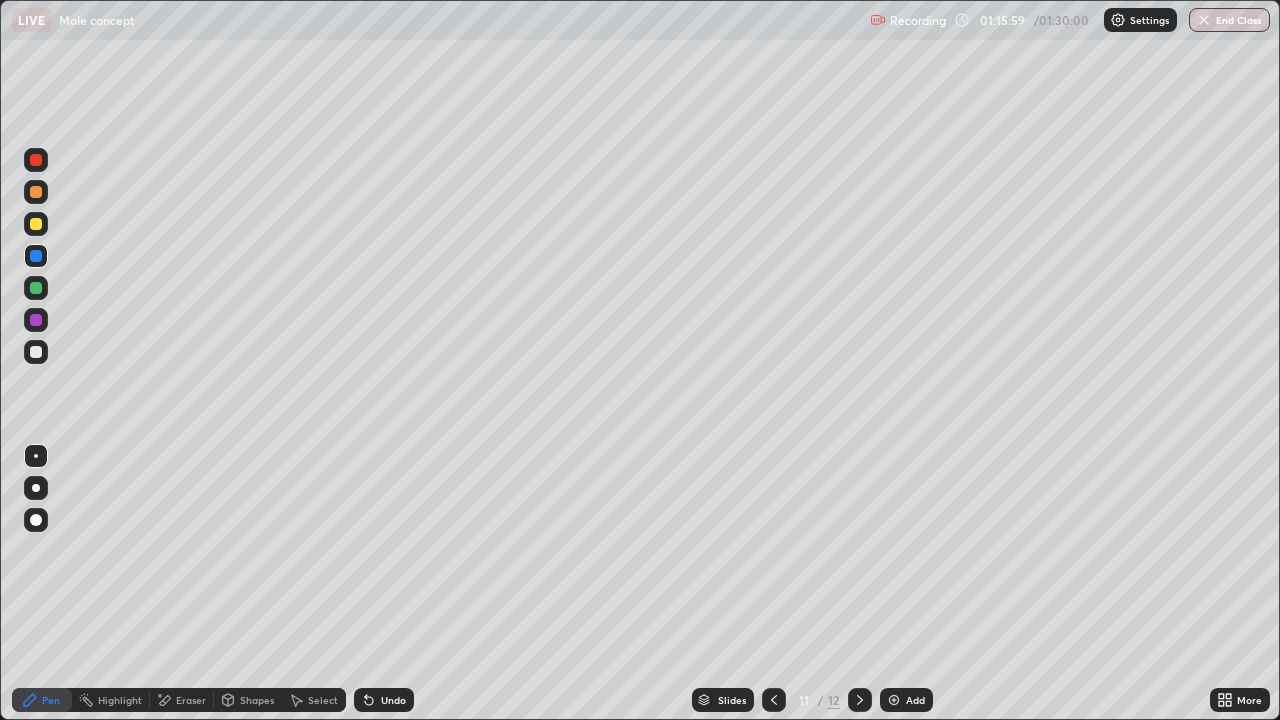 click 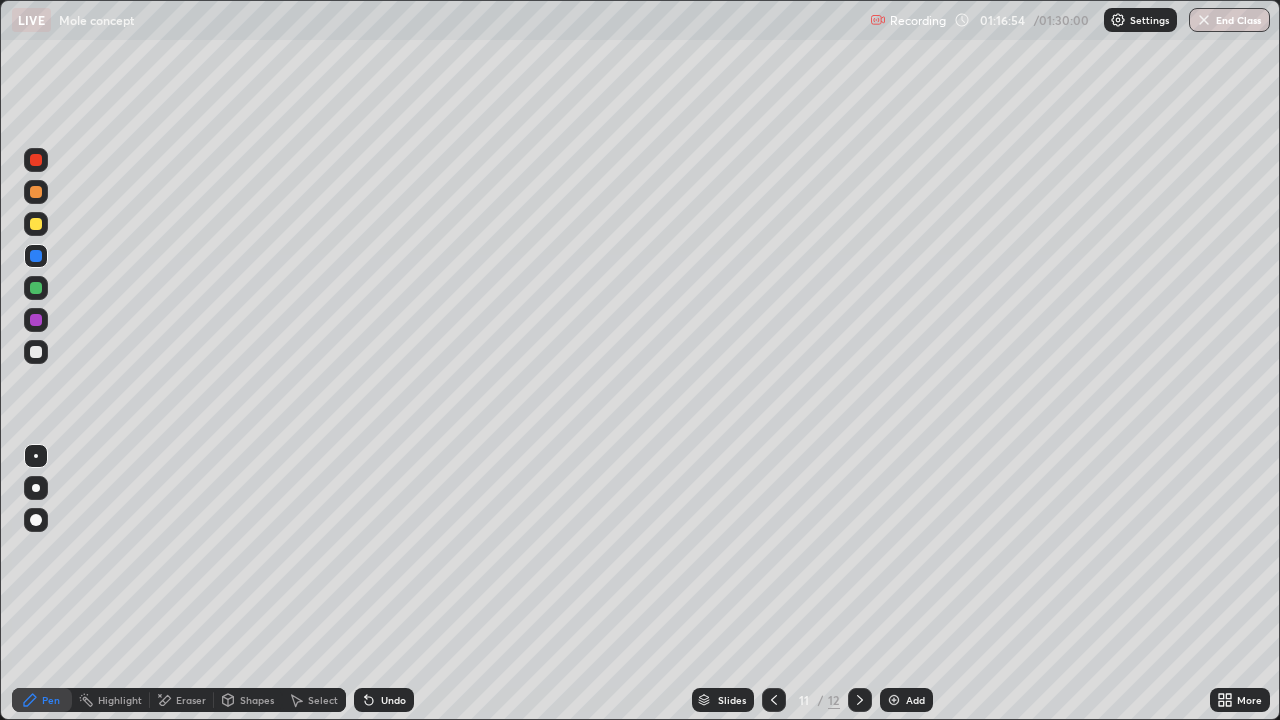 click at bounding box center (36, 288) 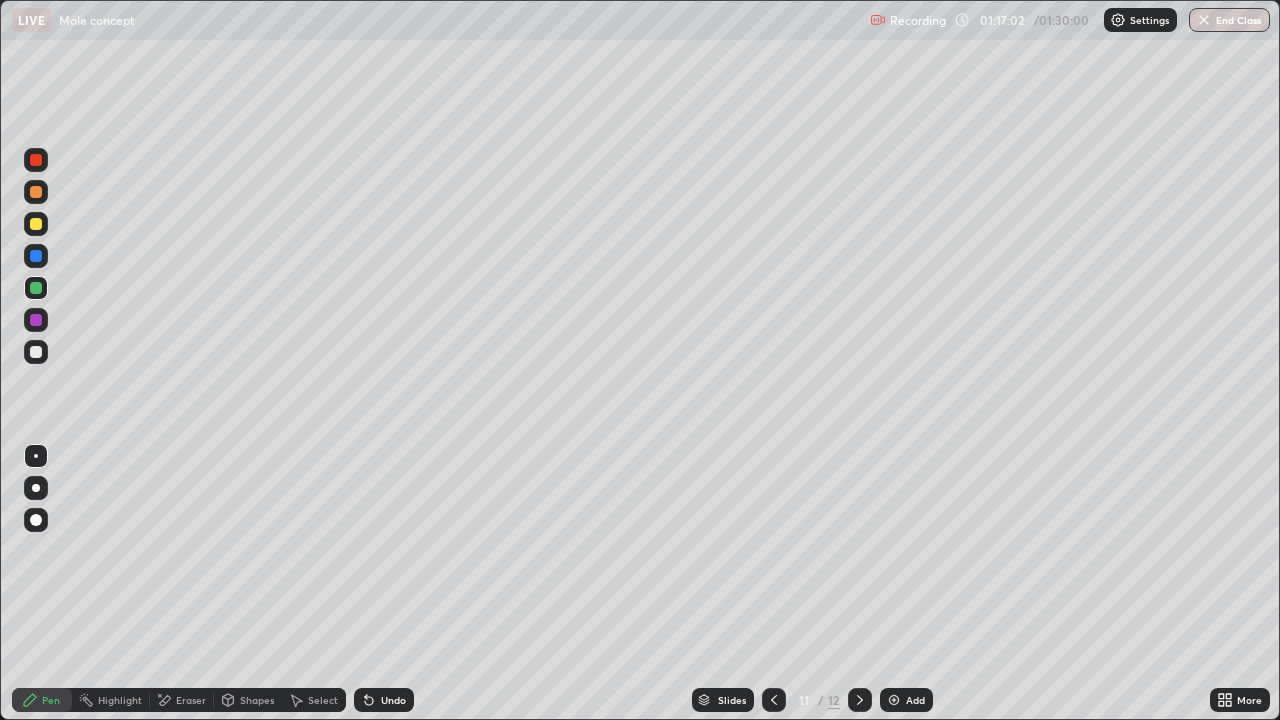 click 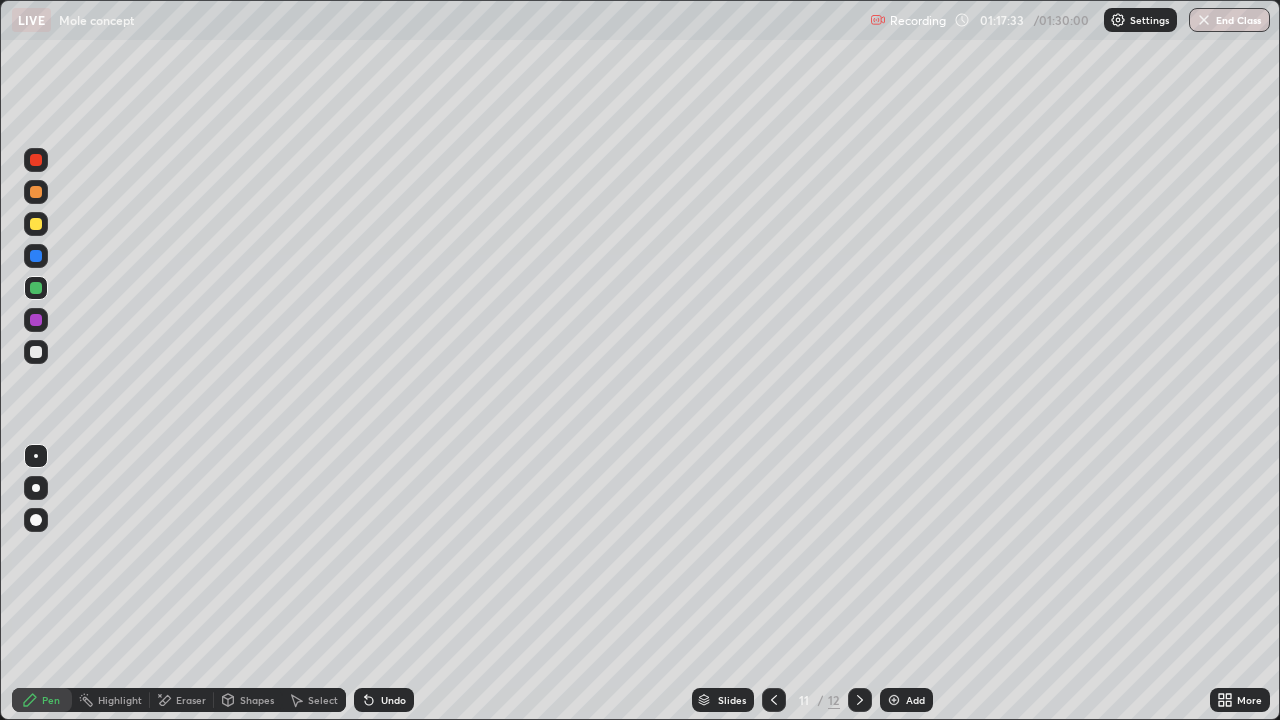 click at bounding box center [36, 320] 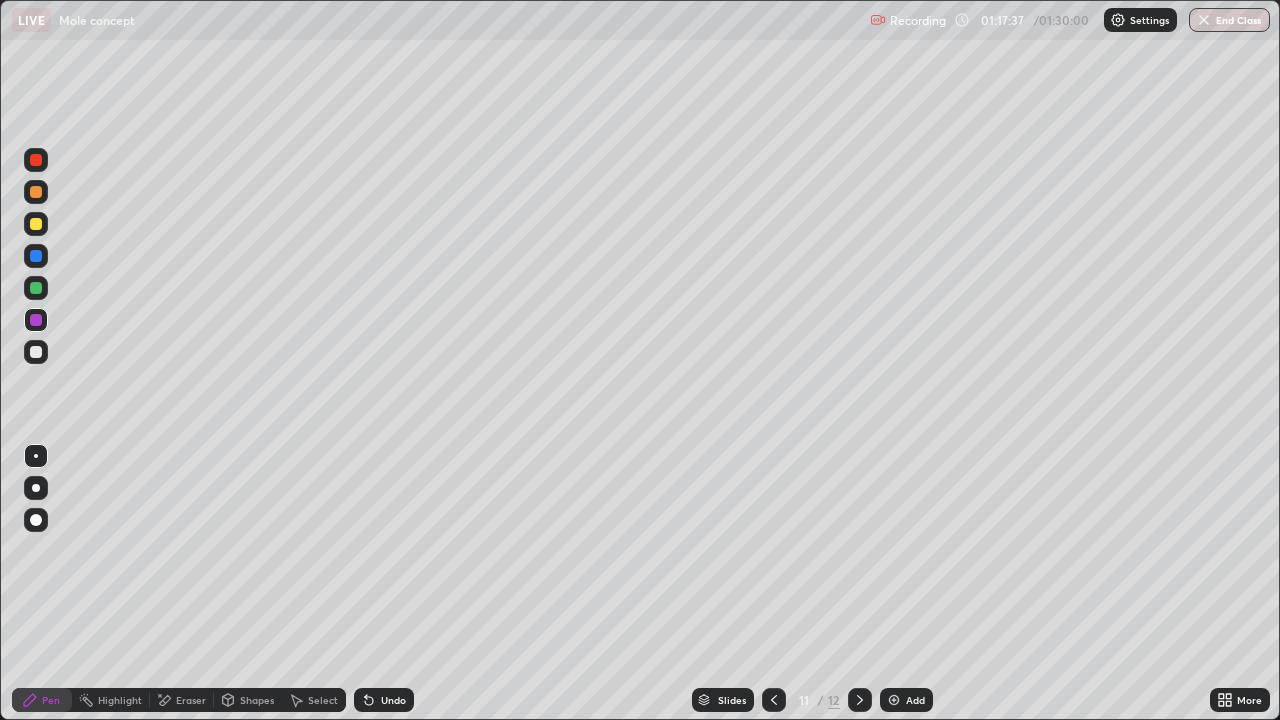 click at bounding box center (36, 352) 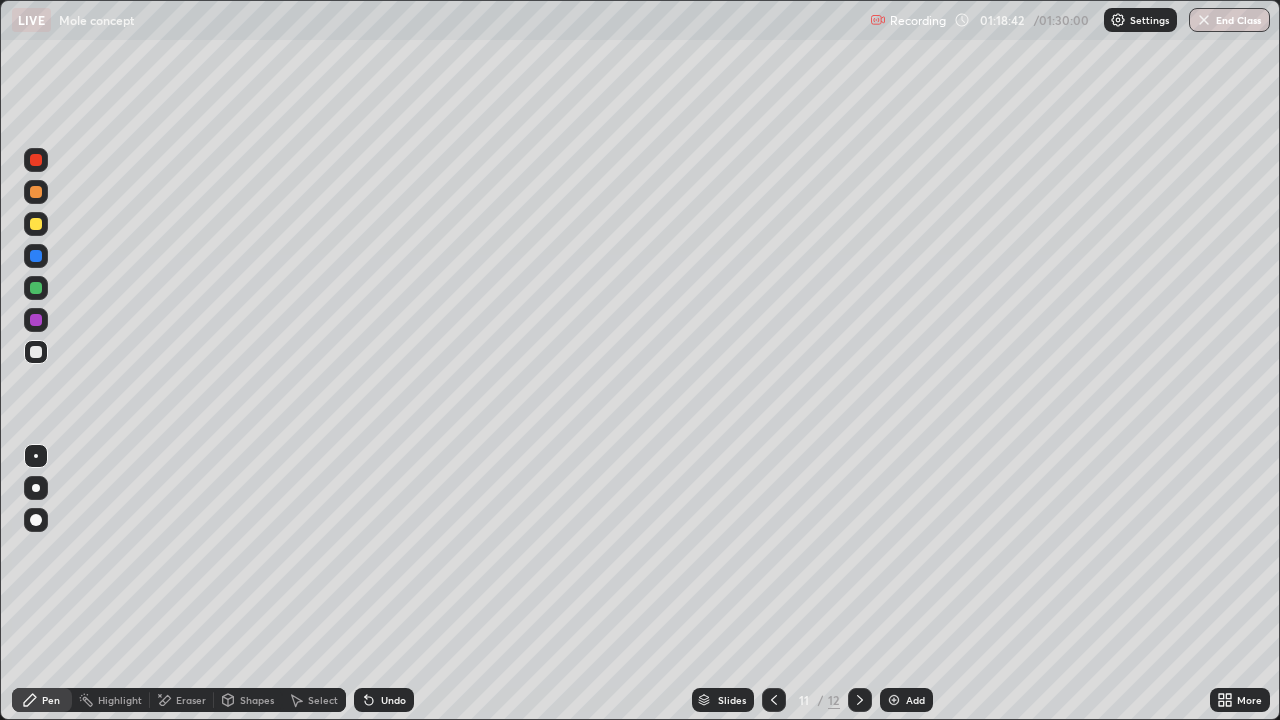 click at bounding box center [774, 700] 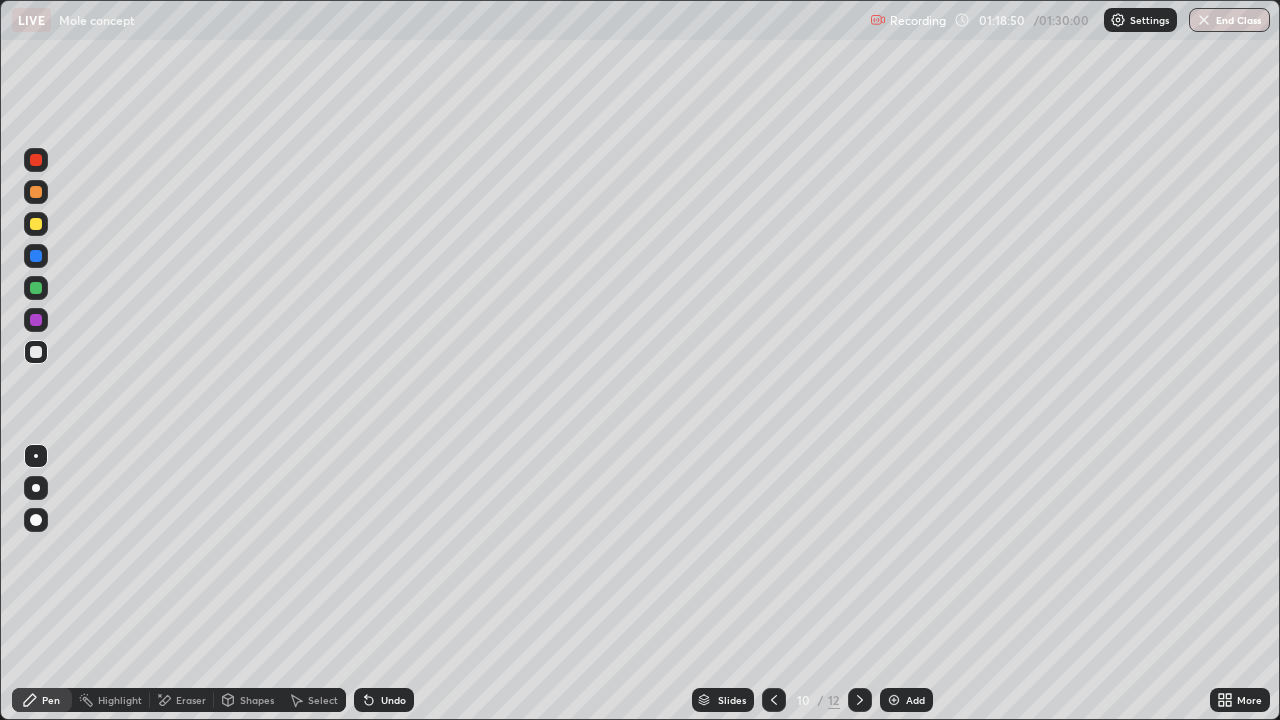 click at bounding box center [774, 700] 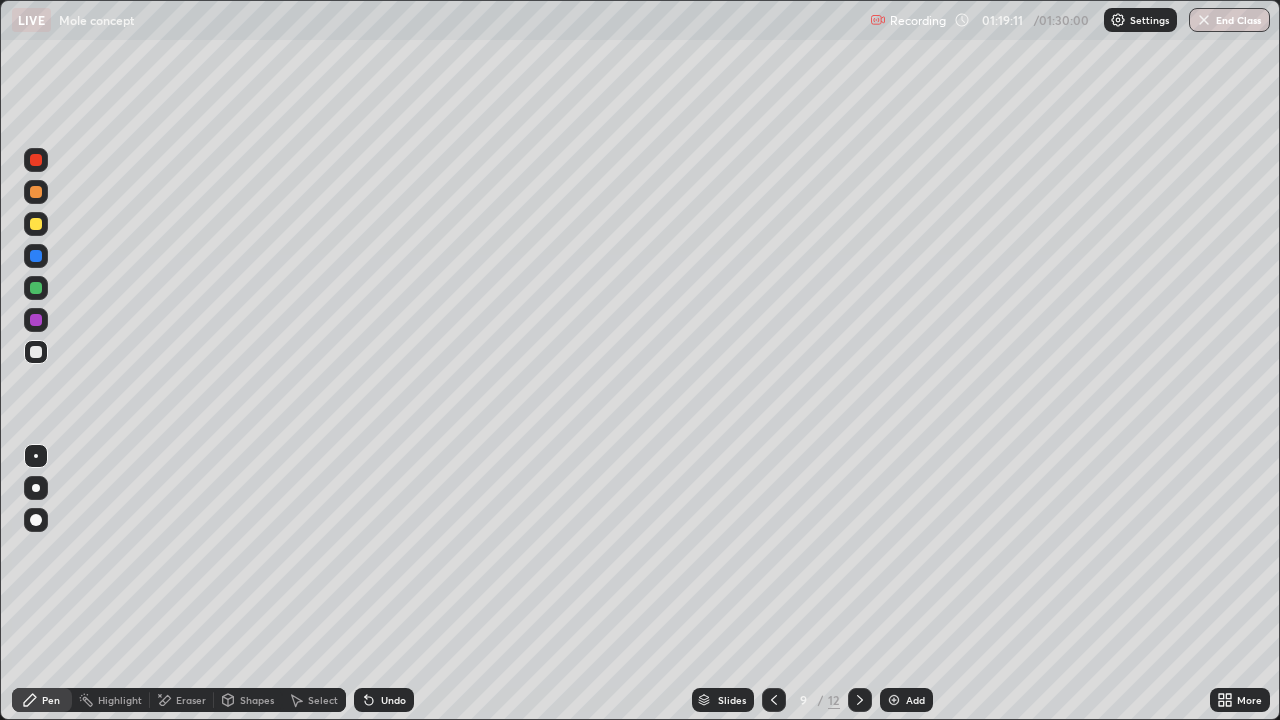 click 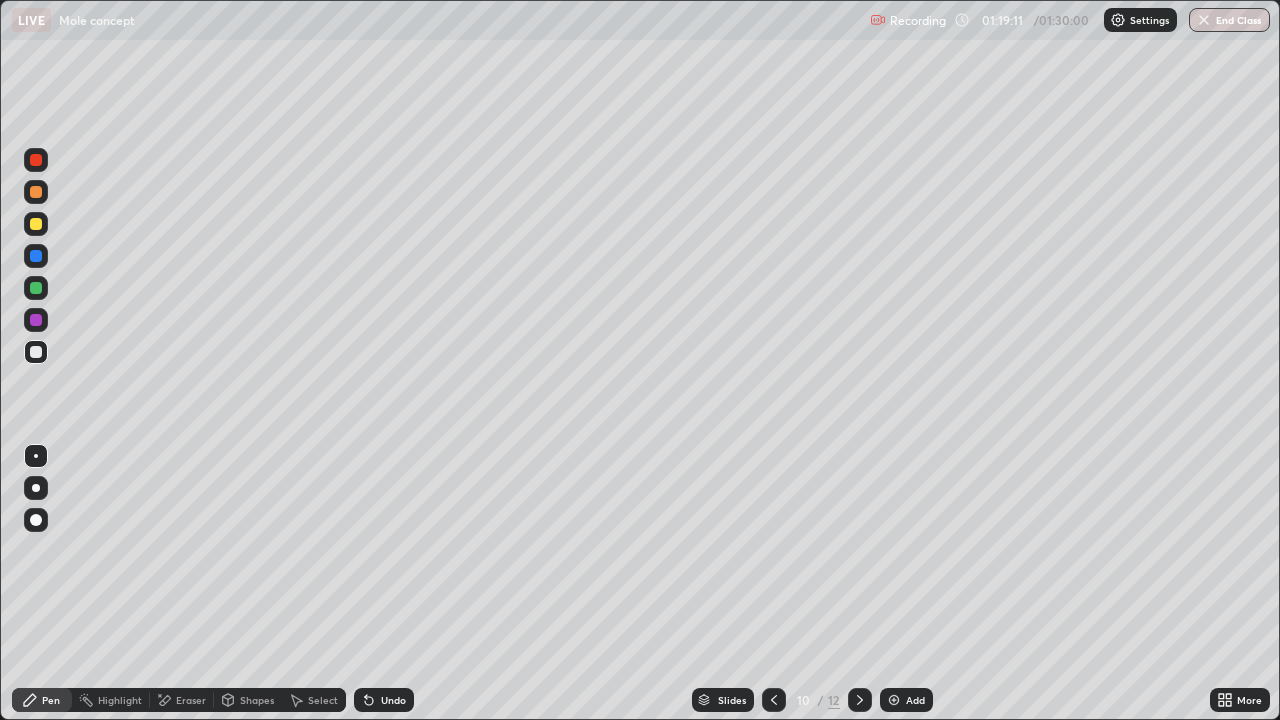 click 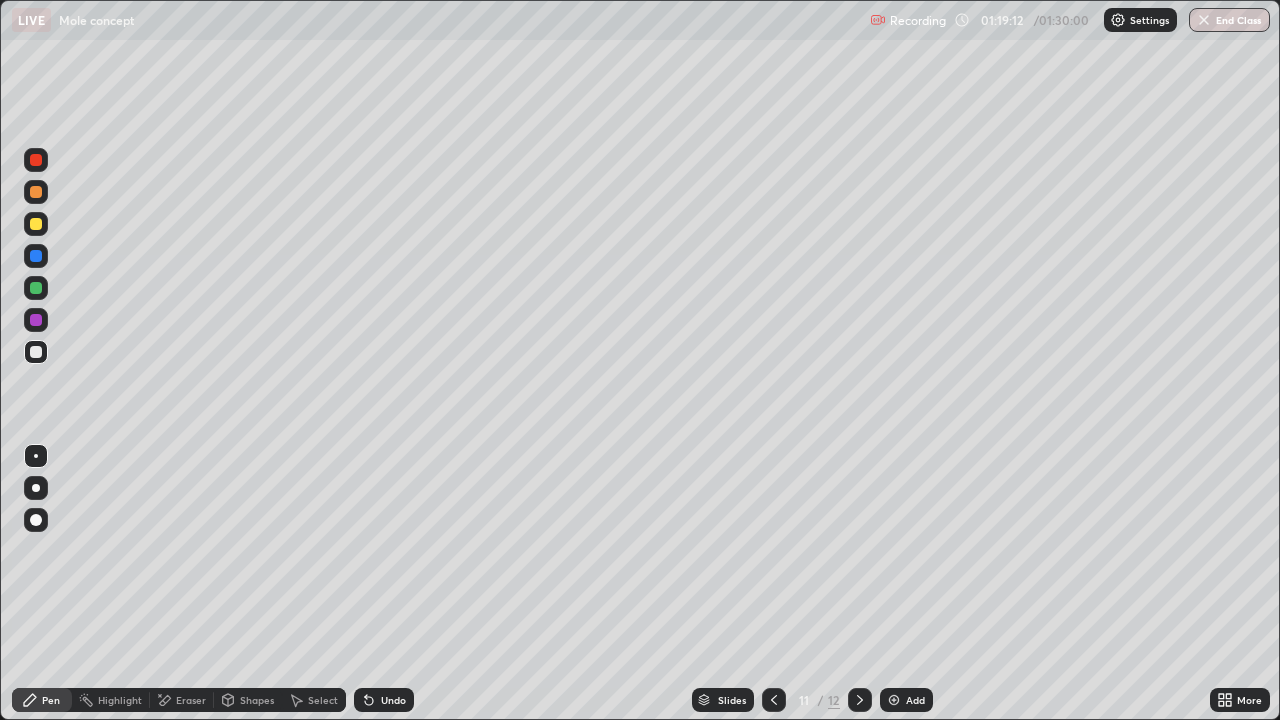 click at bounding box center (860, 700) 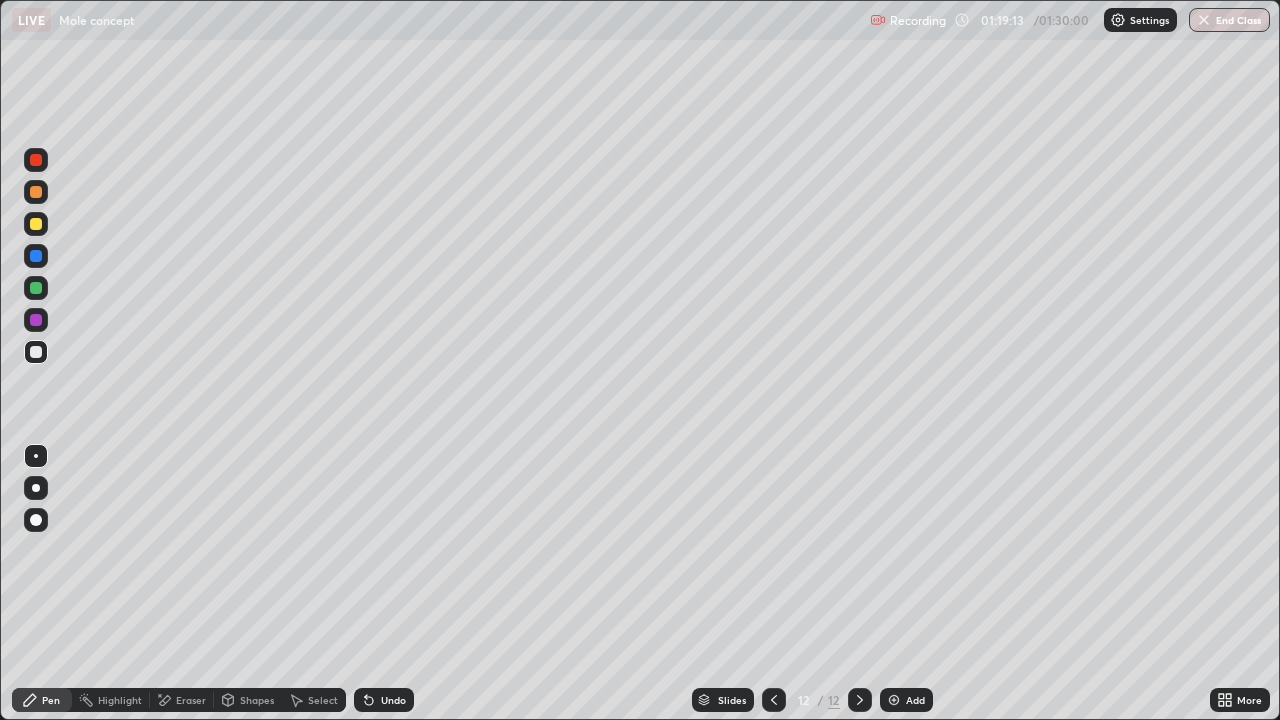 click at bounding box center (894, 700) 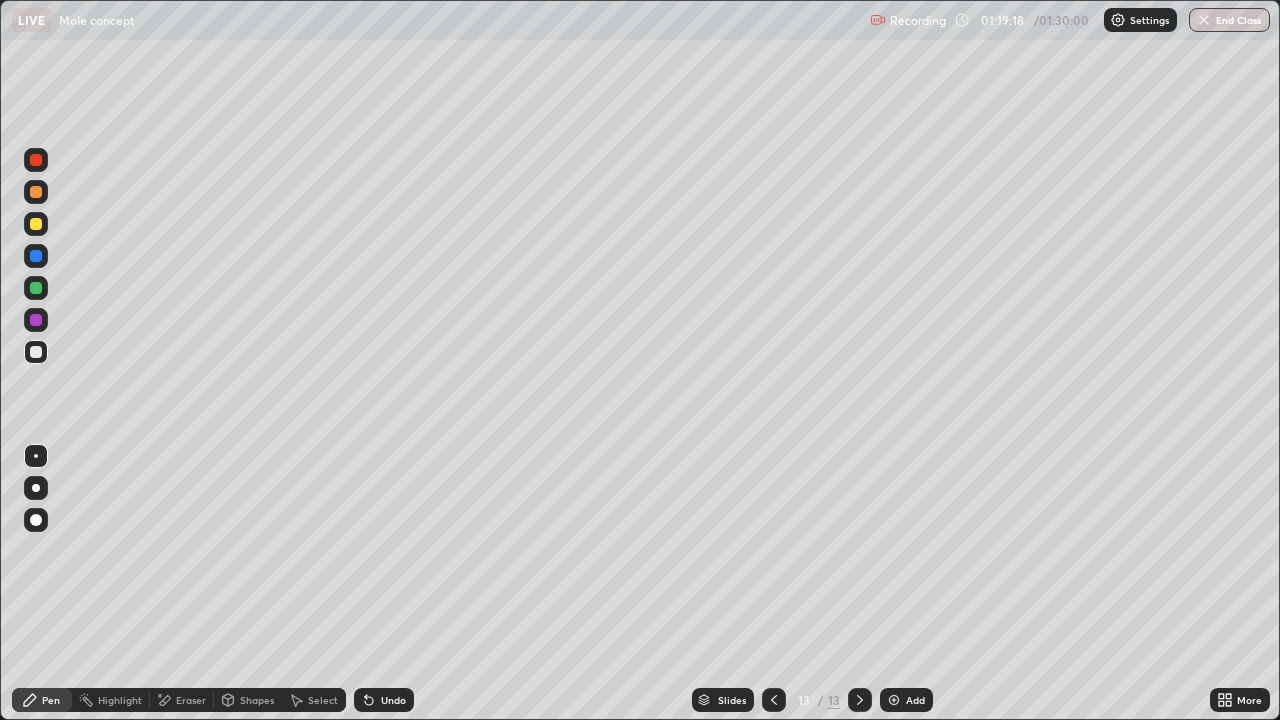 click at bounding box center (36, 320) 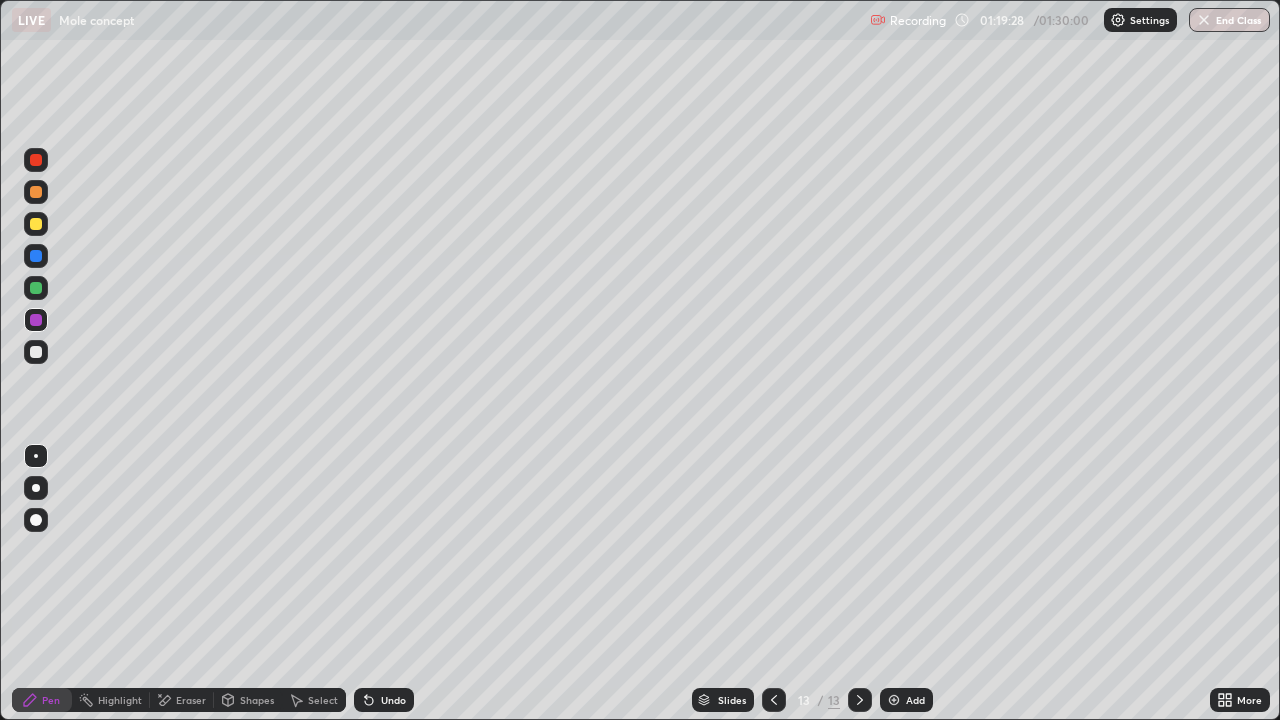 click at bounding box center (36, 256) 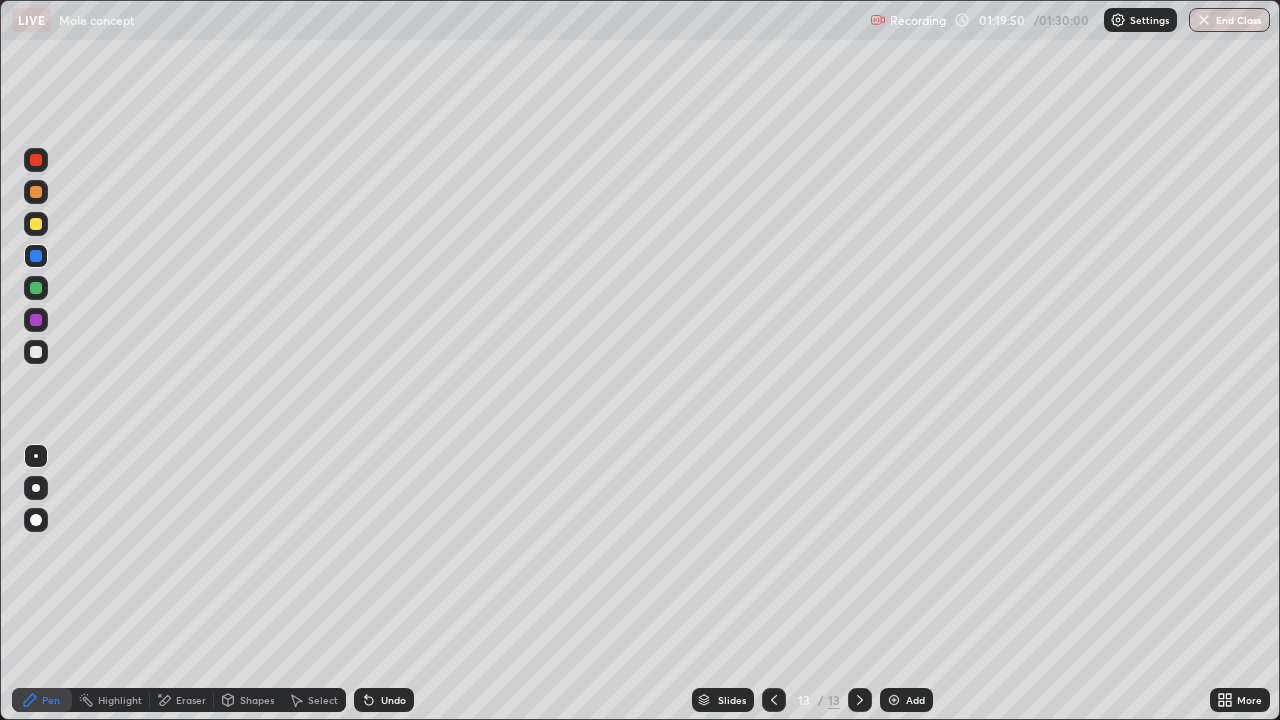 click 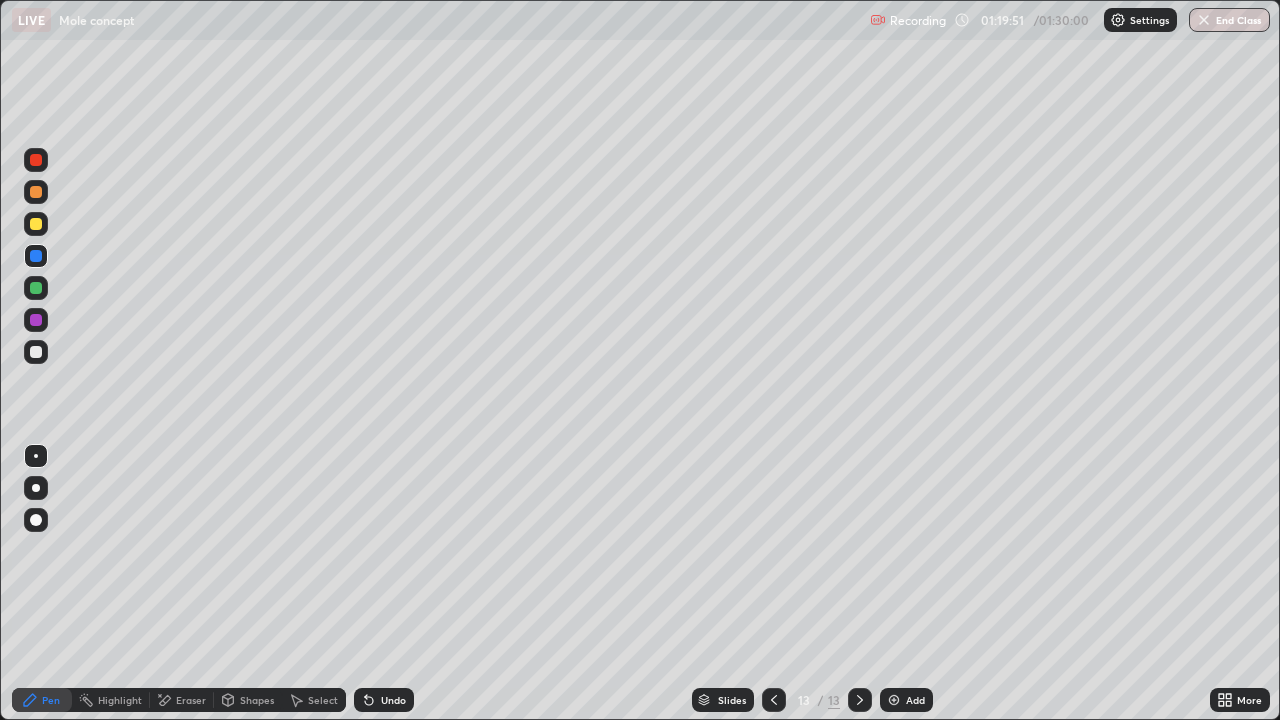 click 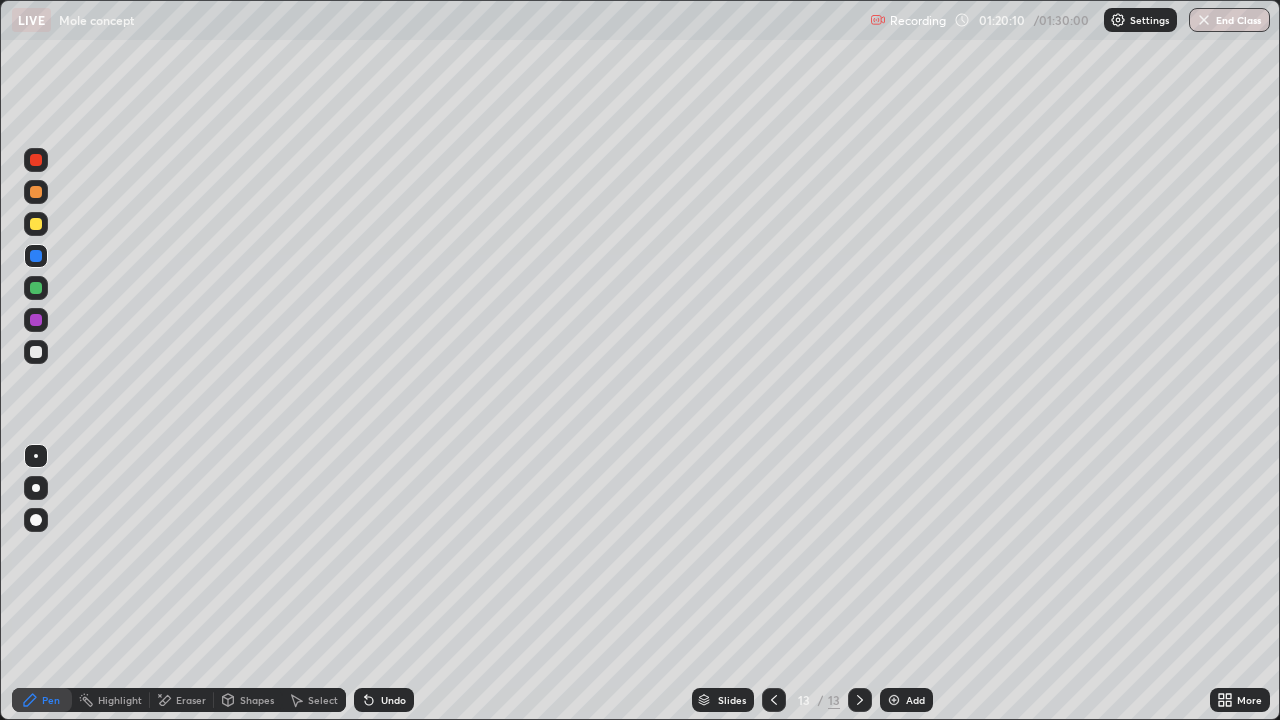 click 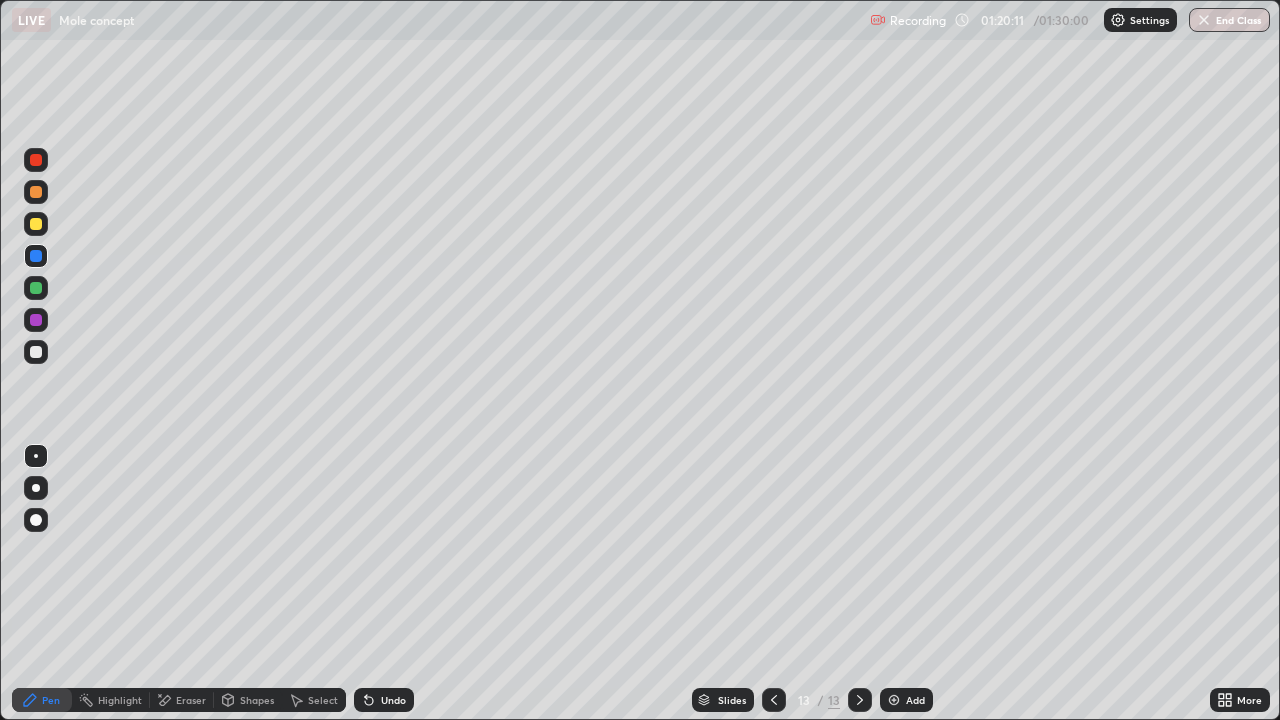 click 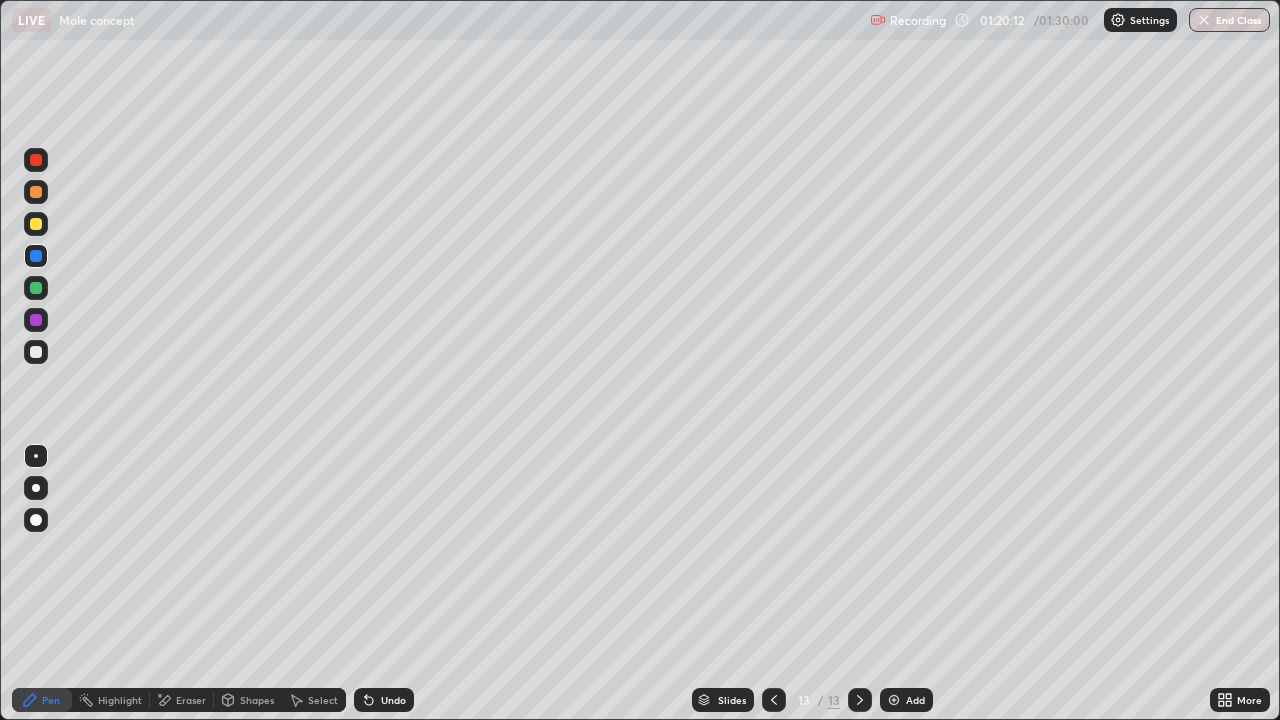 click on "Undo" at bounding box center (384, 700) 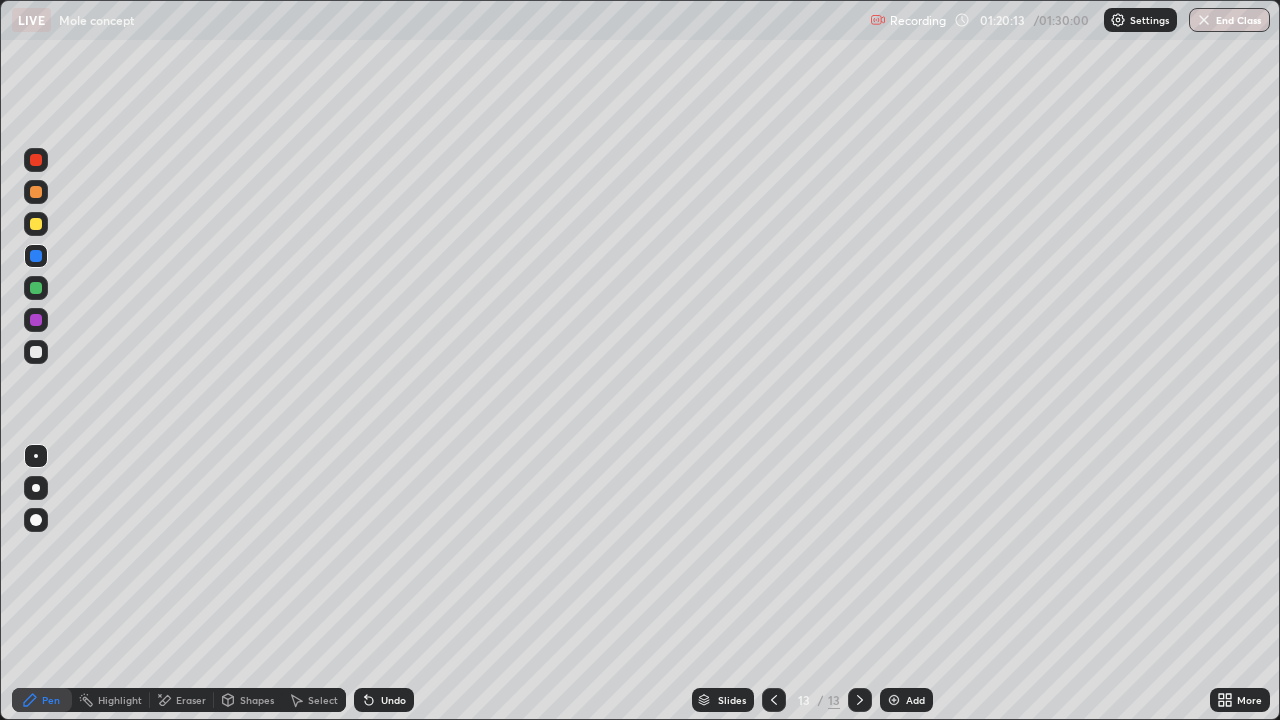 click 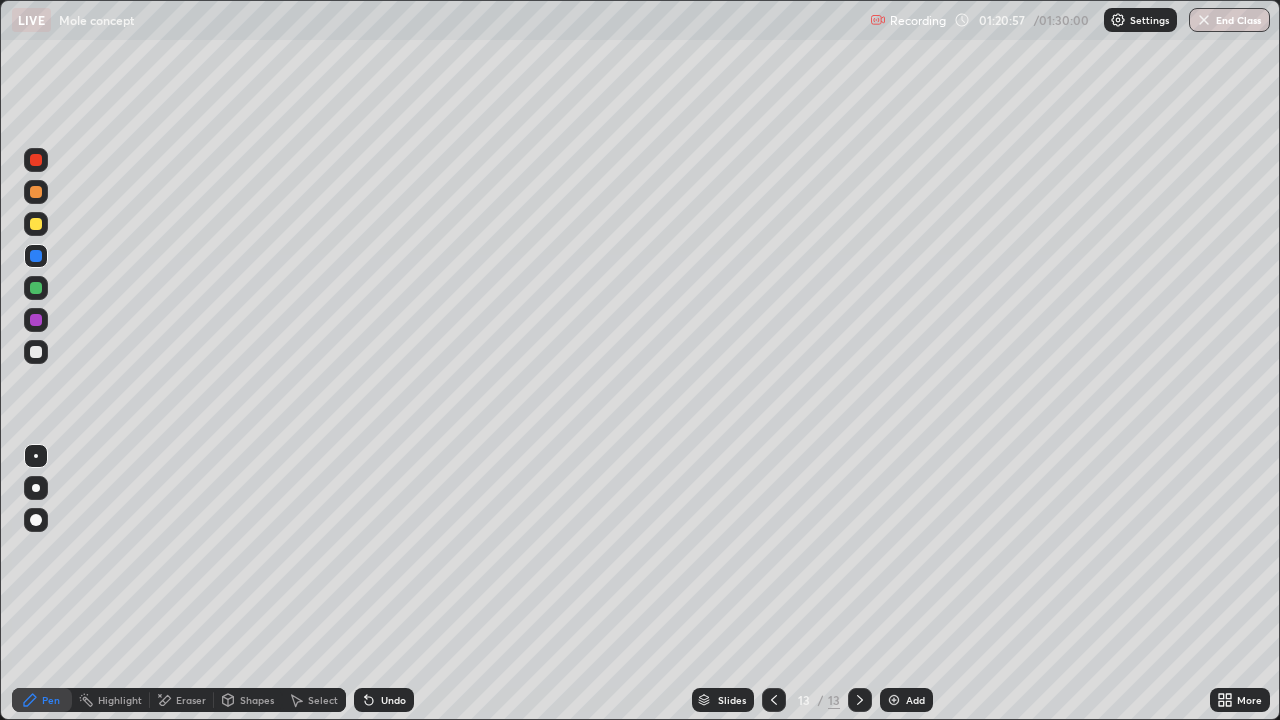 click at bounding box center [36, 352] 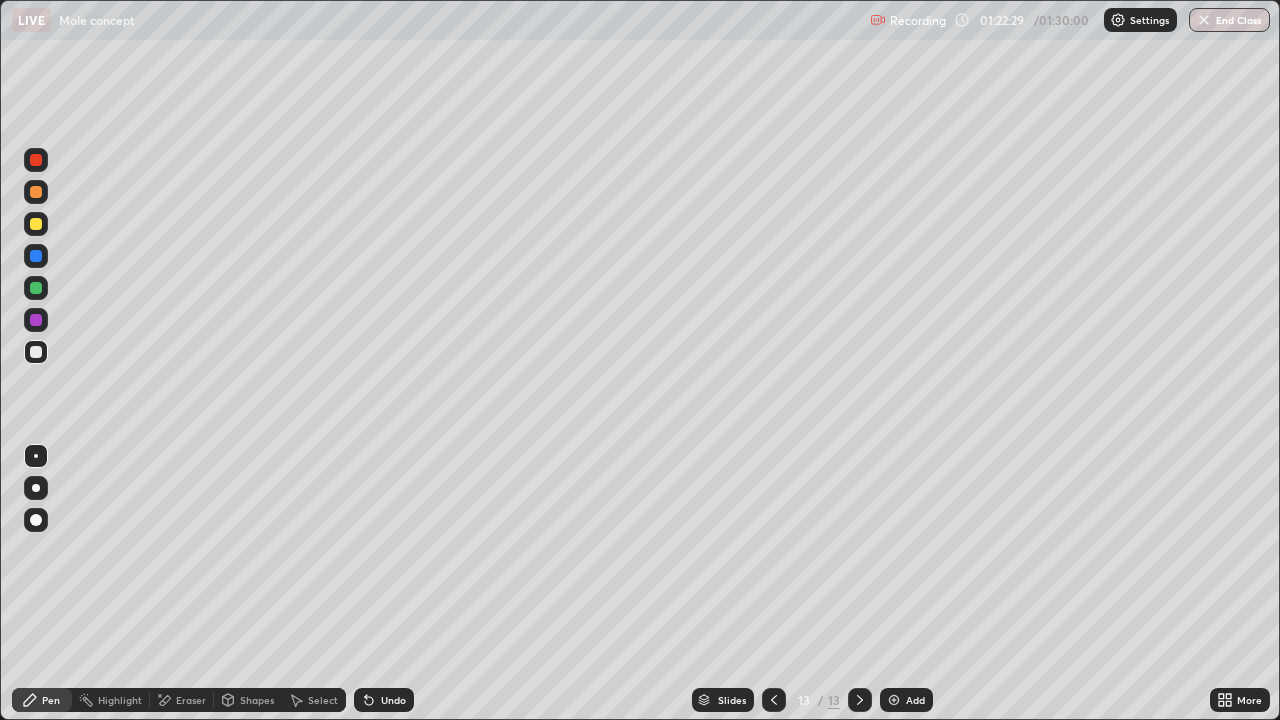 click at bounding box center (36, 288) 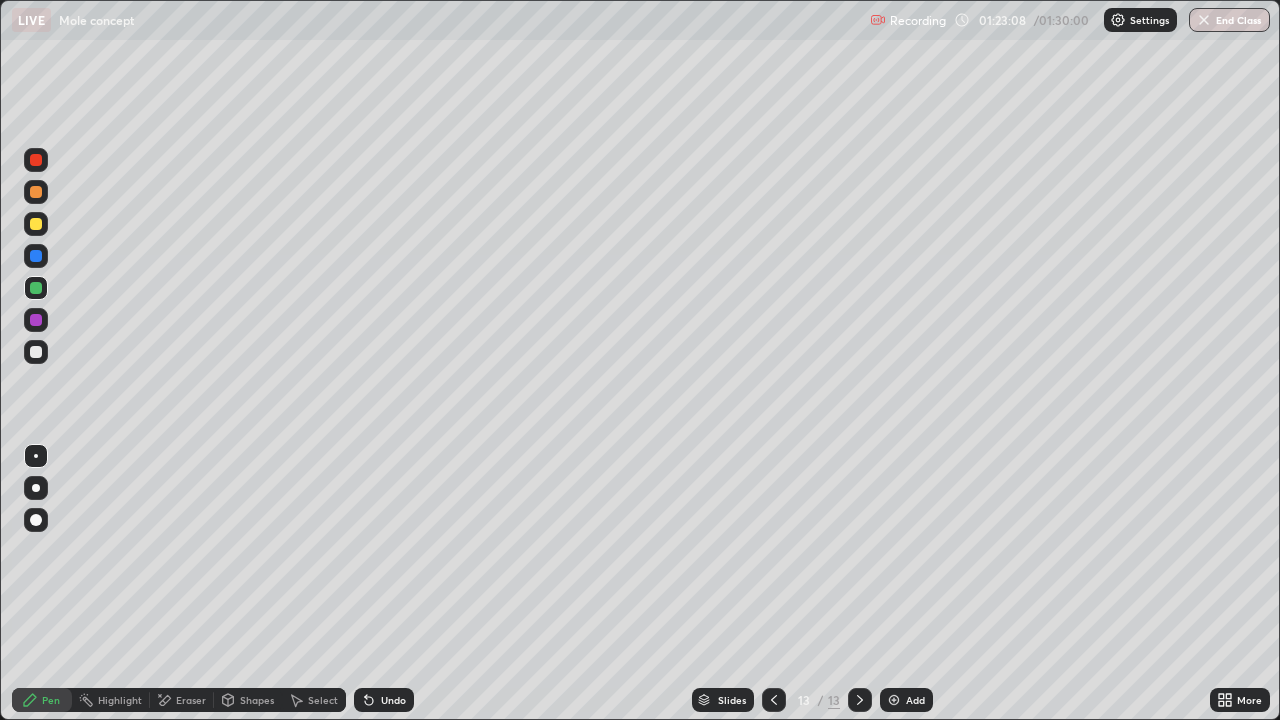 click at bounding box center [36, 320] 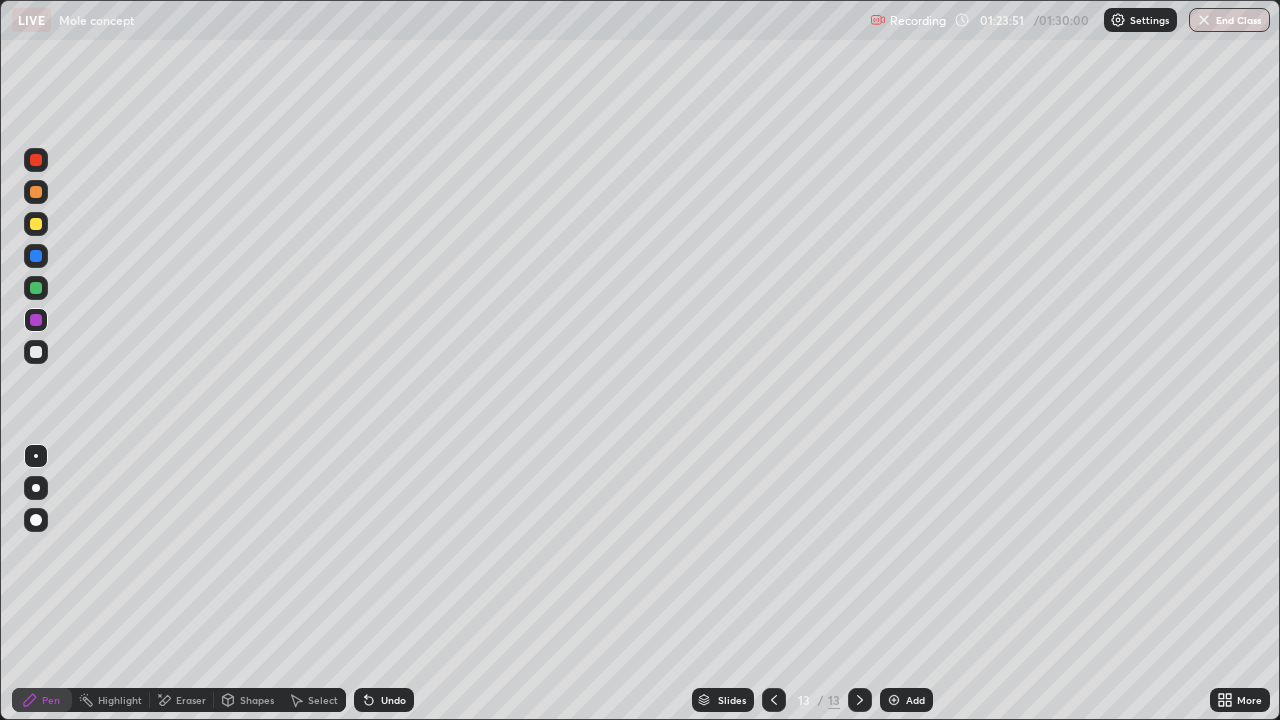 click 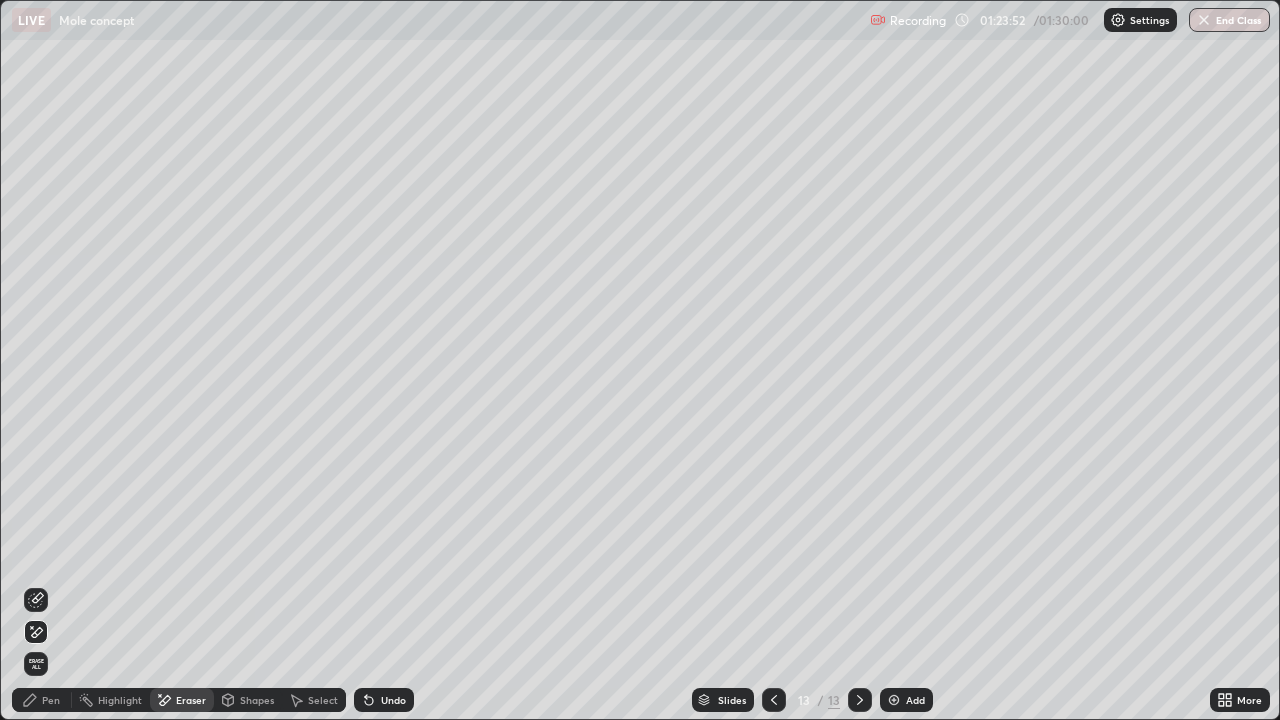 click 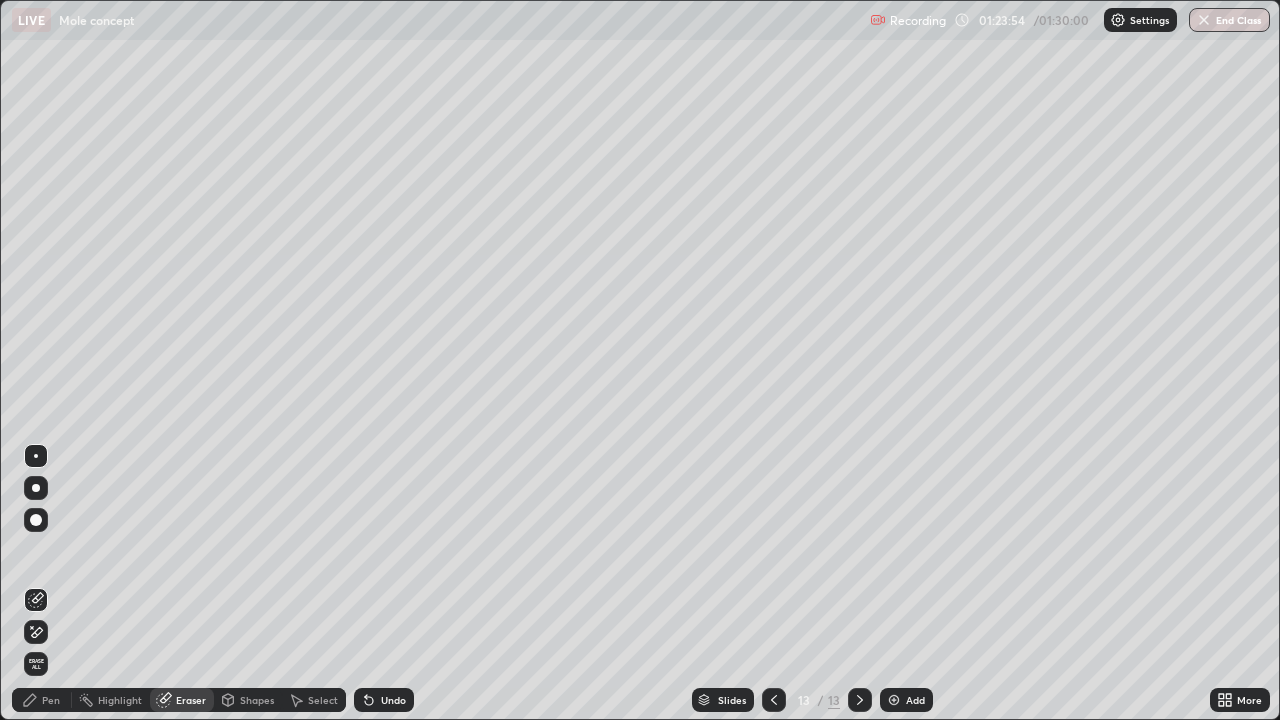click on "Pen" at bounding box center (42, 700) 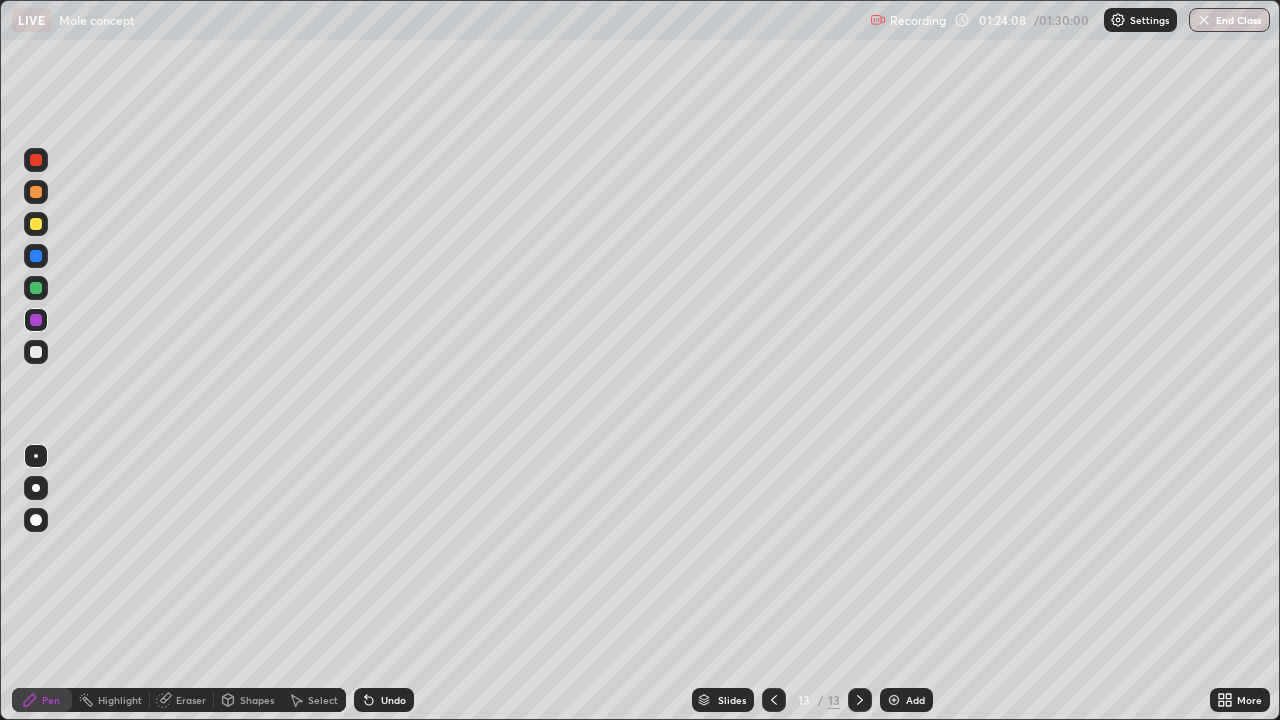 click at bounding box center [36, 352] 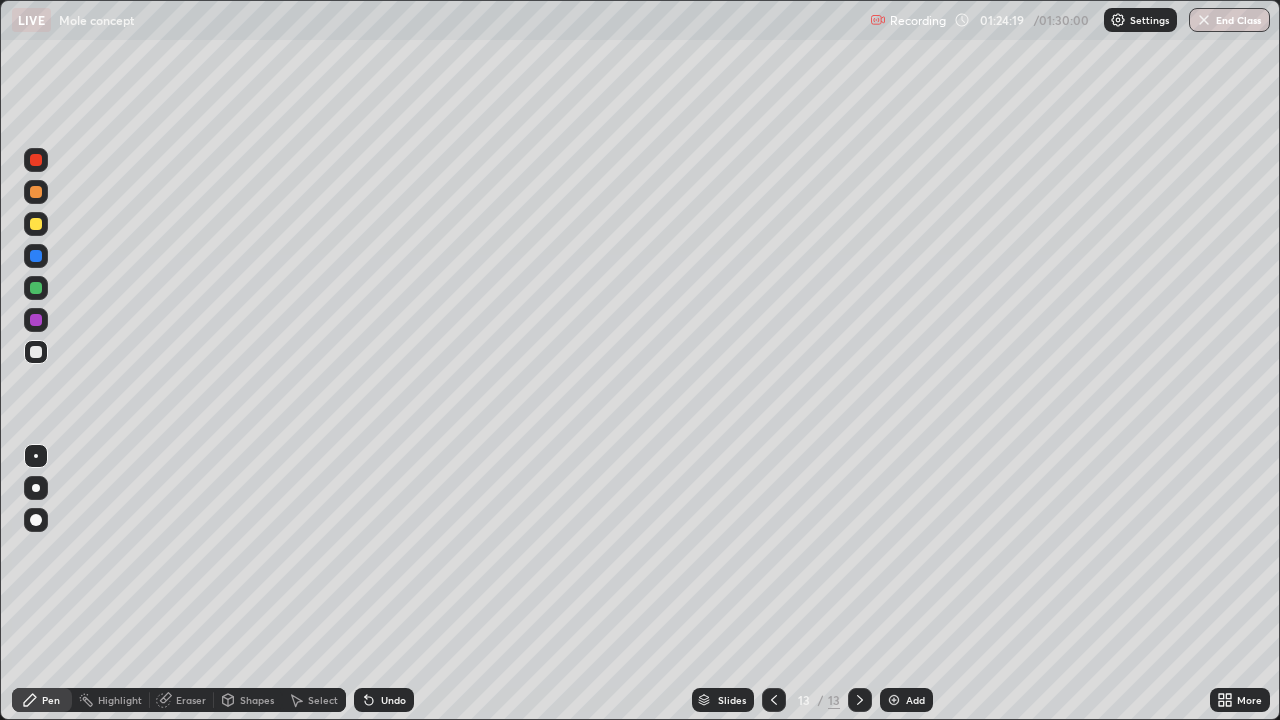 click at bounding box center [894, 700] 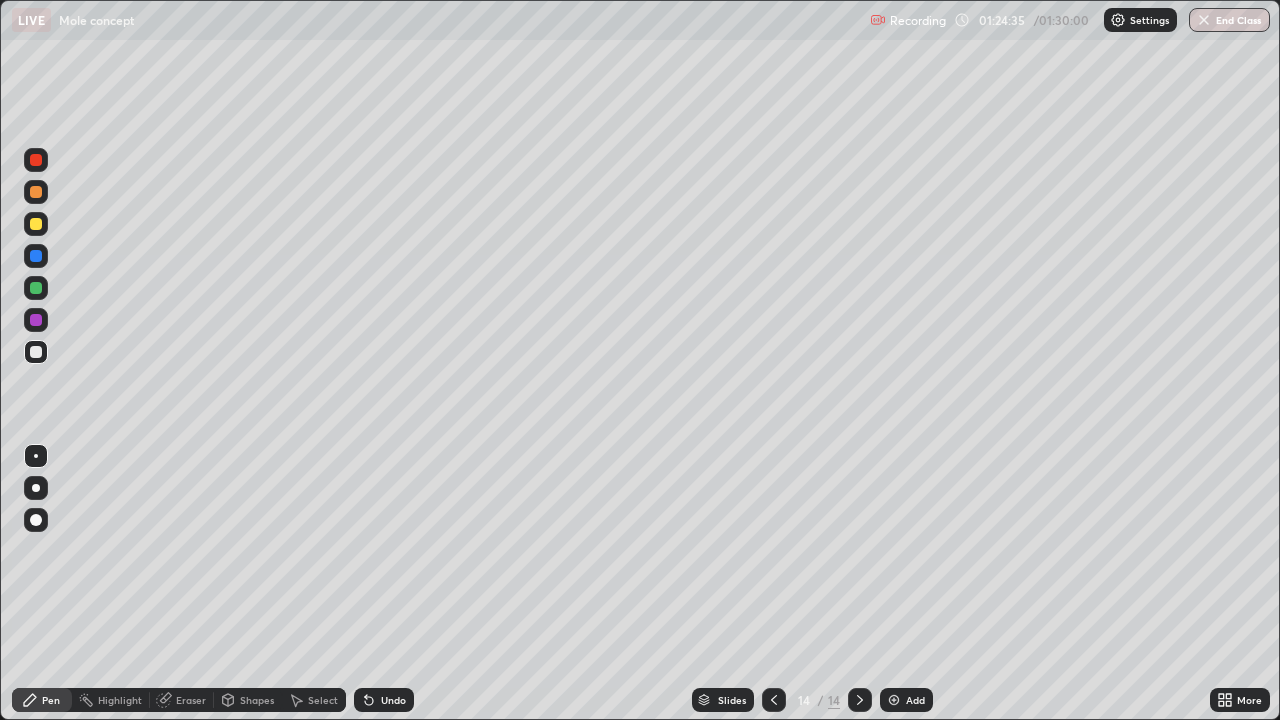 click 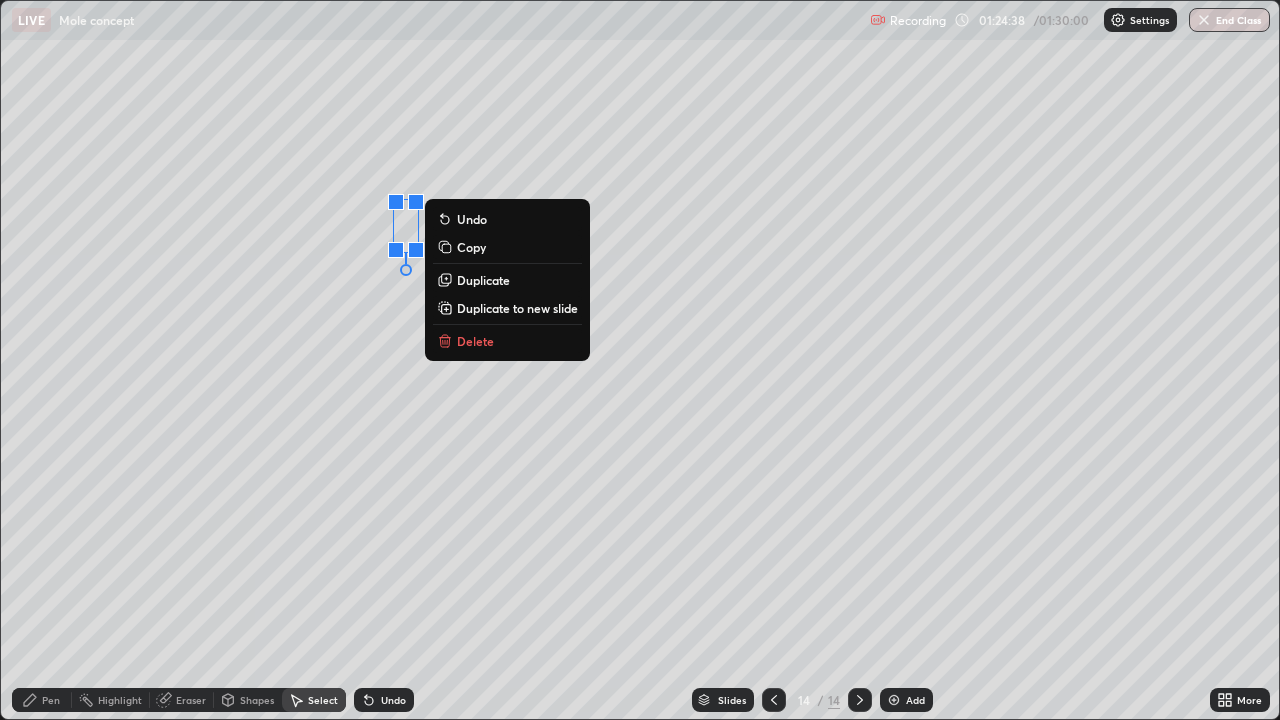 click on "Pen" at bounding box center (51, 700) 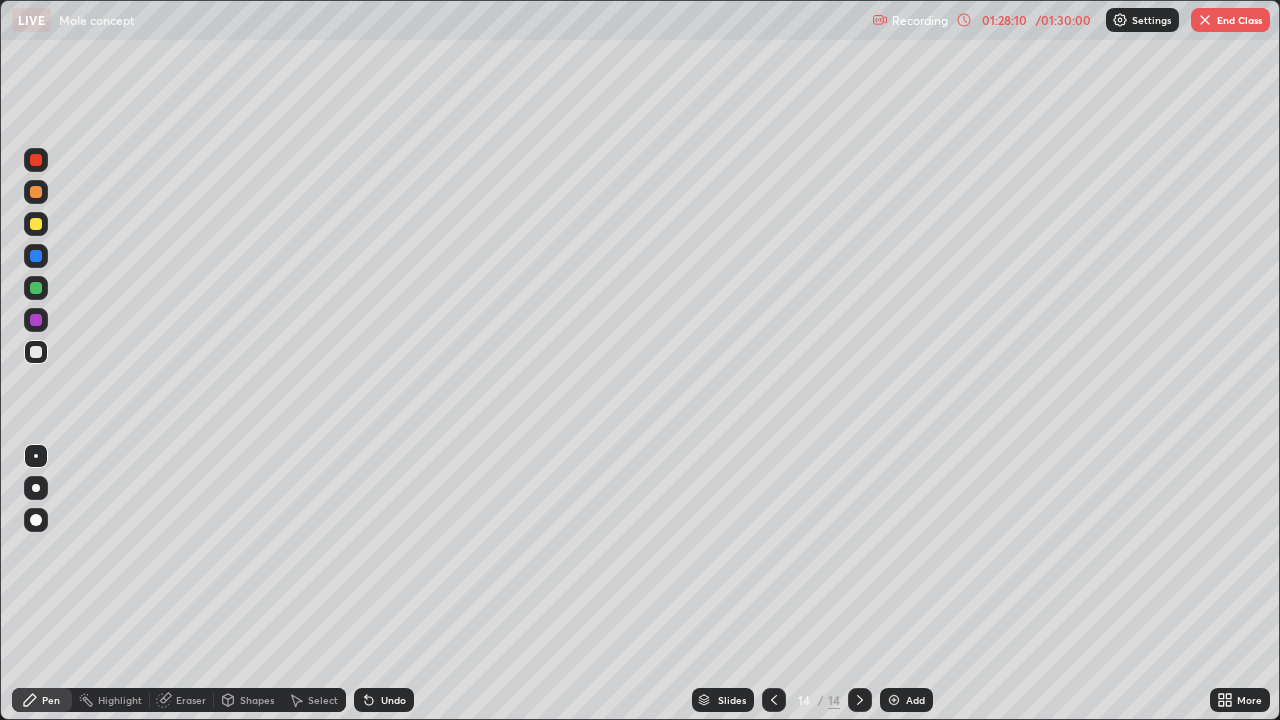 click at bounding box center (36, 288) 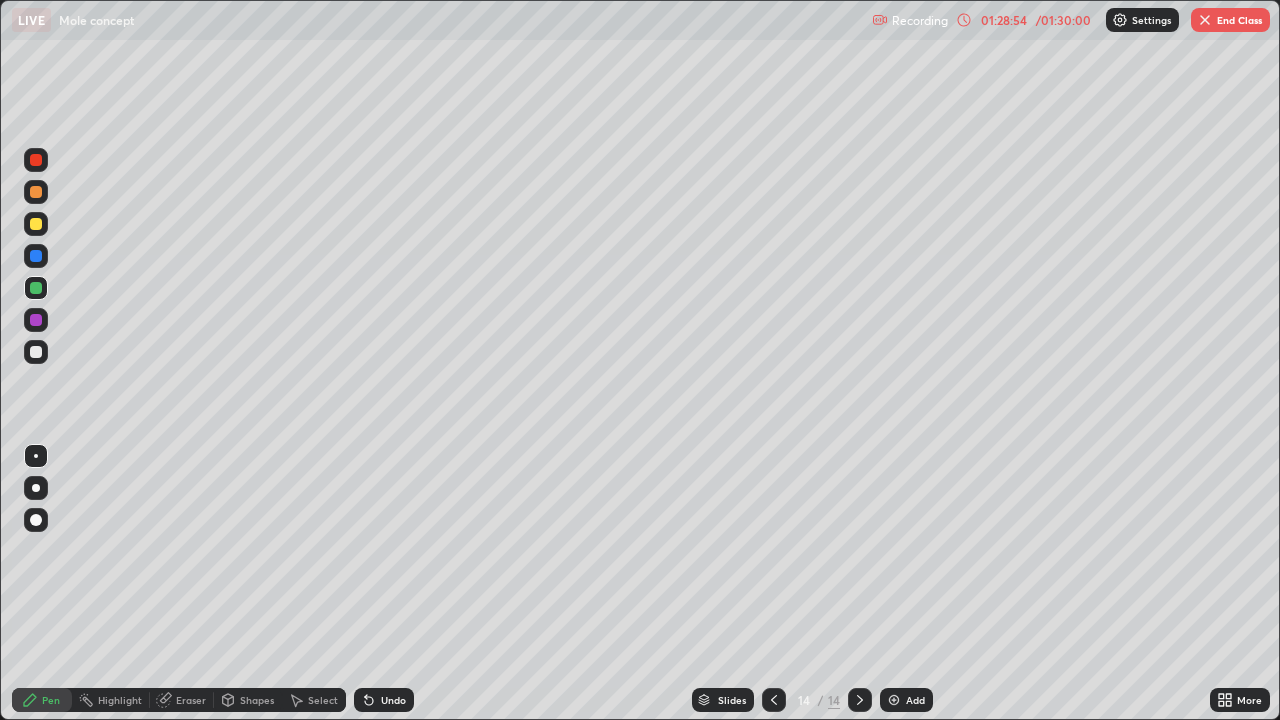 click at bounding box center [36, 320] 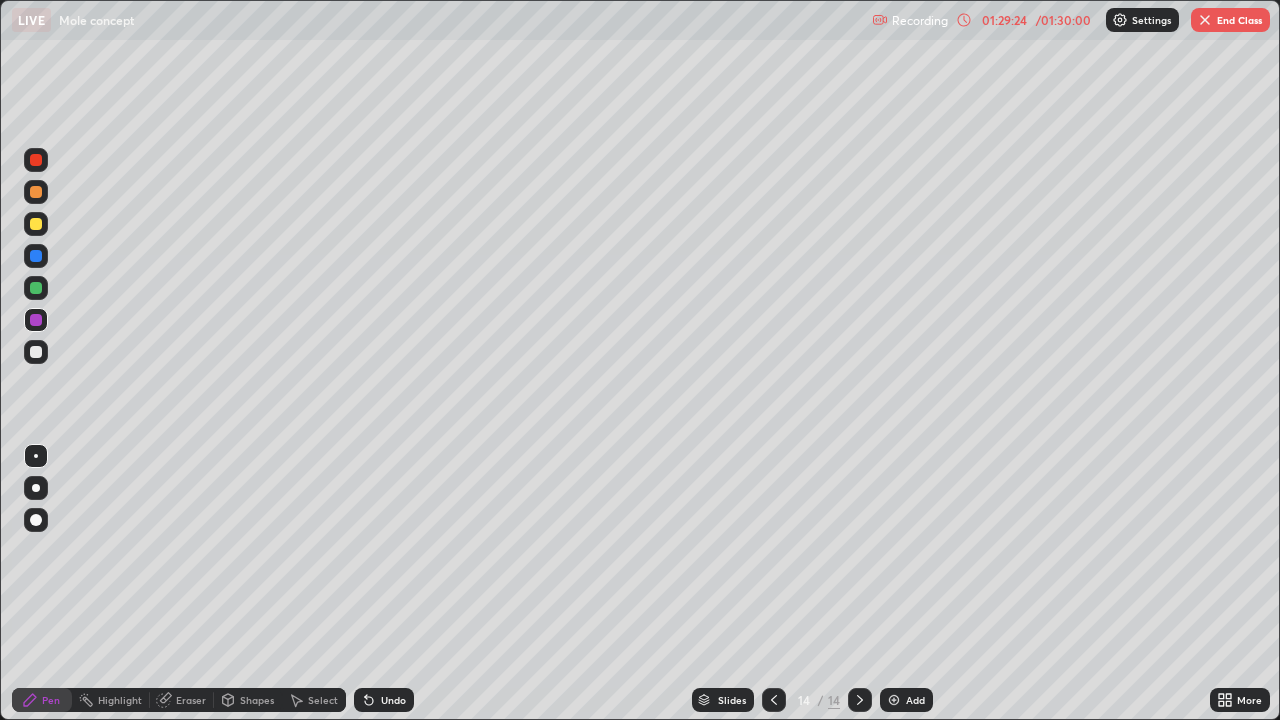 click at bounding box center [36, 256] 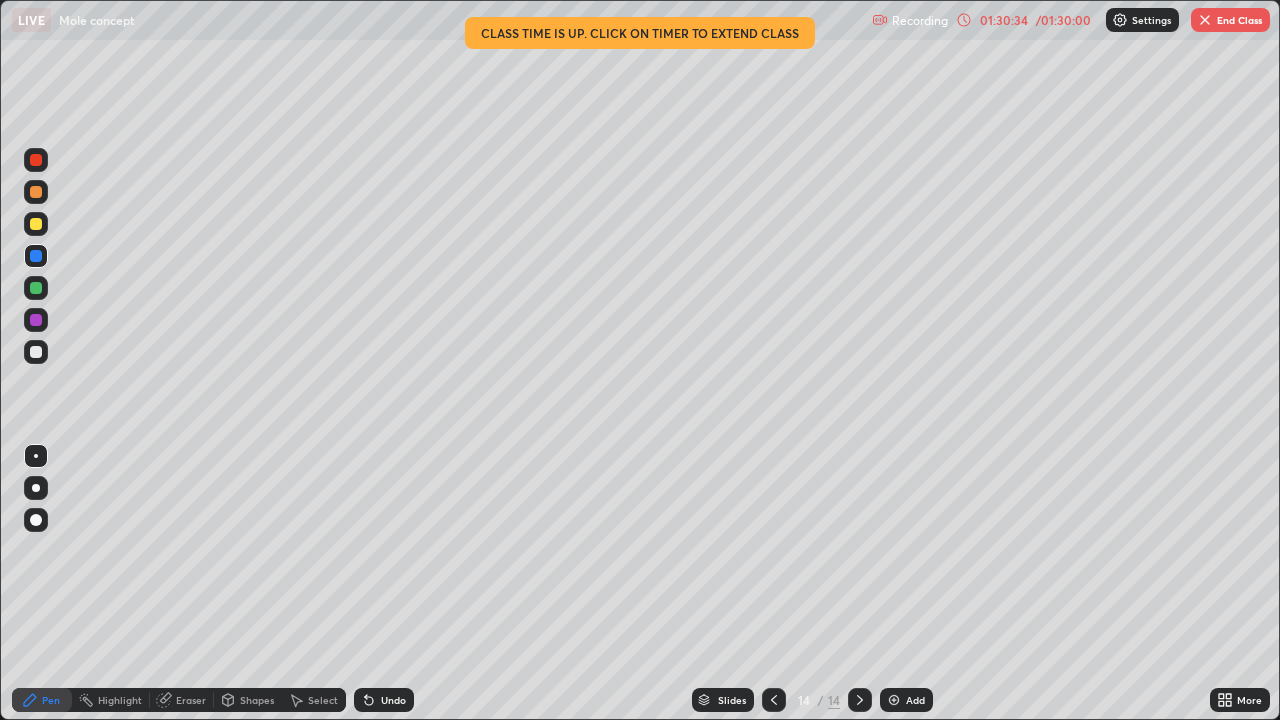 click at bounding box center (36, 224) 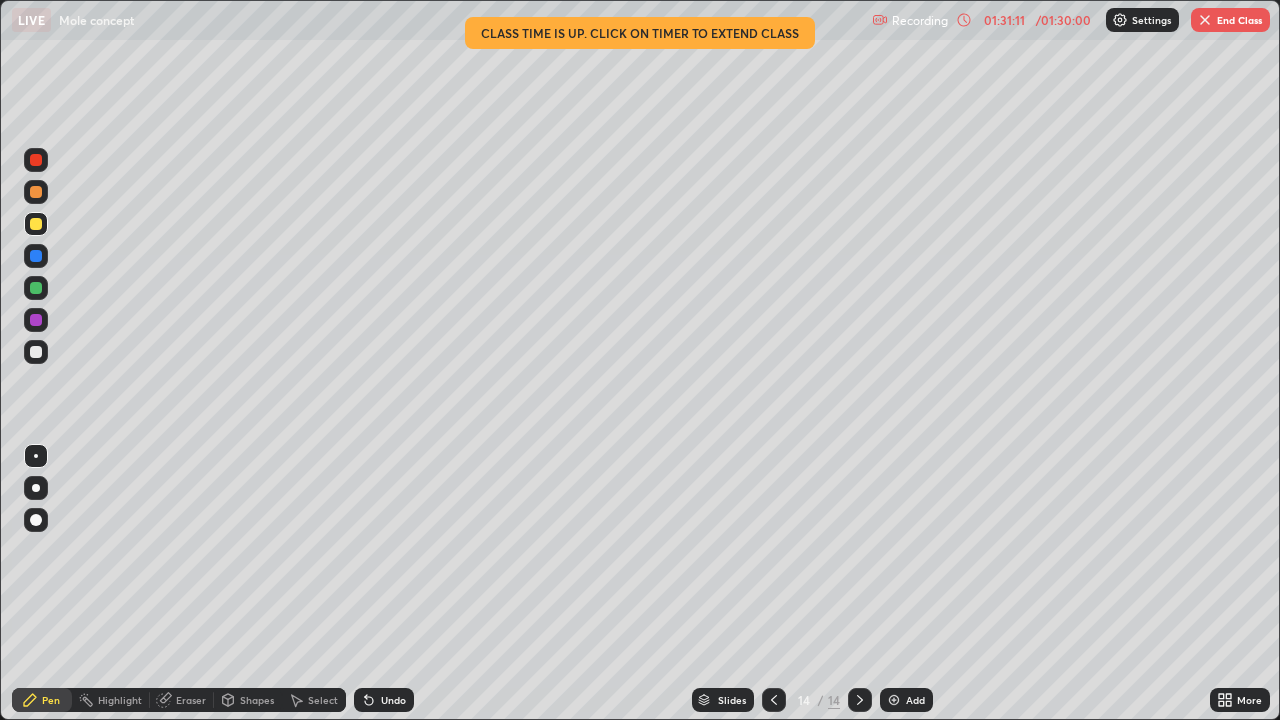 click at bounding box center (36, 352) 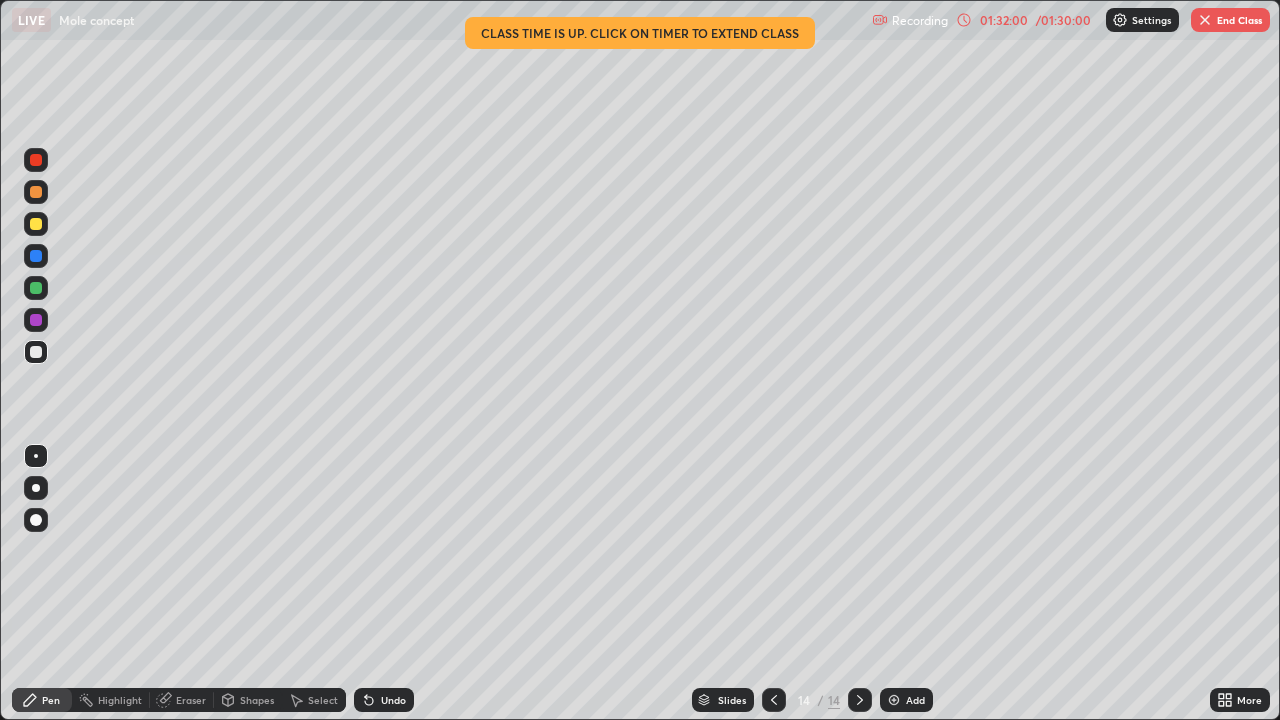 click at bounding box center [36, 288] 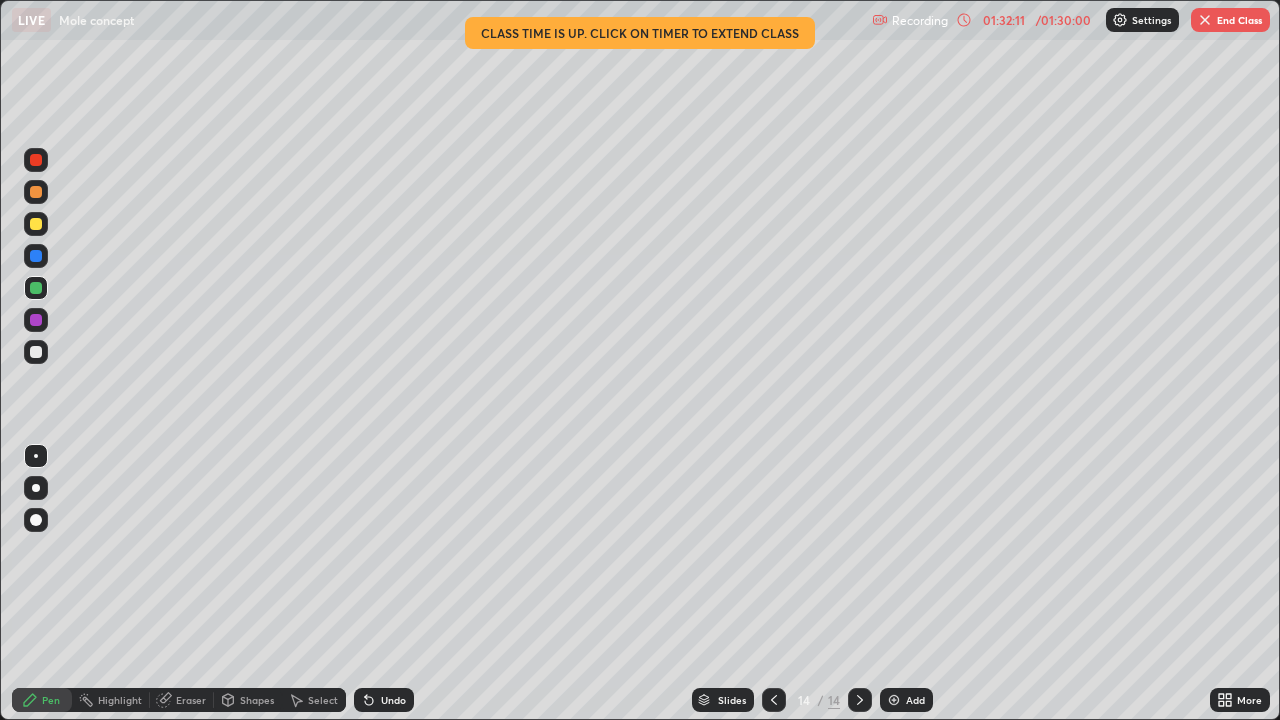 click at bounding box center [36, 256] 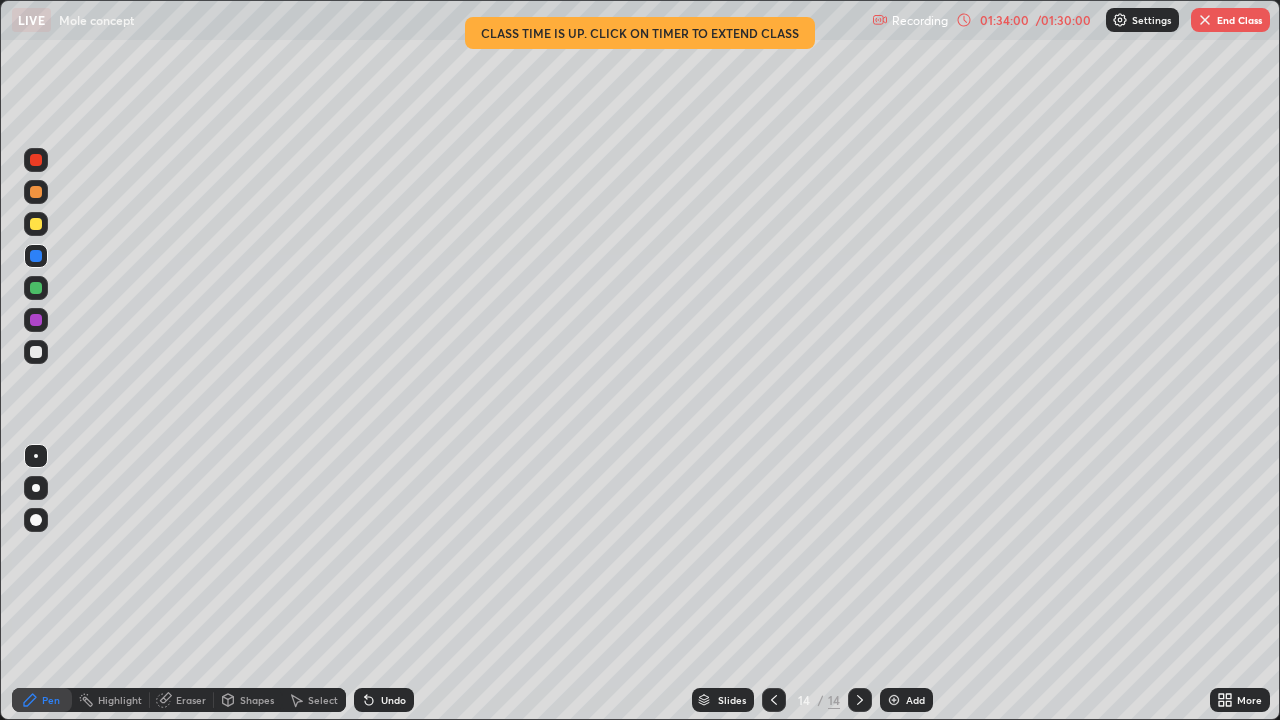 click on "End Class" at bounding box center [1230, 20] 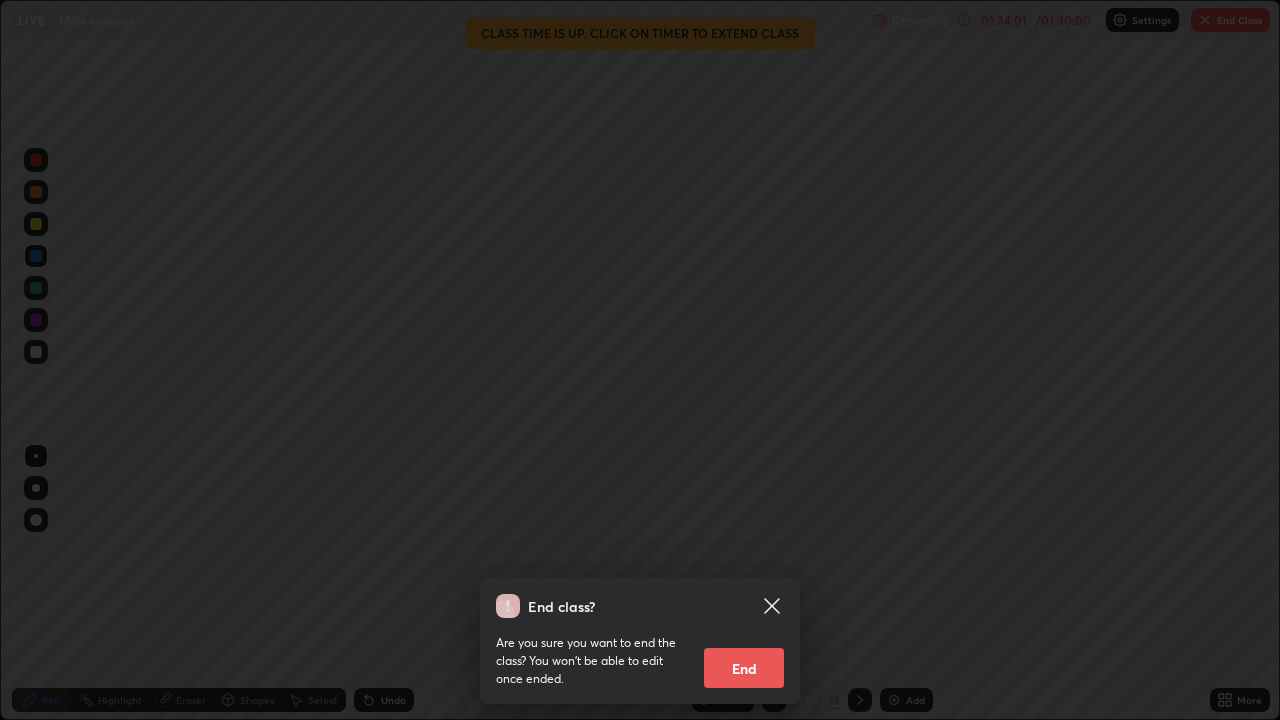 click on "End" at bounding box center (744, 668) 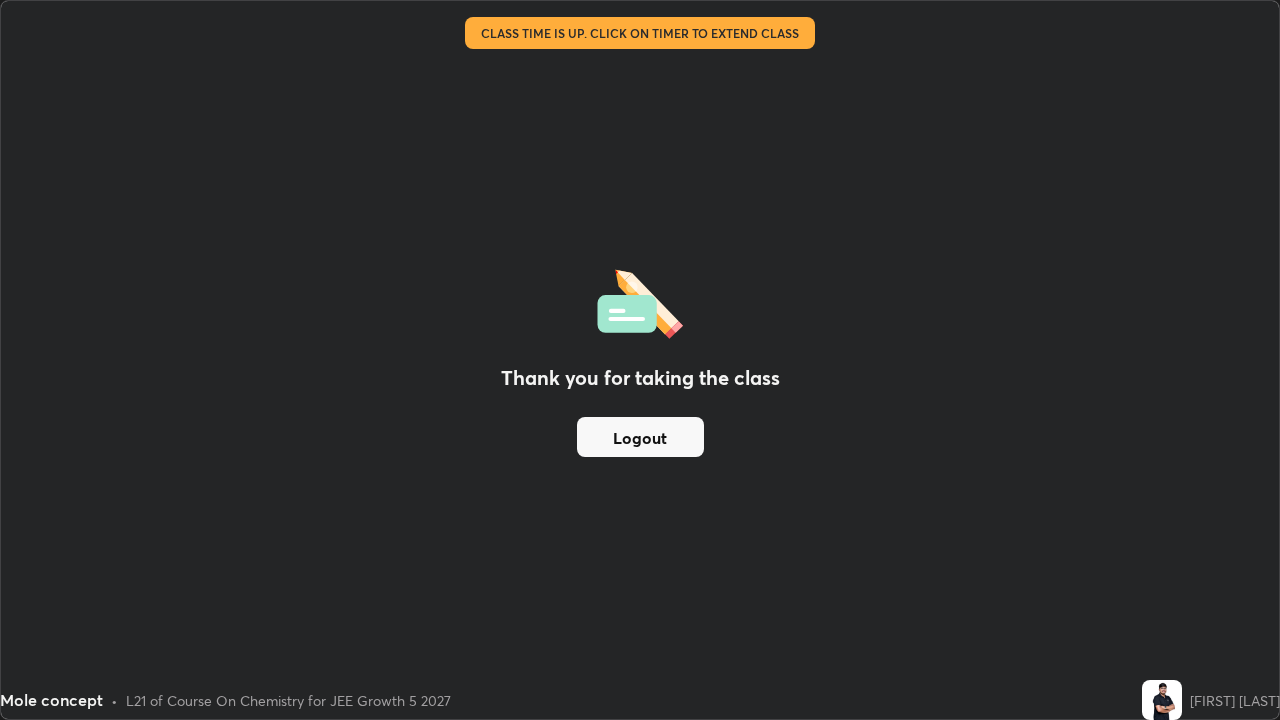click on "Logout" at bounding box center (640, 437) 